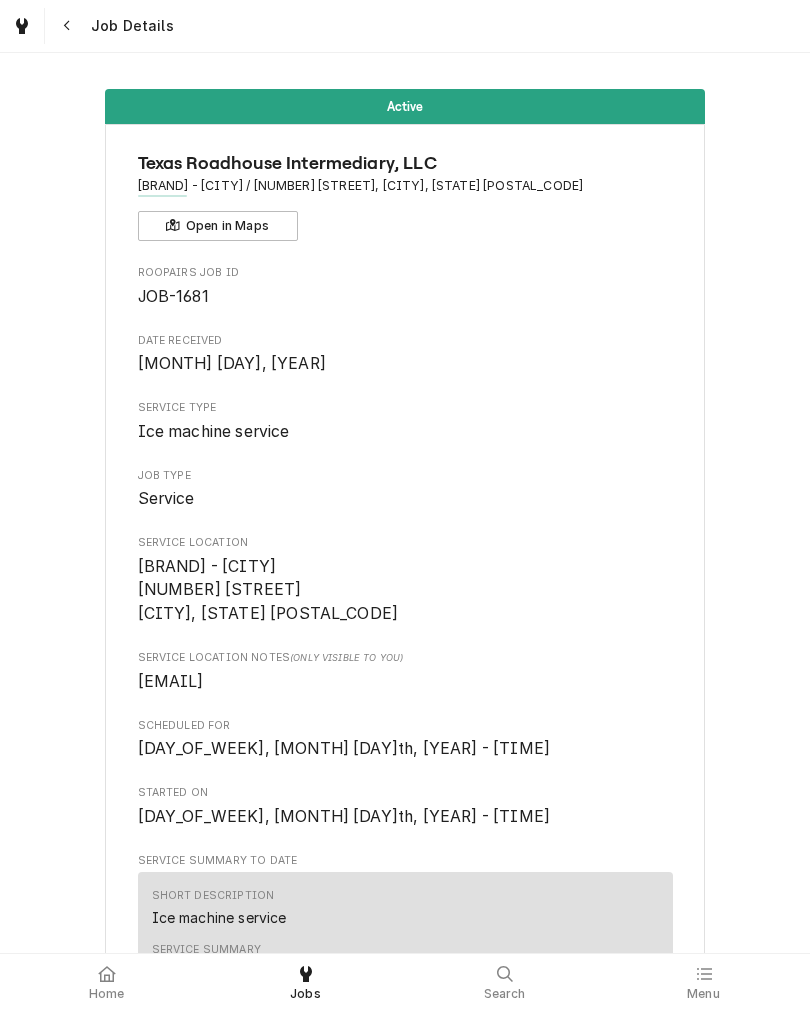 scroll, scrollTop: 0, scrollLeft: 0, axis: both 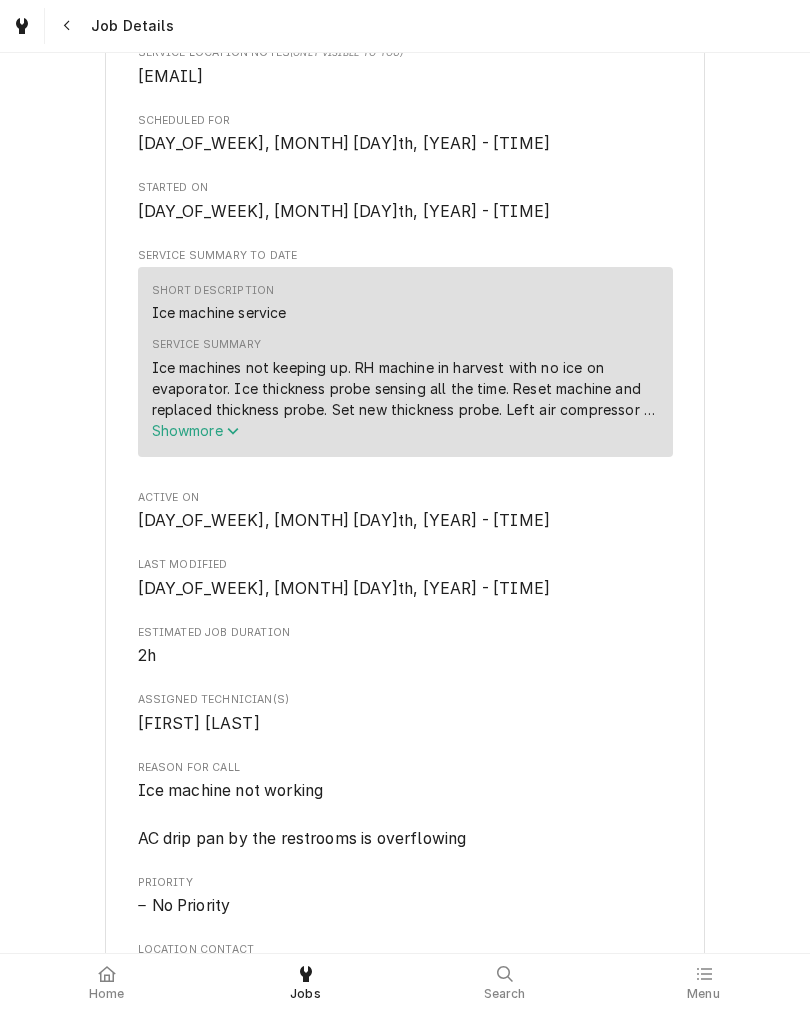 click on "Show  more" at bounding box center [196, 430] 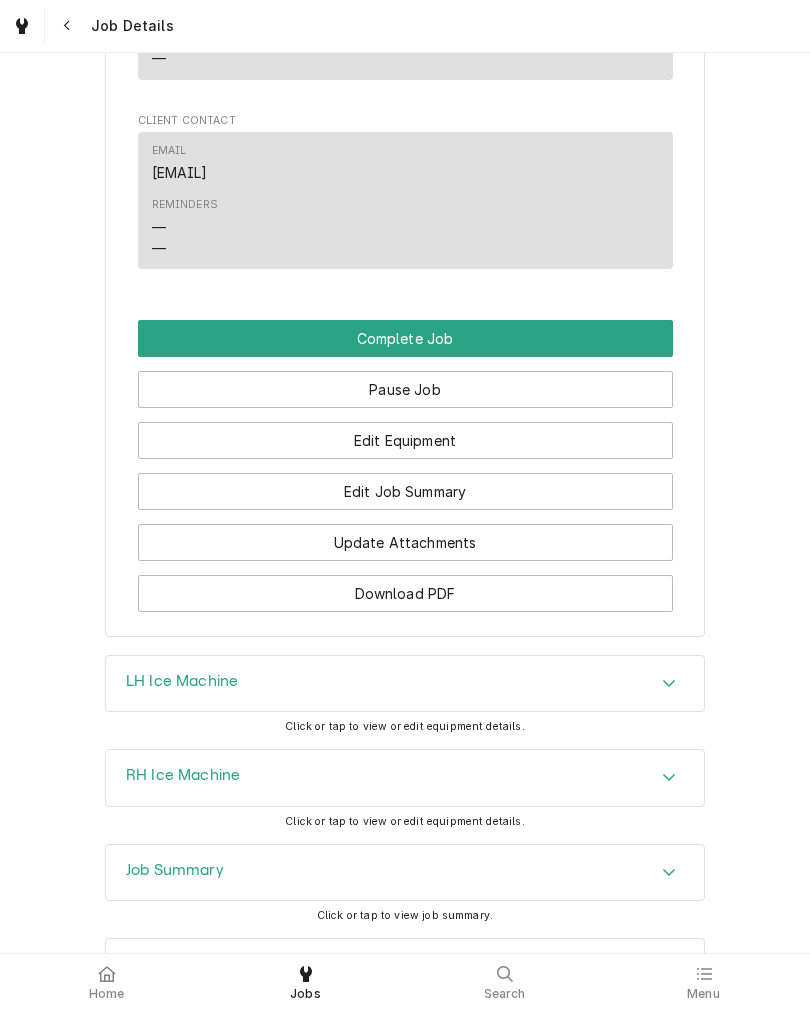 scroll, scrollTop: 1727, scrollLeft: 0, axis: vertical 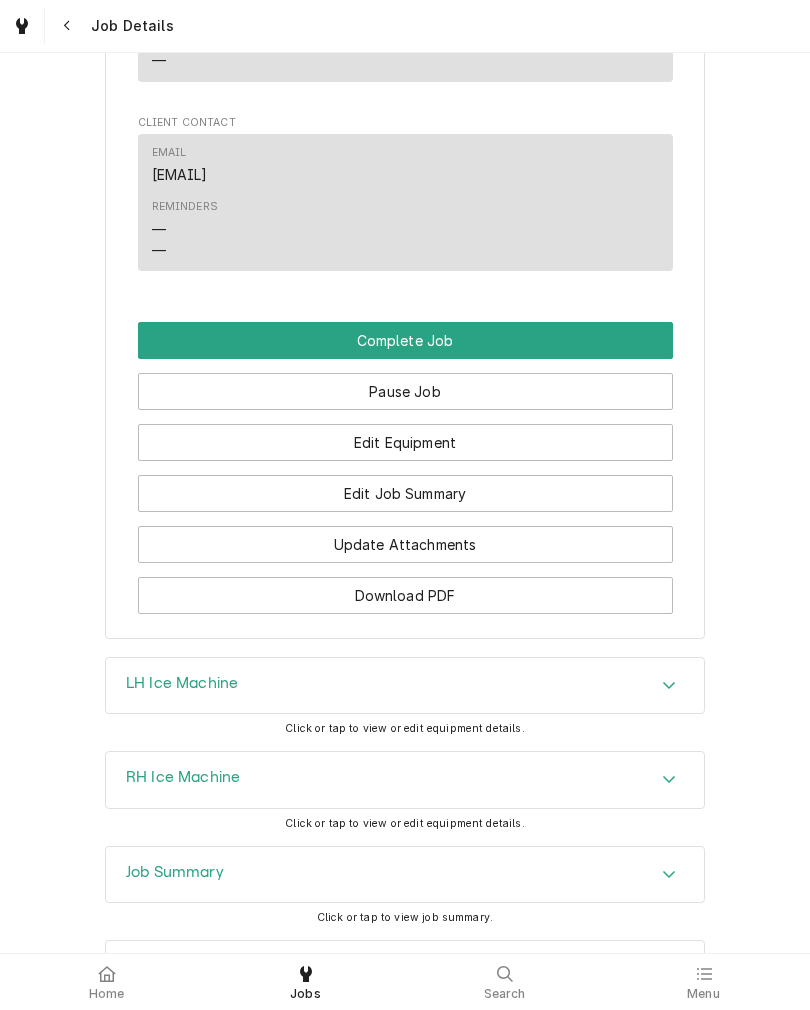 click on "Edit Job Summary" at bounding box center [405, 493] 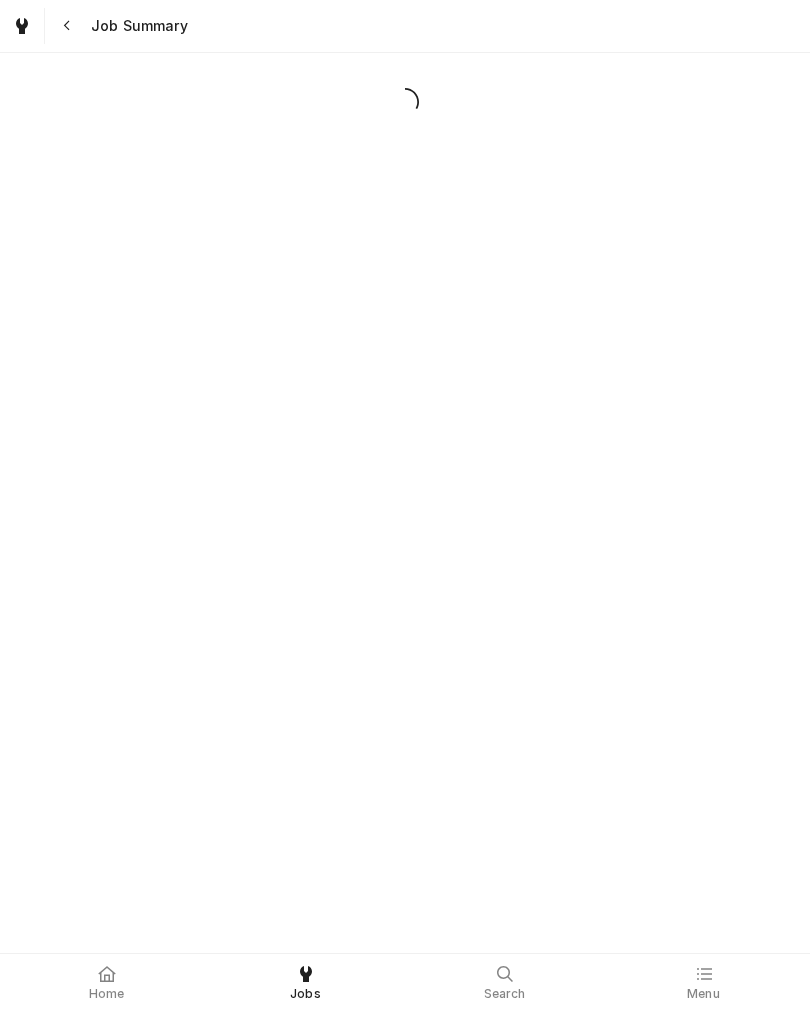 scroll, scrollTop: 0, scrollLeft: 0, axis: both 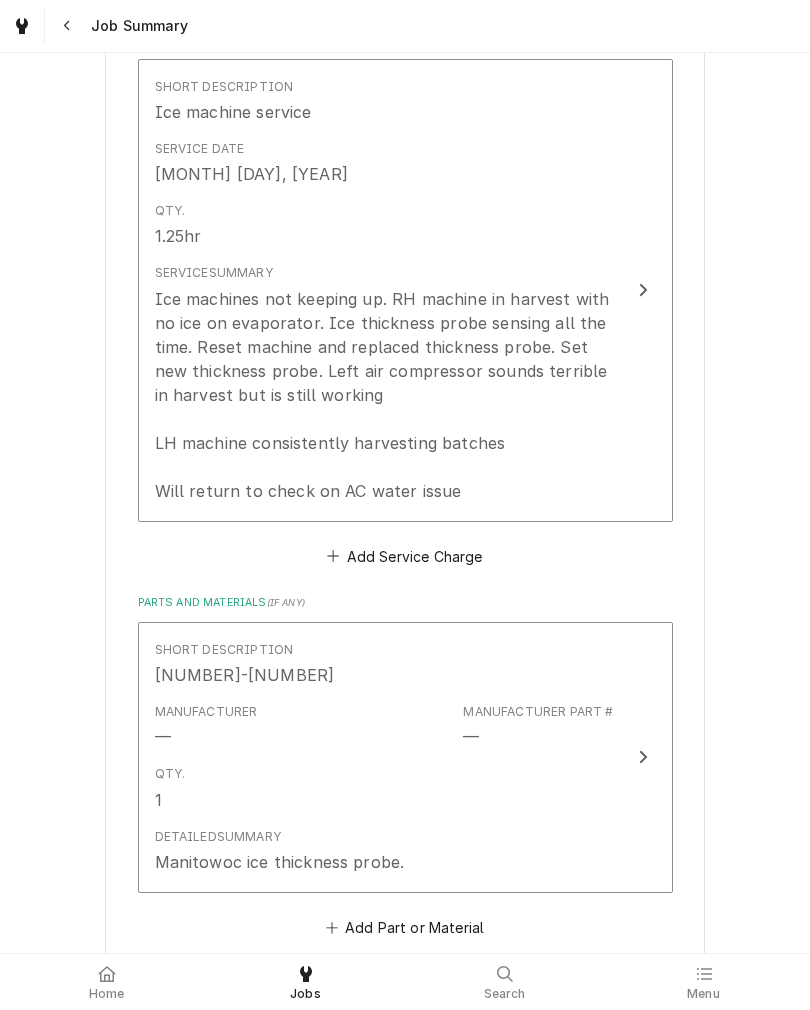 click on "Ice machines not keeping up. RH machine in harvest with no ice on evaporator. Ice thickness probe sensing all the time. Reset machine and replaced thickness probe. Set new thickness probe. Left air compressor sounds terrible in harvest but is still working
LH machine consistently harvesting batches
Will return to check on AC water issue" at bounding box center (384, 395) 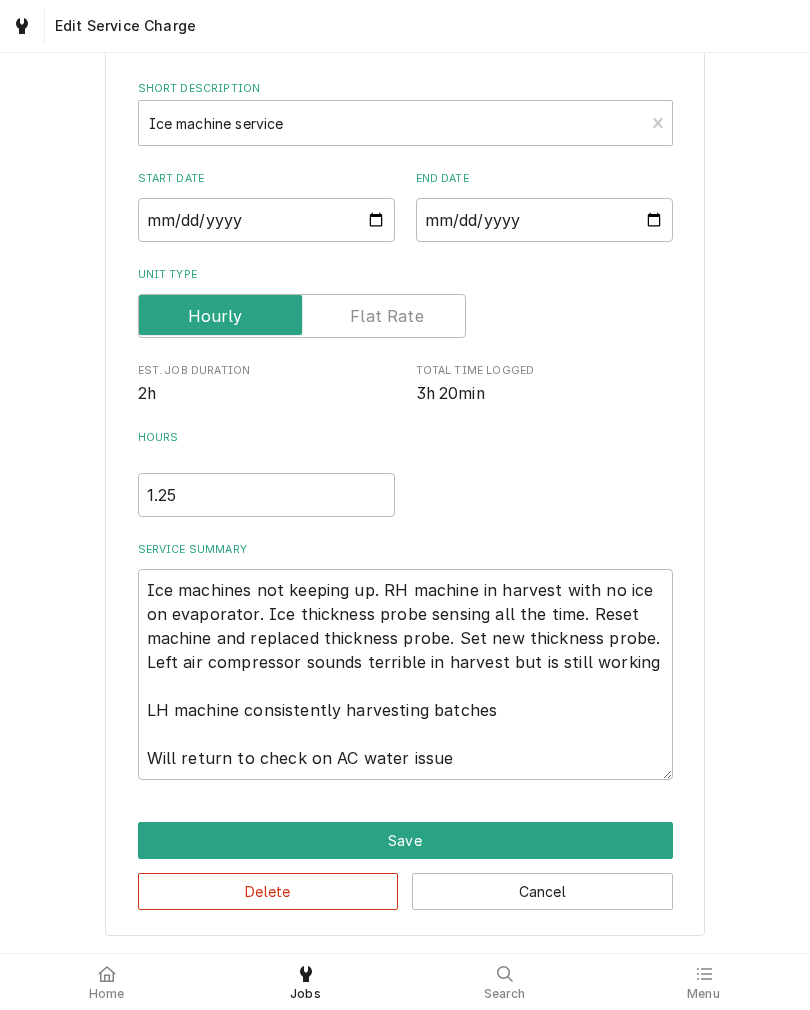 scroll, scrollTop: 93, scrollLeft: 0, axis: vertical 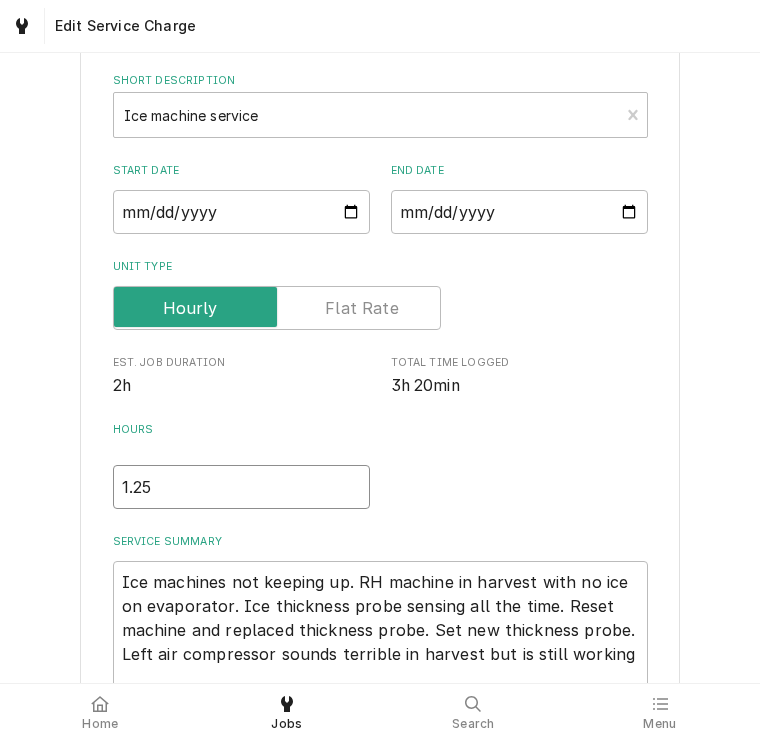 click on "1.25" at bounding box center [241, 487] 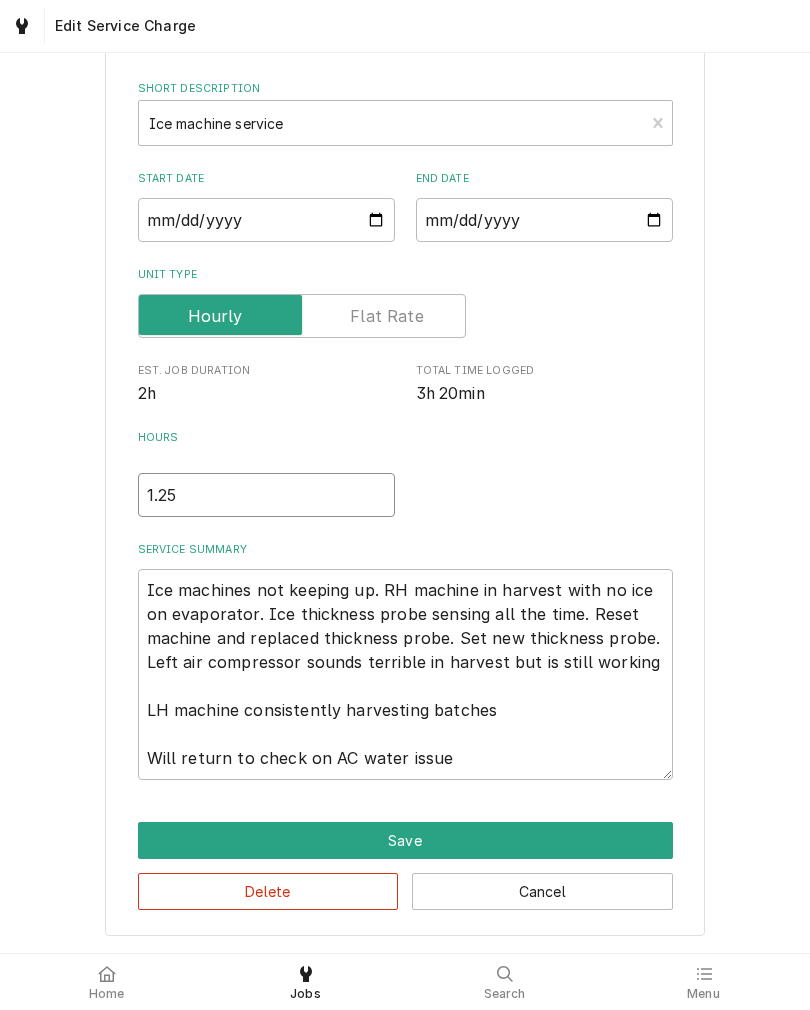 click on "1.25" at bounding box center [266, 495] 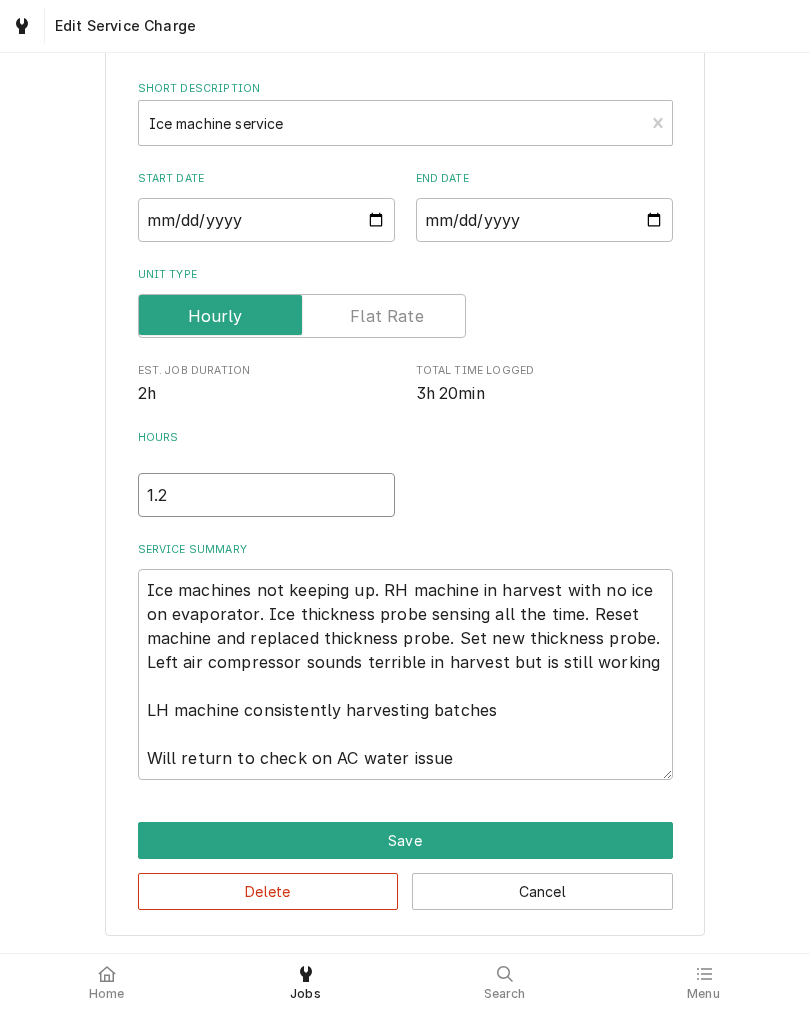type on "x" 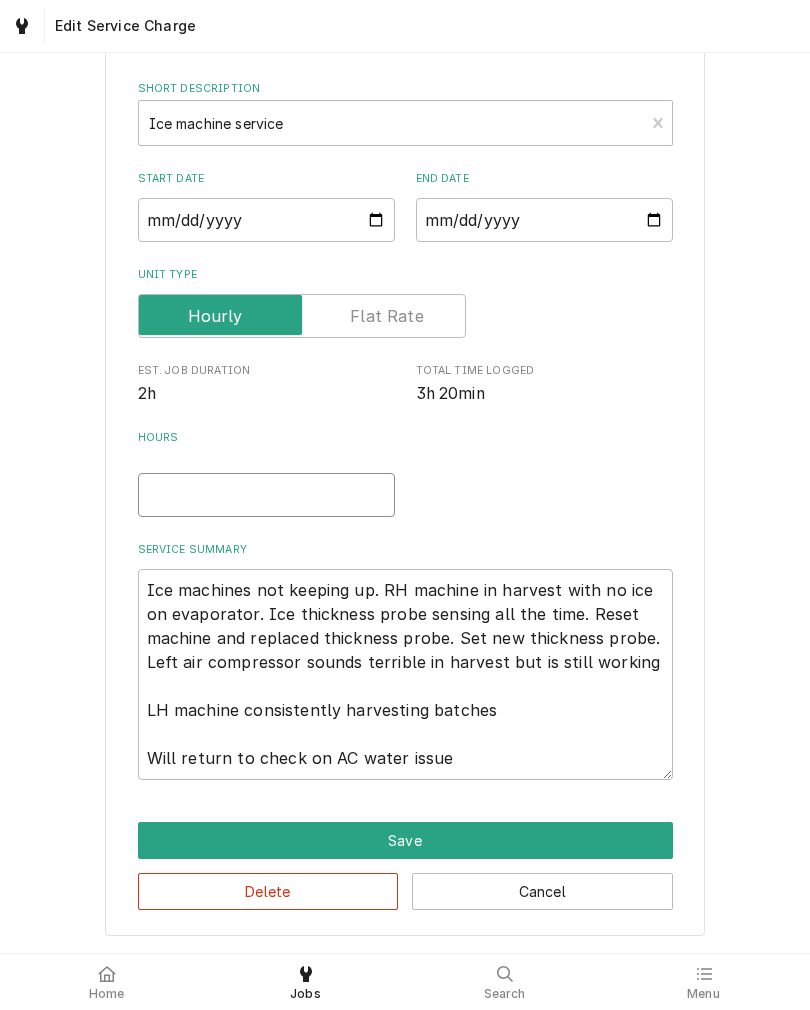 type on "x" 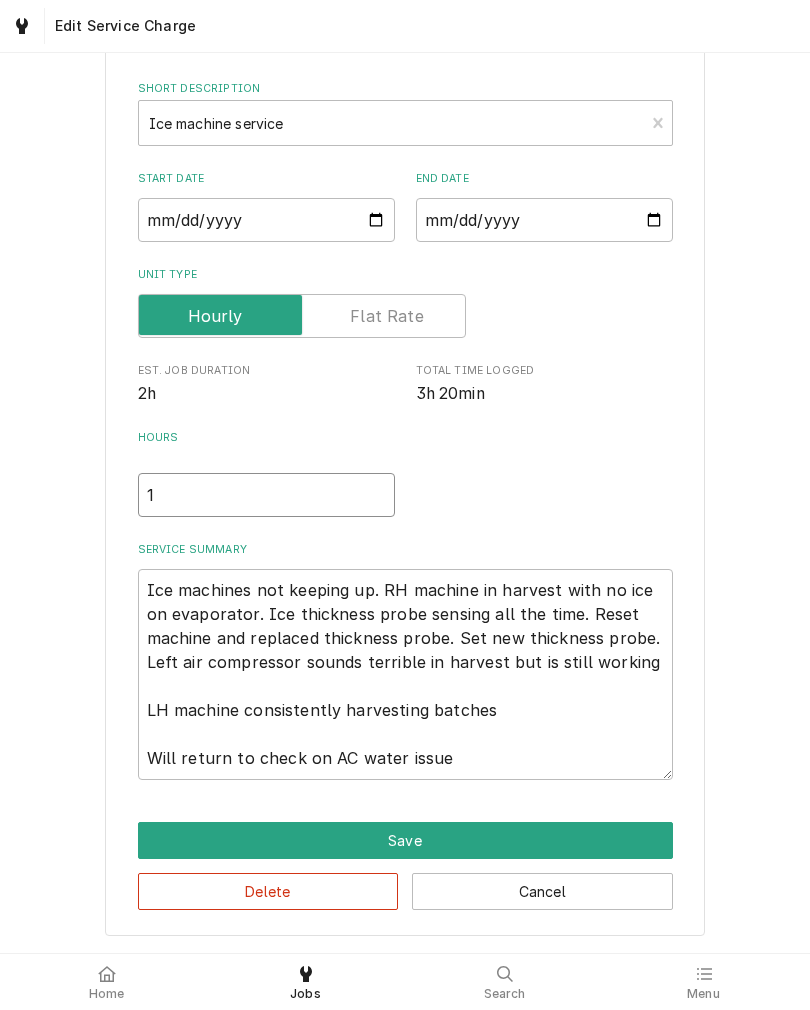 type on "x" 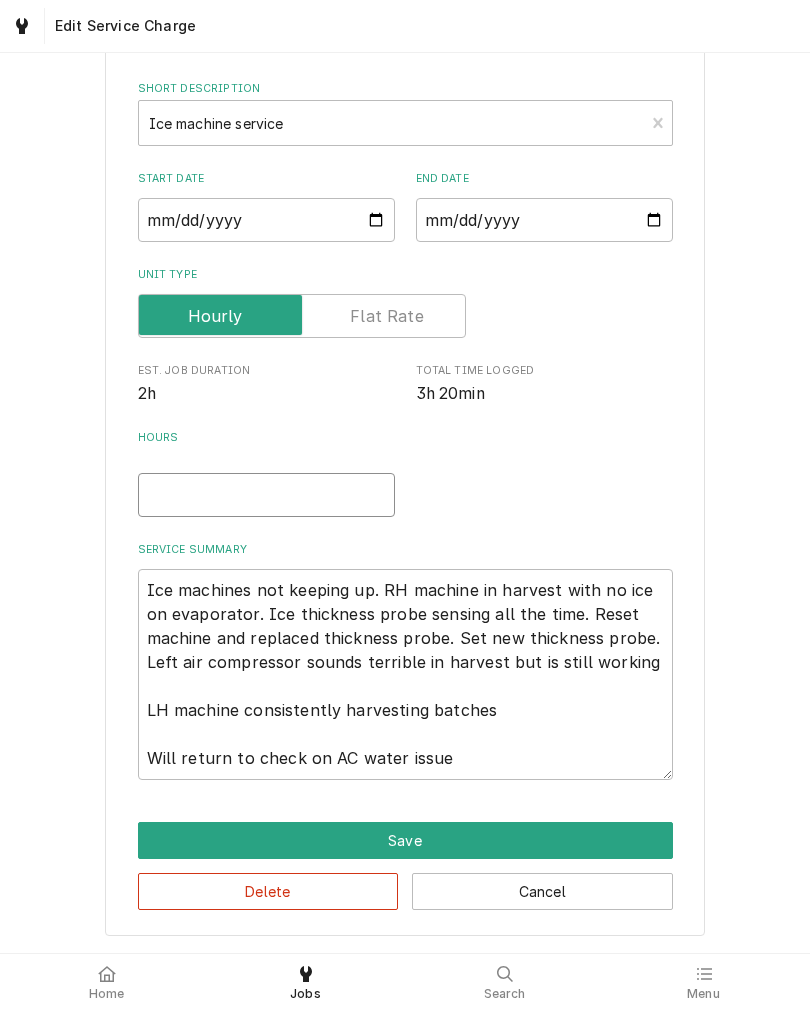 type on "x" 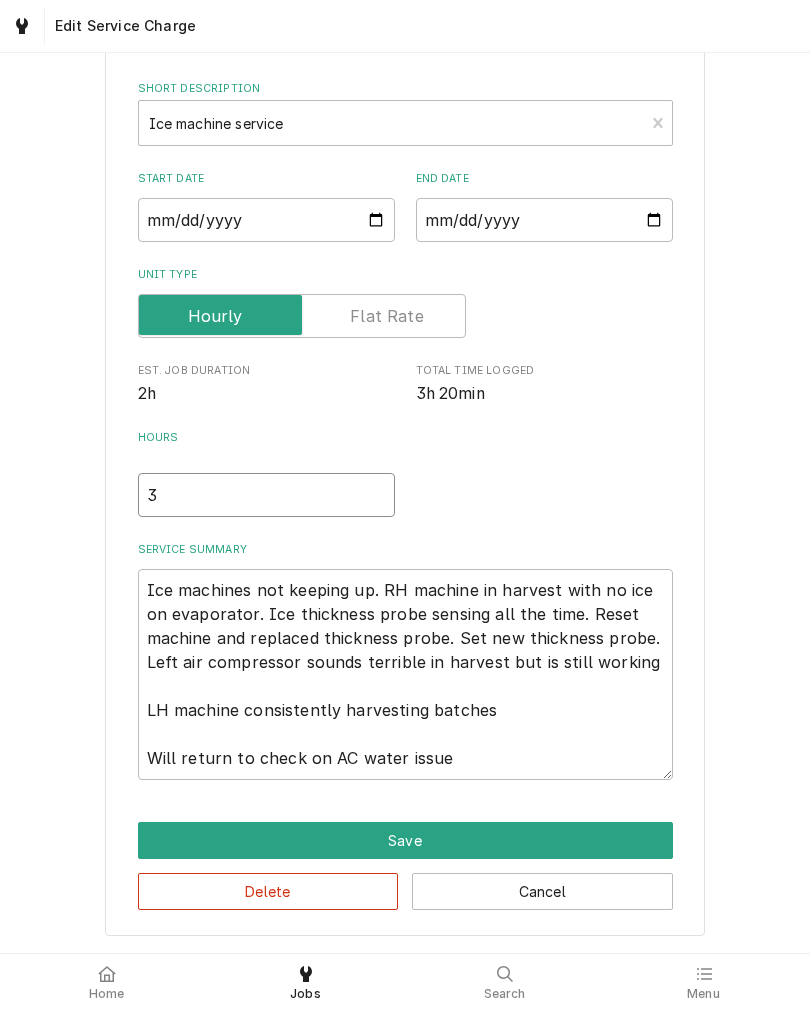 type on "x" 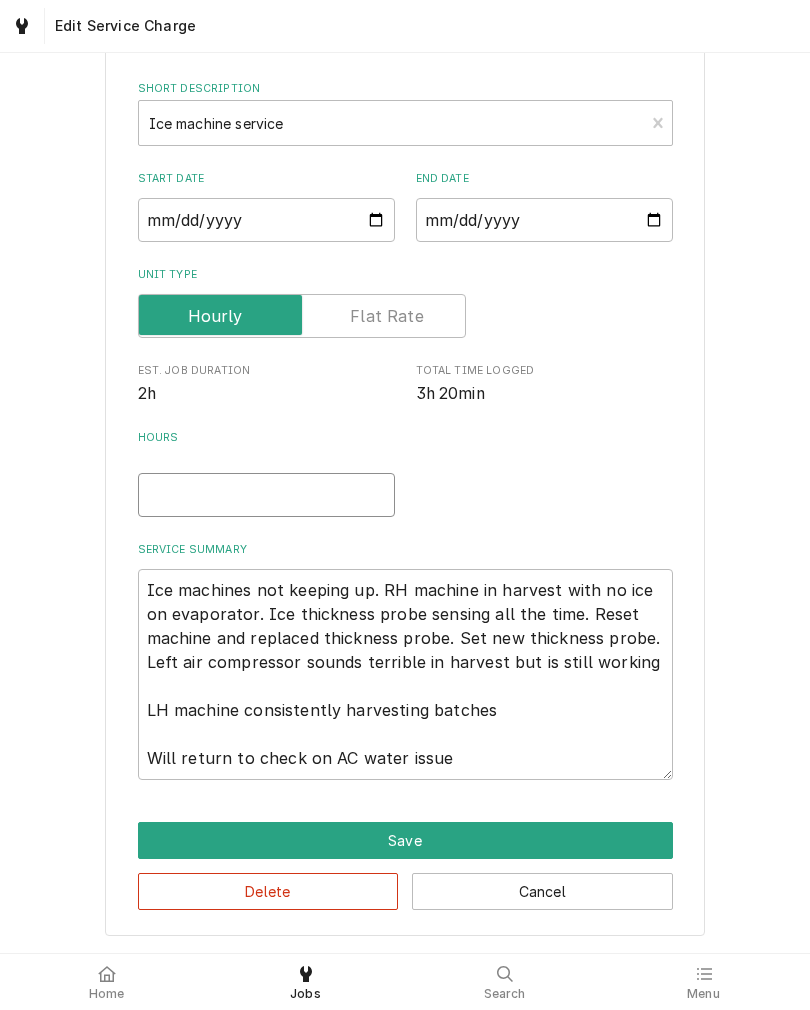 type on "x" 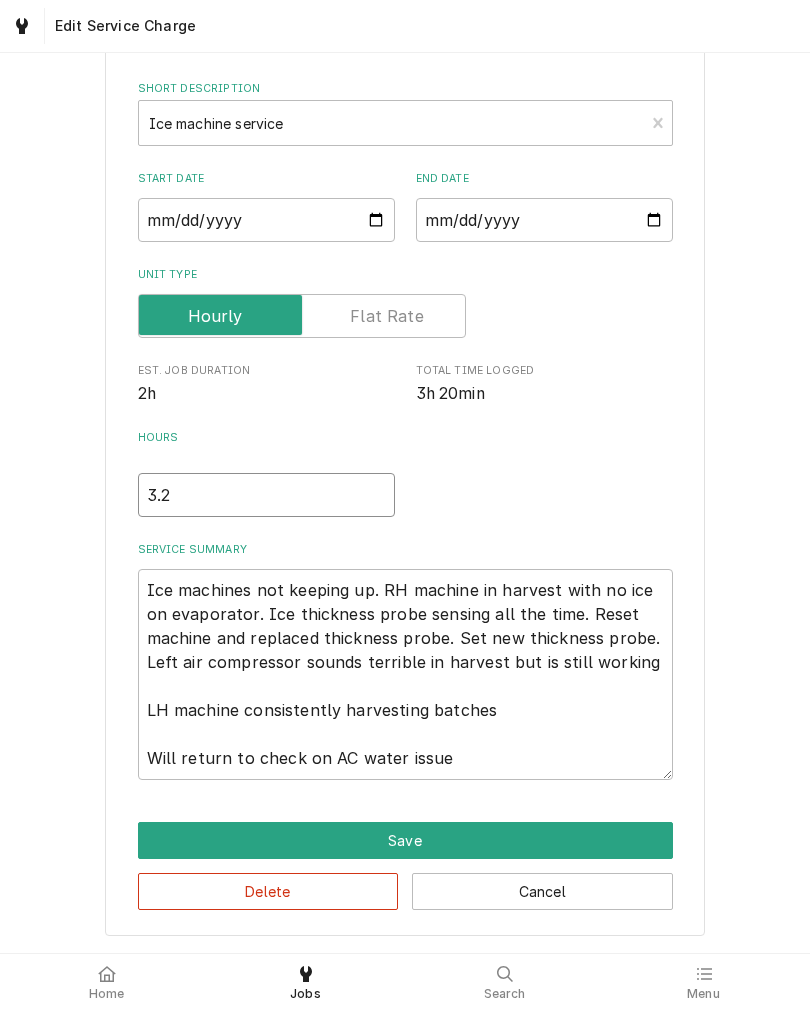 type on "x" 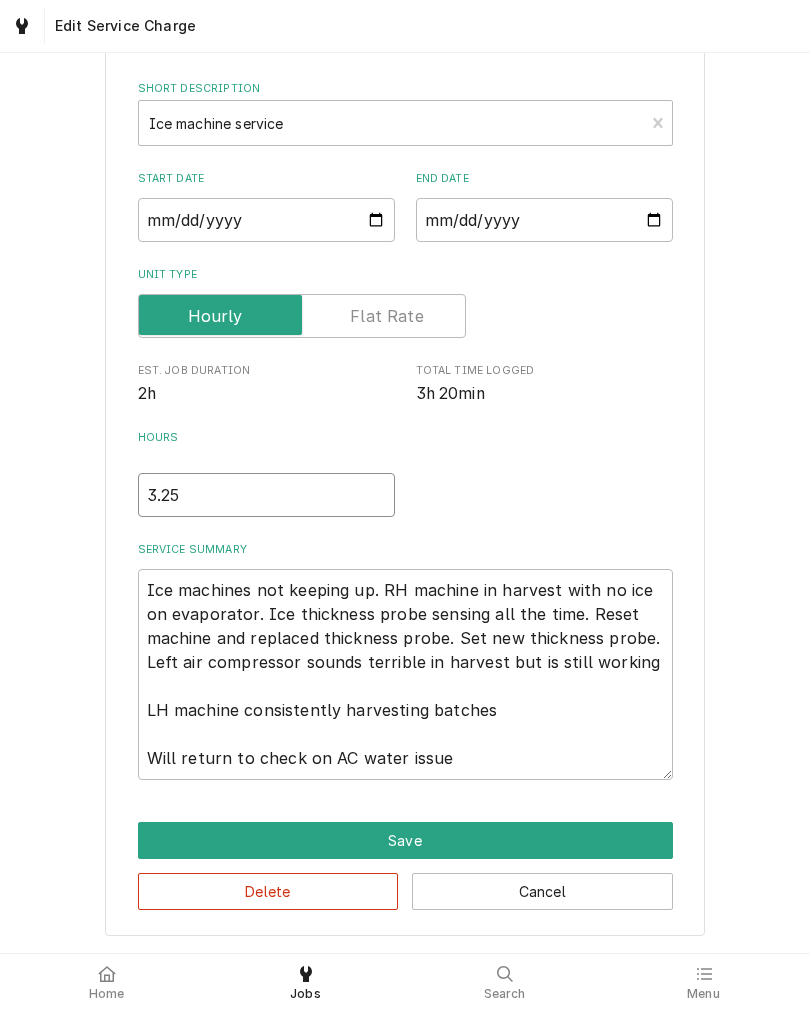 type on "x" 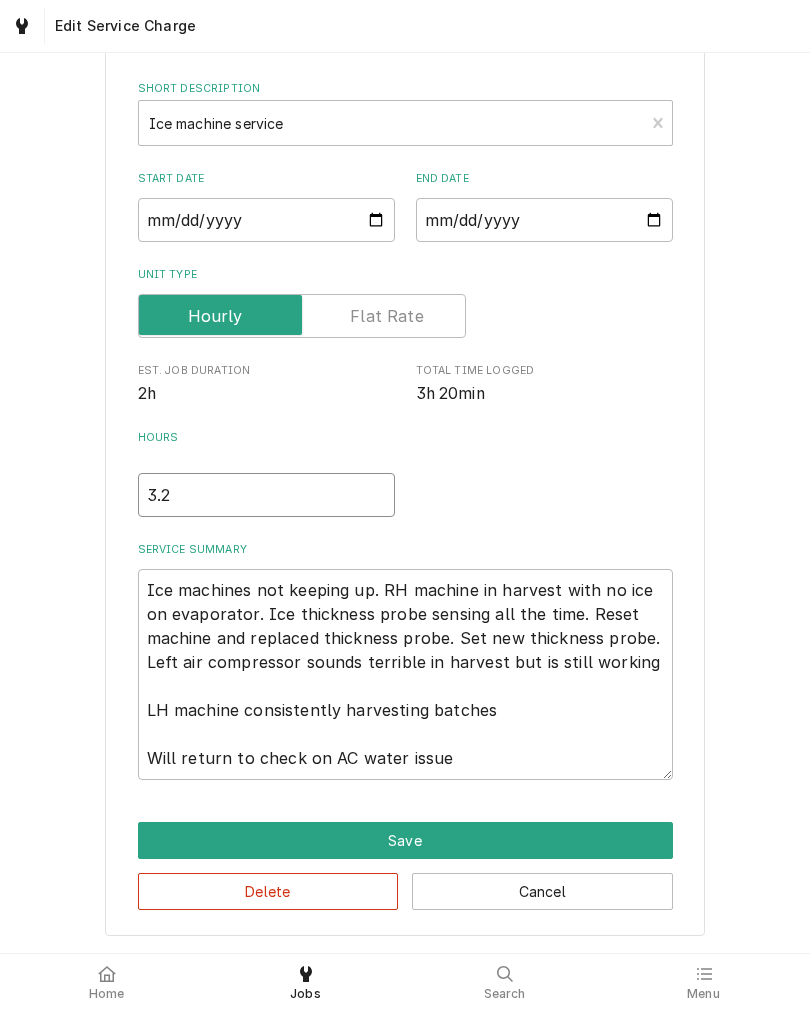 type on "x" 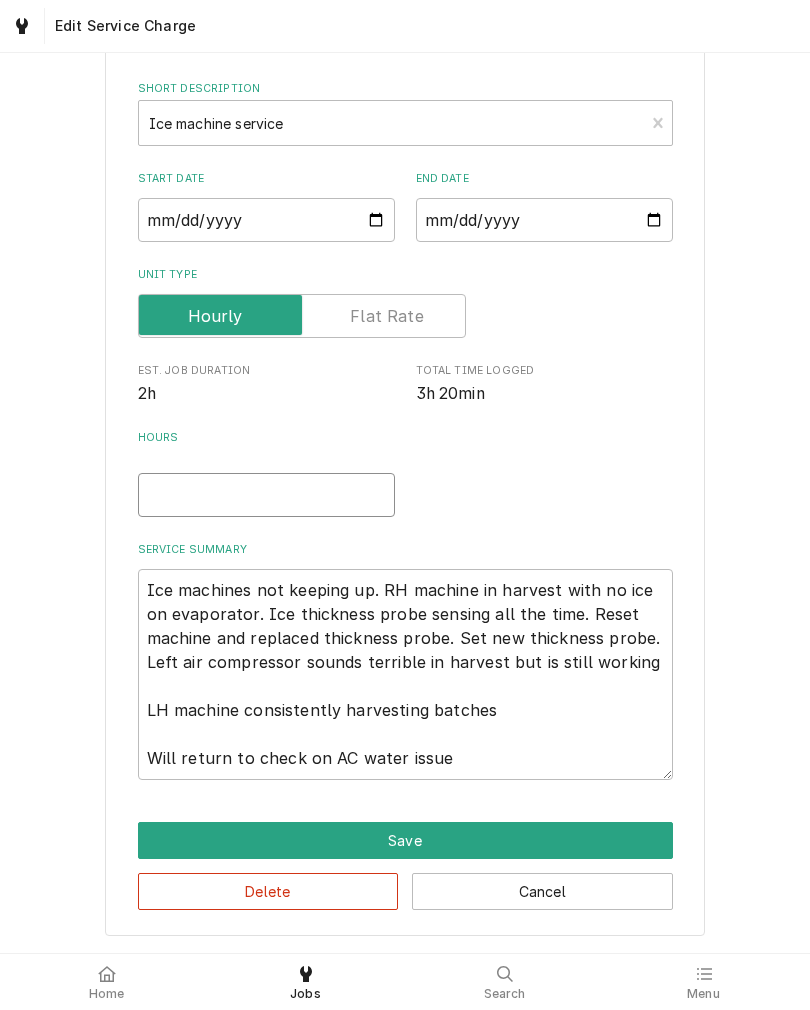 type on "x" 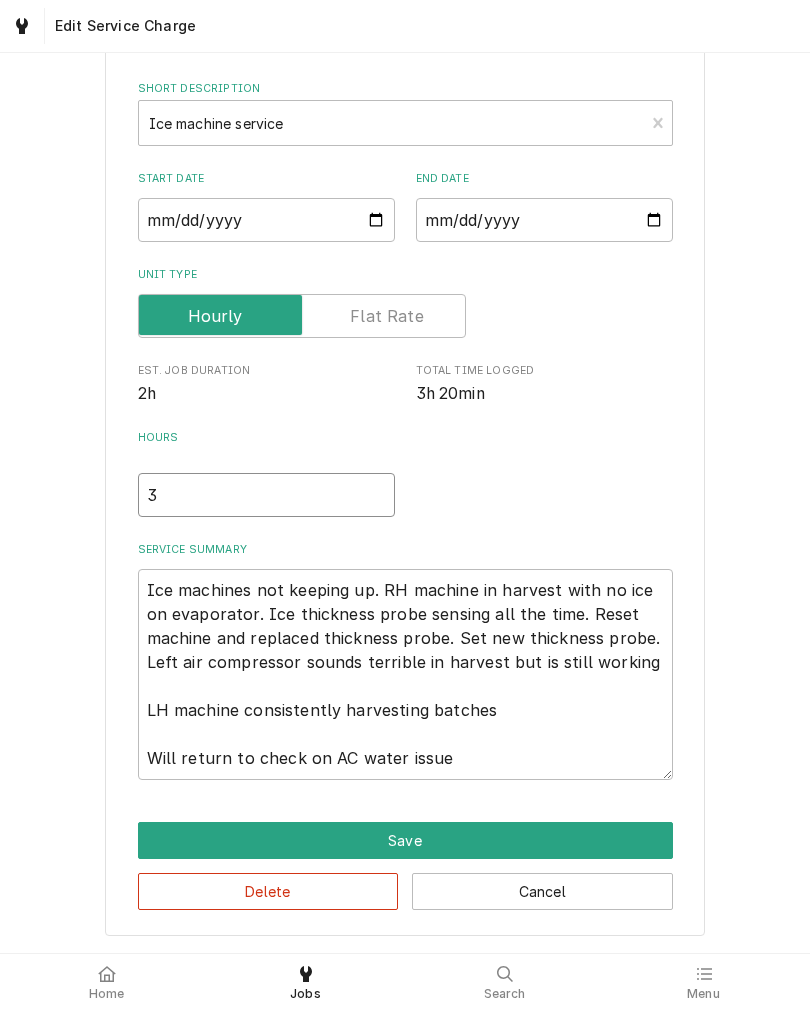 type on "x" 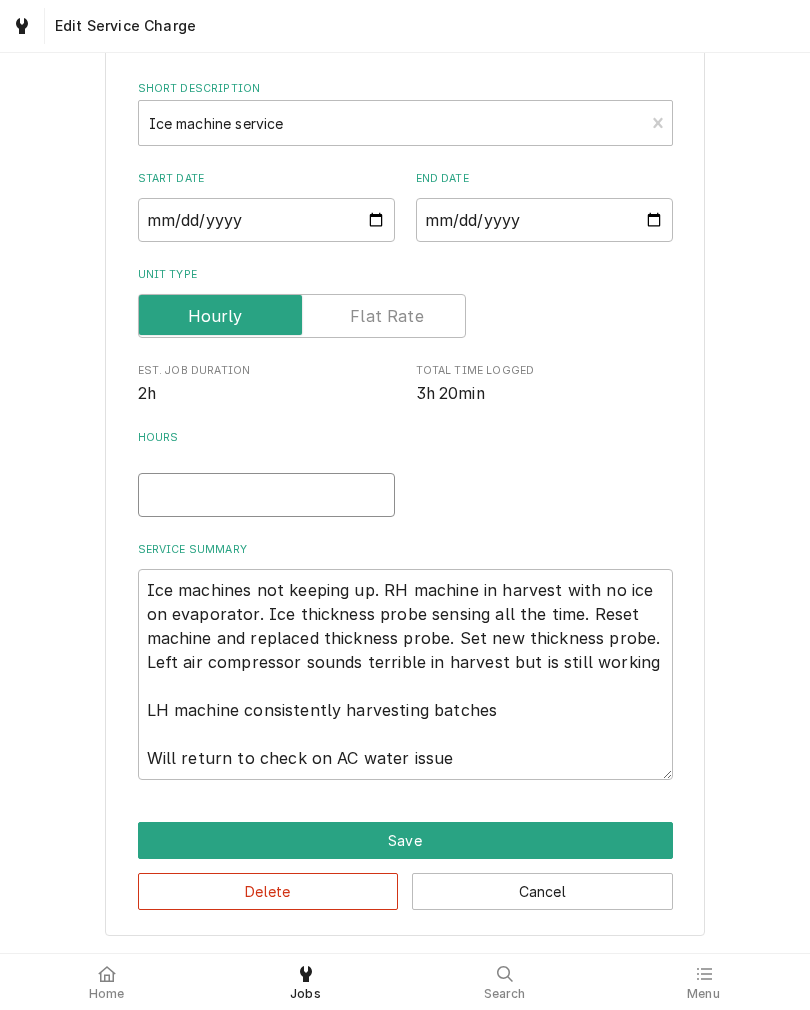 type on "x" 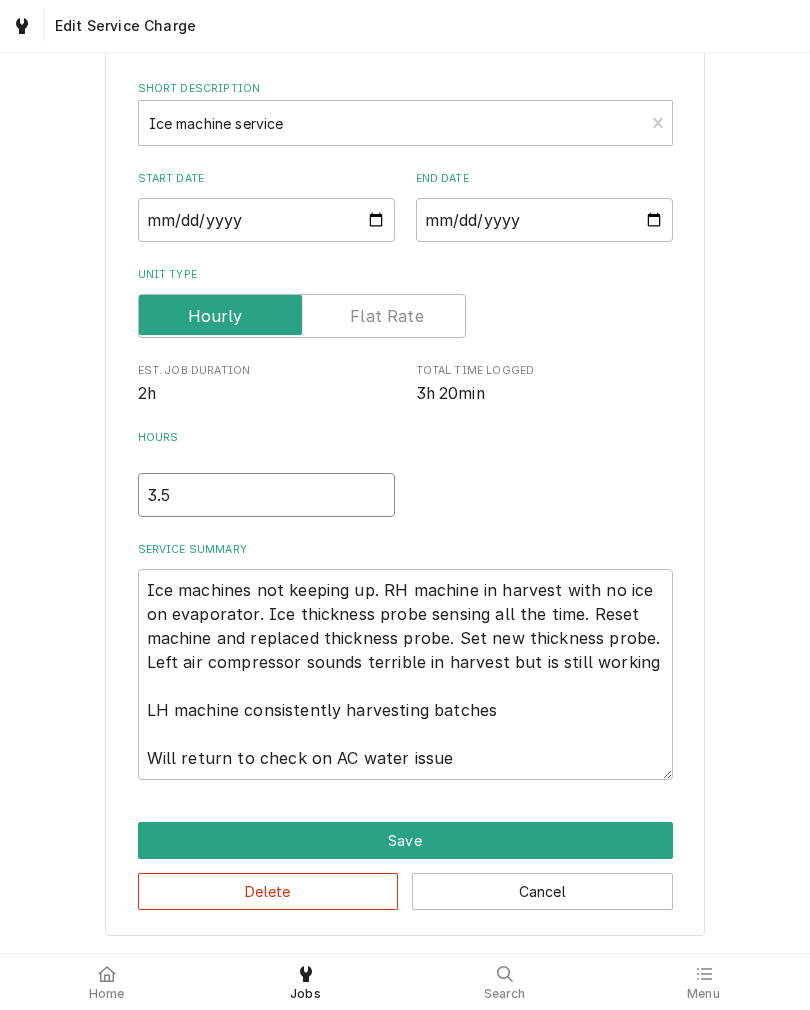 type on "3.5" 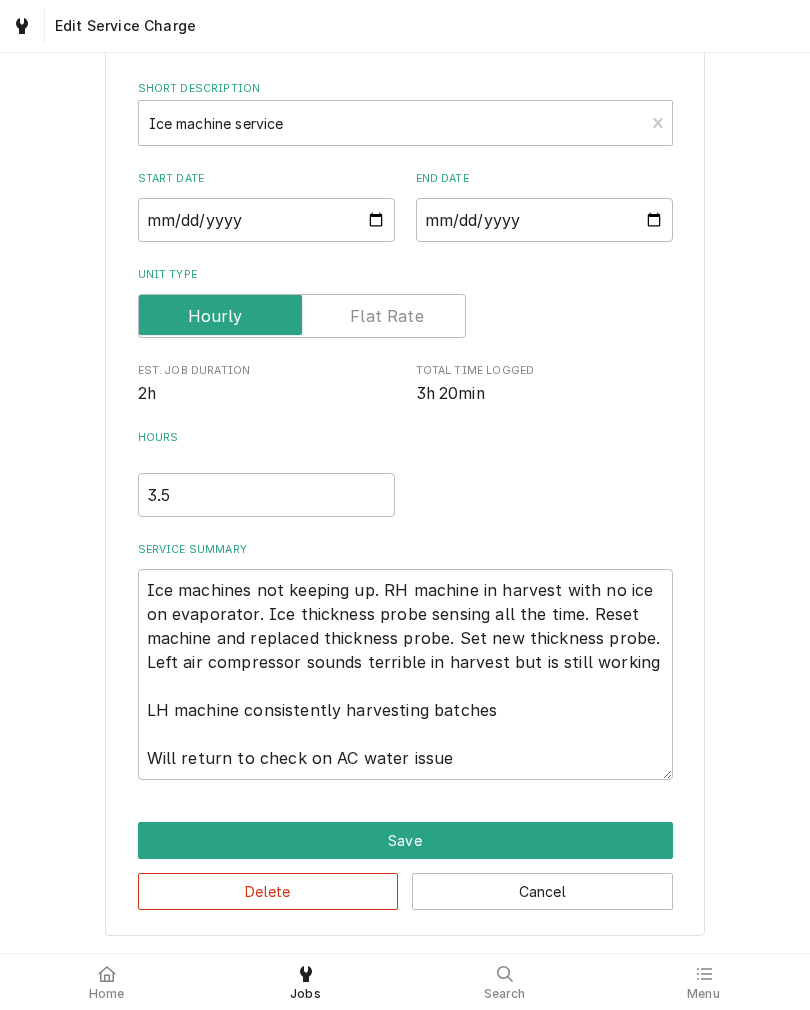 click on "Use the fields below to edit this service charge Short Description Ice machine service Start Date 2025-07-30 End Date 2025-07-30 Unit Type Est. Job Duration 2h Total Time Logged 3h 20min Hours 3.5 Service Summary Ice machines not keeping up. RH machine in harvest with no ice on evaporator. Ice thickness probe sensing all the time. Reset machine and replaced thickness probe. Set new thickness probe. Left air compressor sounds terrible in harvest but is still working
LH machine consistently harvesting batches
Will return to check on AC water issue Save Delete Cancel" at bounding box center (405, 471) 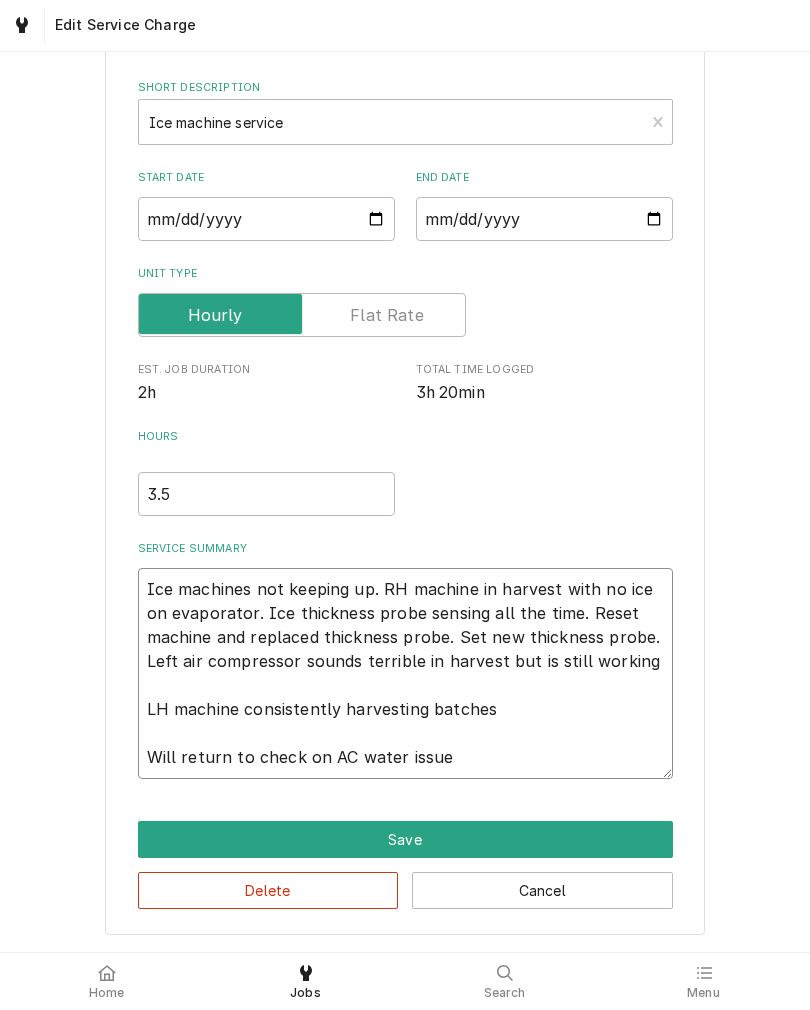 click on "Ice machines not keeping up. RH machine in harvest with no ice on evaporator. Ice thickness probe sensing all the time. Reset machine and replaced thickness probe. Set new thickness probe. Left air compressor sounds terrible in harvest but is still working
LH machine consistently harvesting batches
Will return to check on AC water issue" at bounding box center (405, 674) 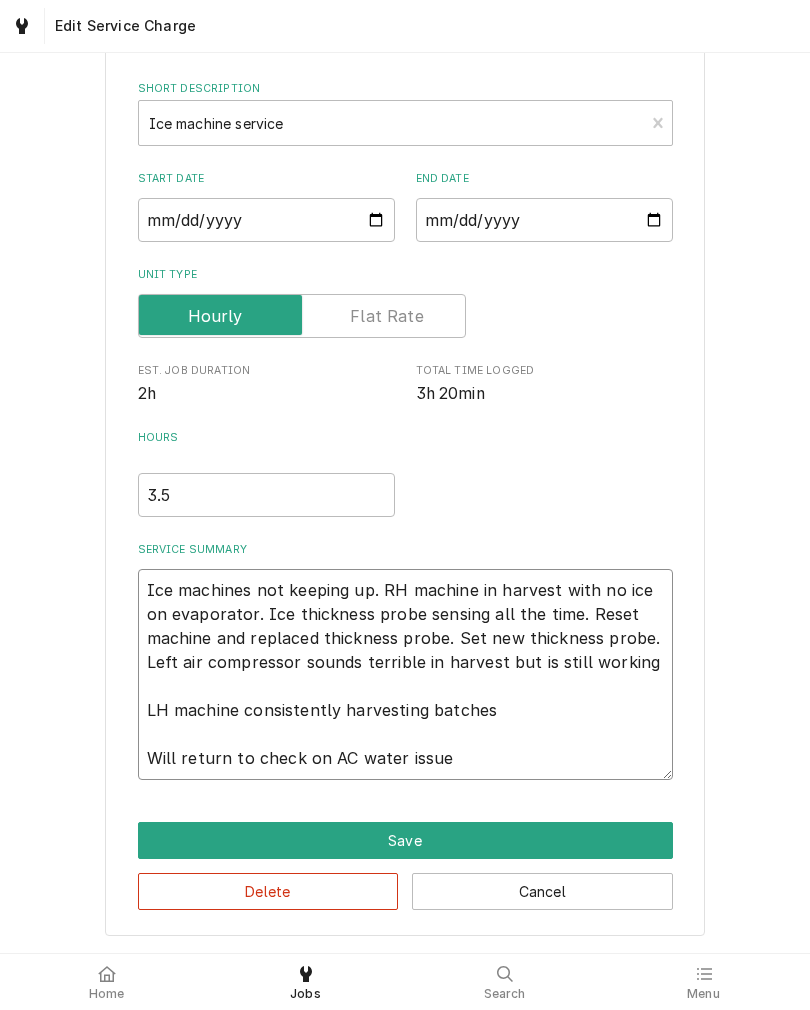 type on "x" 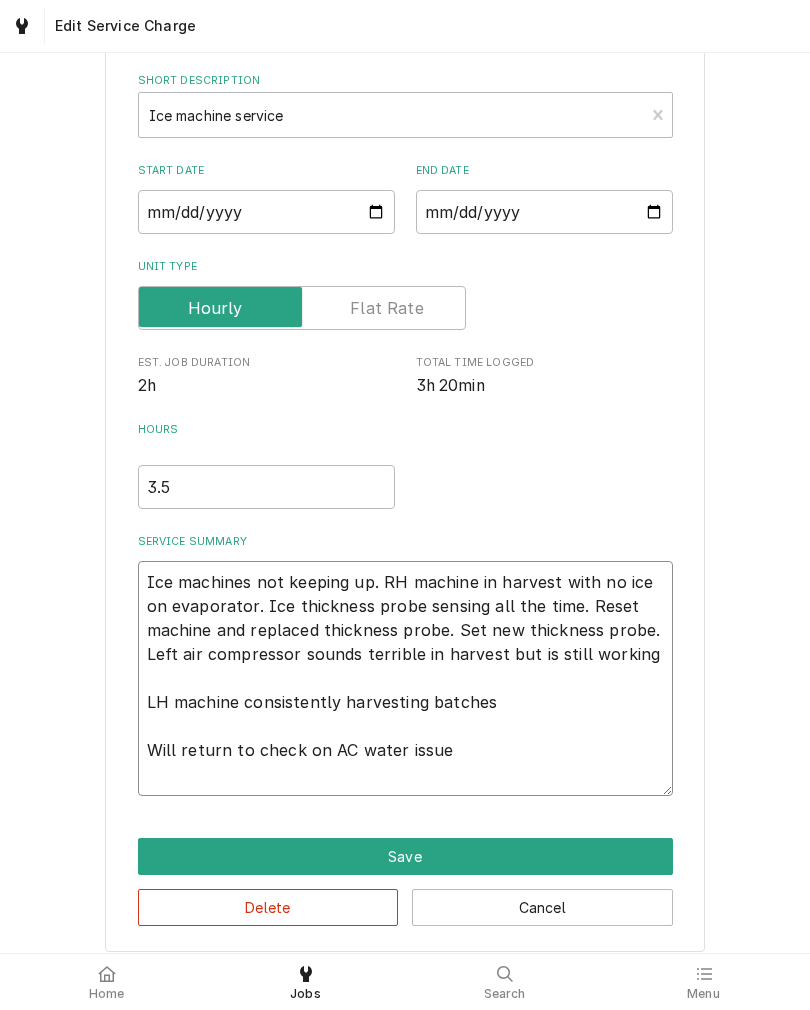 click on "Ice machines not keeping up. RH machine in harvest with no ice on evaporator. Ice thickness probe sensing all the time. Reset machine and replaced thickness probe. Set new thickness probe. Left air compressor sounds terrible in harvest but is still working
LH machine consistently harvesting batches
Will return to check on AC water issue" at bounding box center [405, 678] 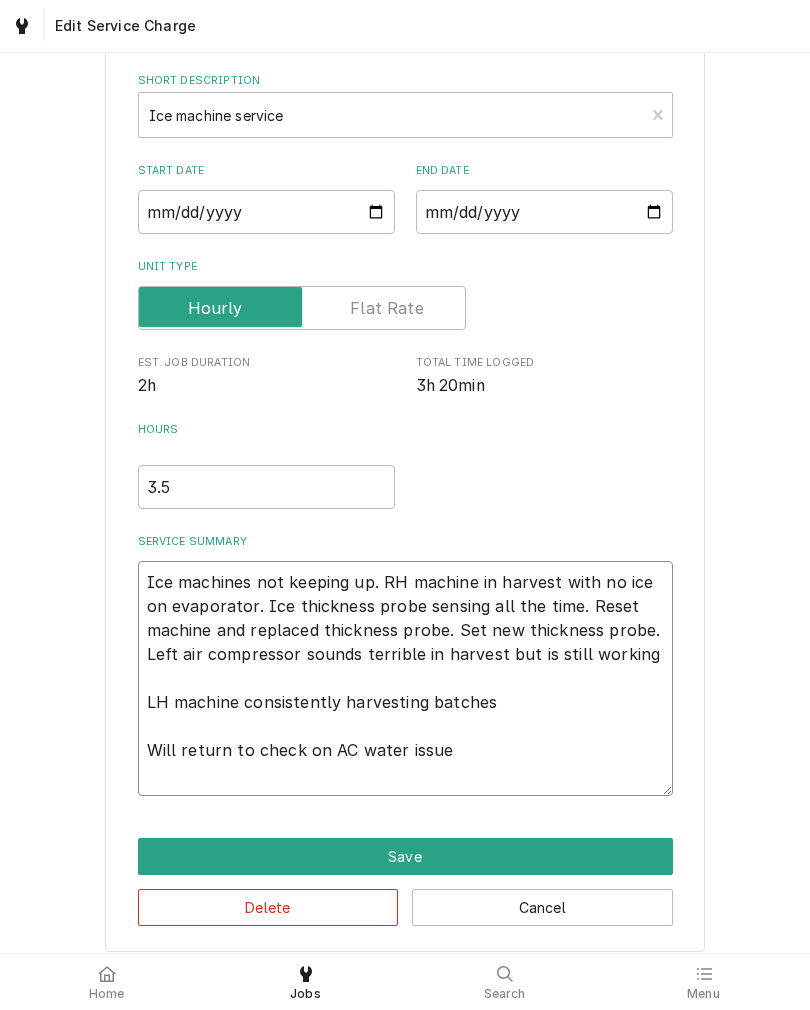 type on "x" 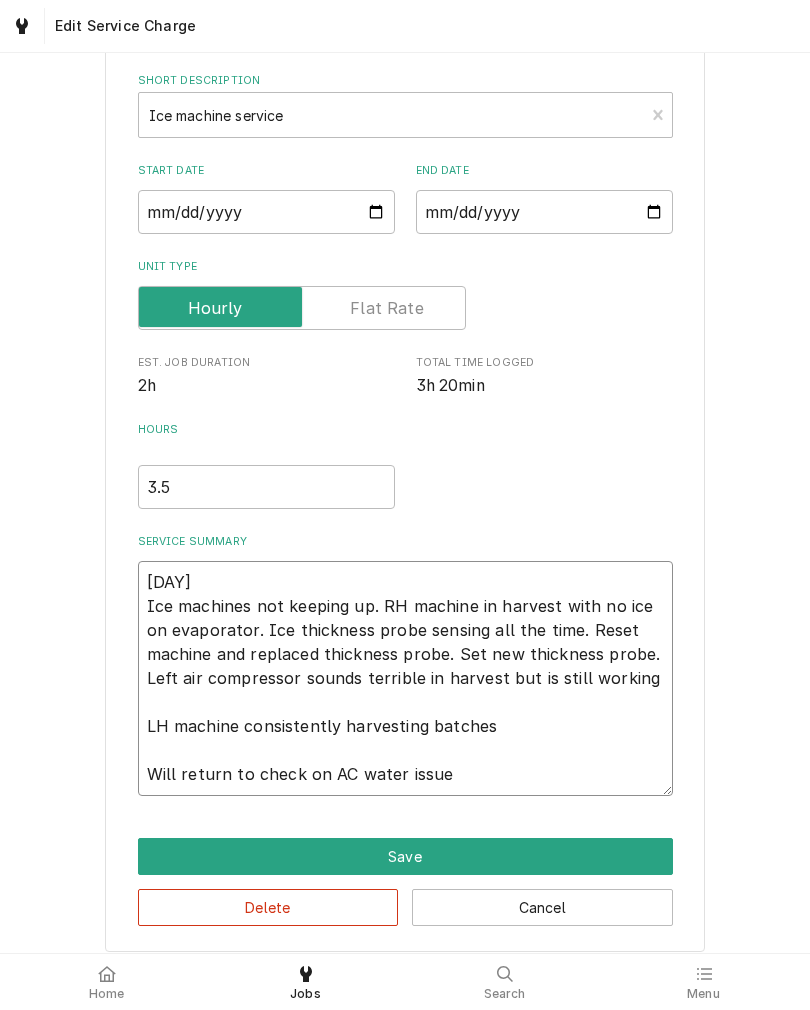 type on "x" 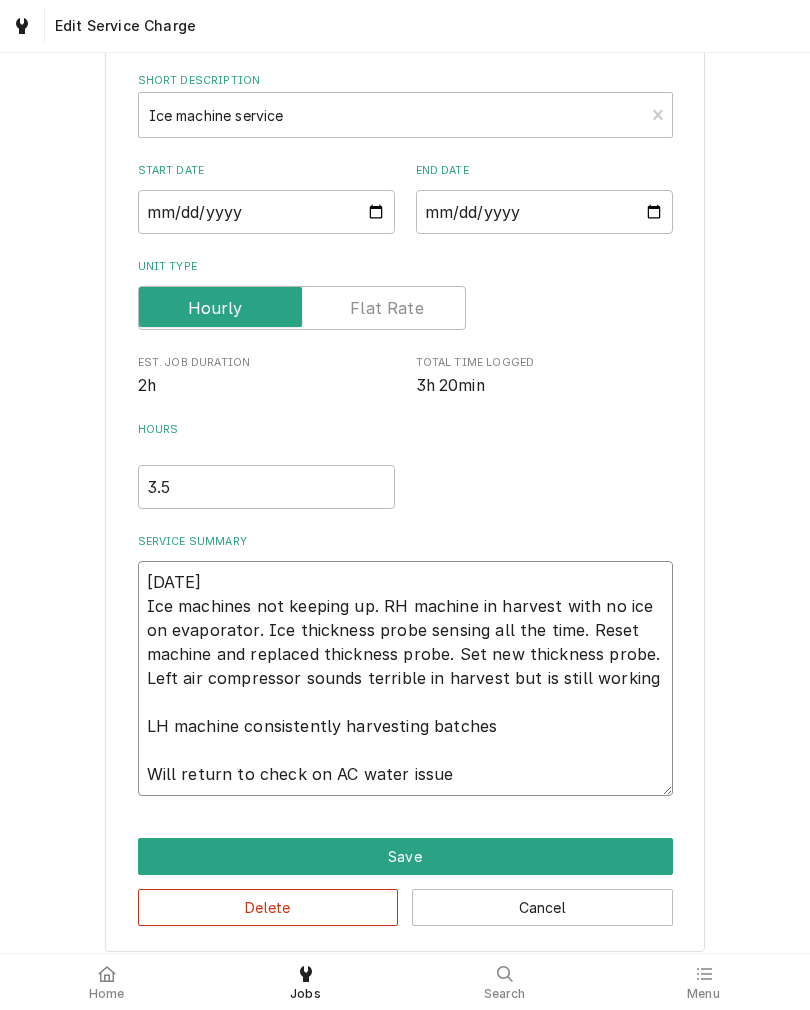 type on "x" 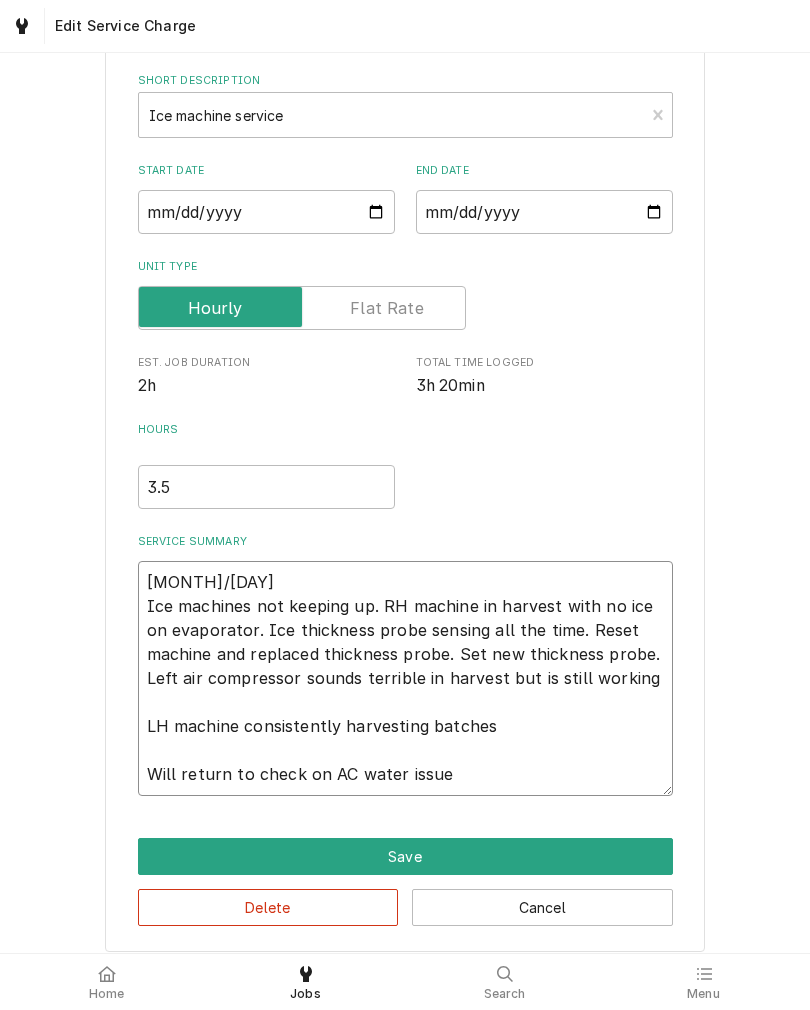 type on "x" 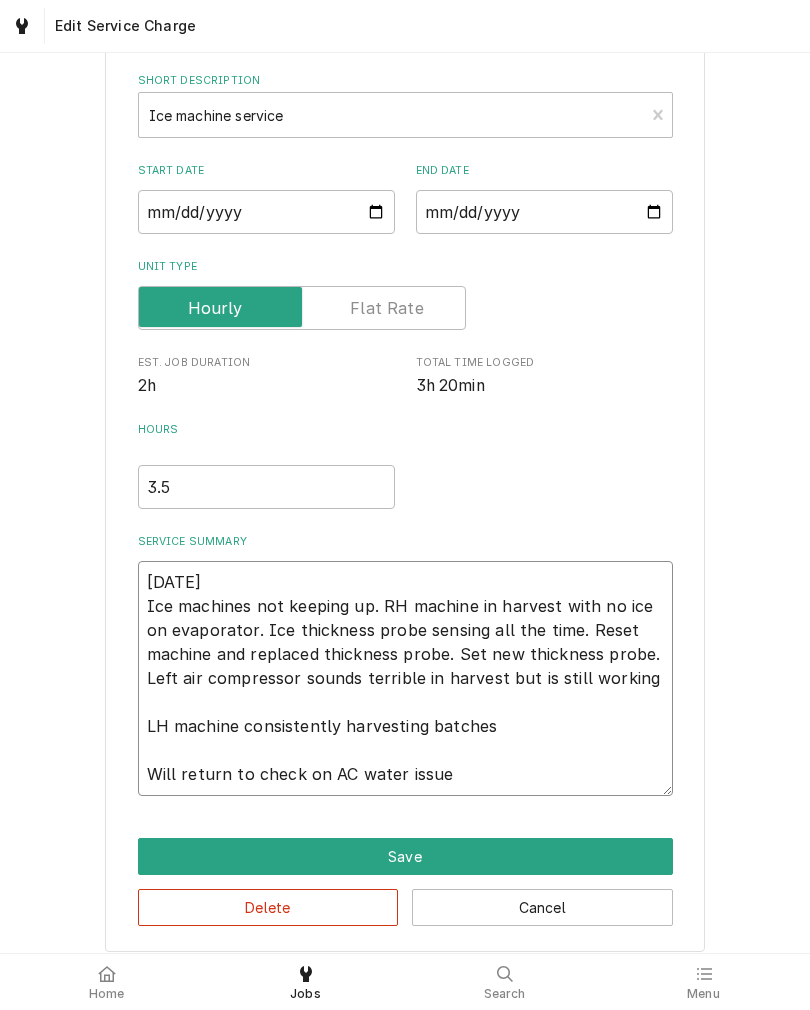 type on "x" 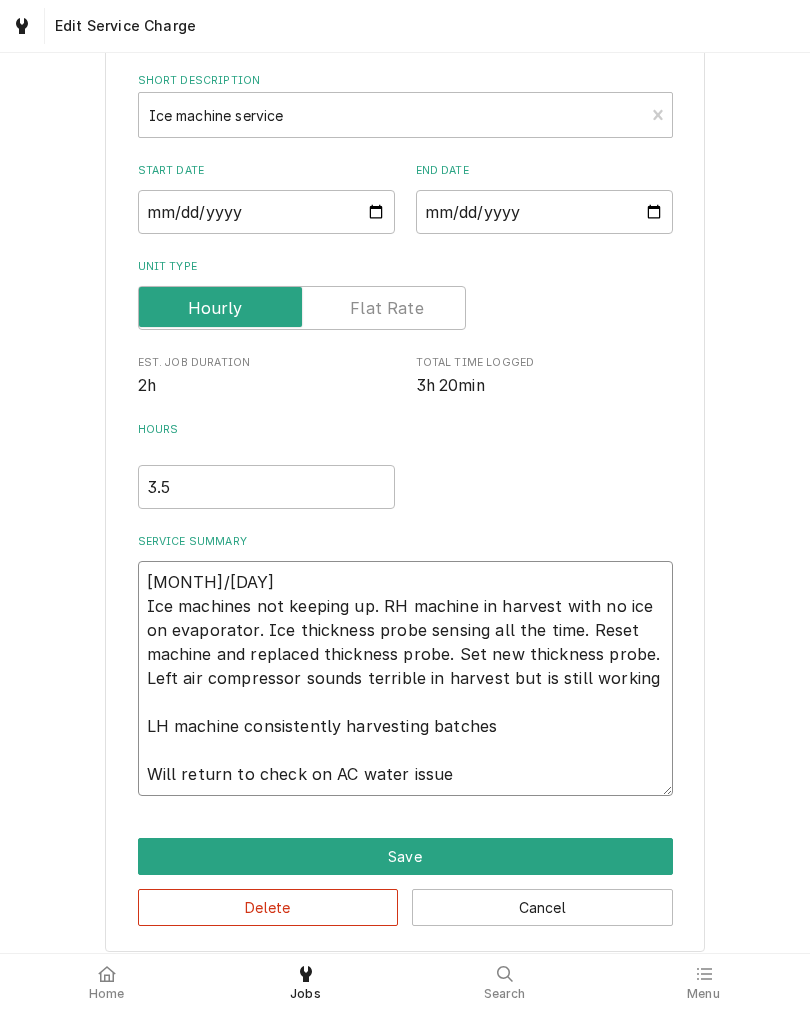 click on "7/30
Ice machines not keeping up. RH machine in harvest with no ice on evaporator. Ice thickness probe sensing all the time. Reset machine and replaced thickness probe. Set new thickness probe. Left air compressor sounds terrible in harvest but is still working
LH machine consistently harvesting batches
Will return to check on AC water issue" at bounding box center (405, 678) 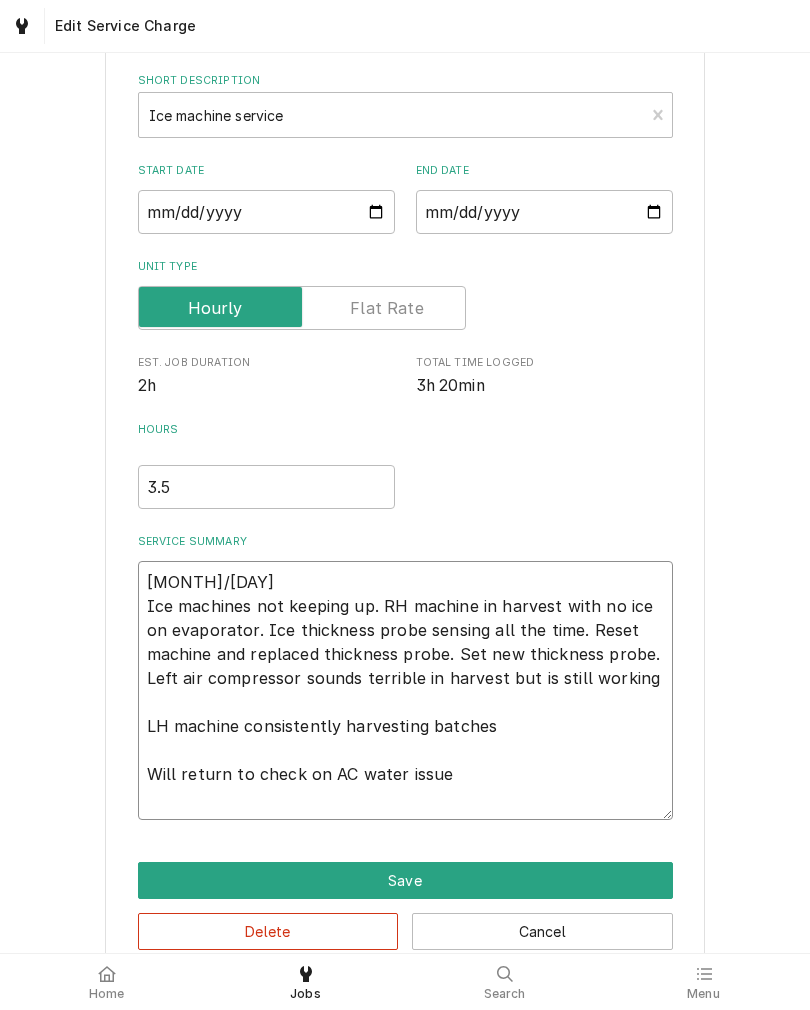 type on "x" 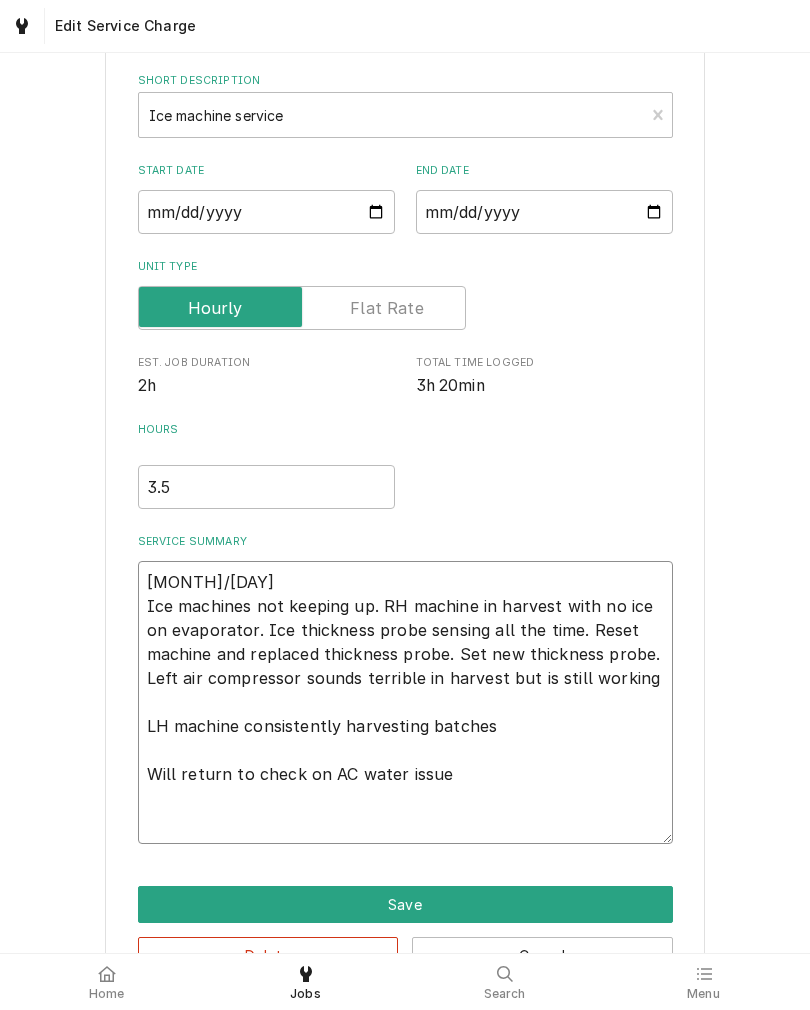 type on "x" 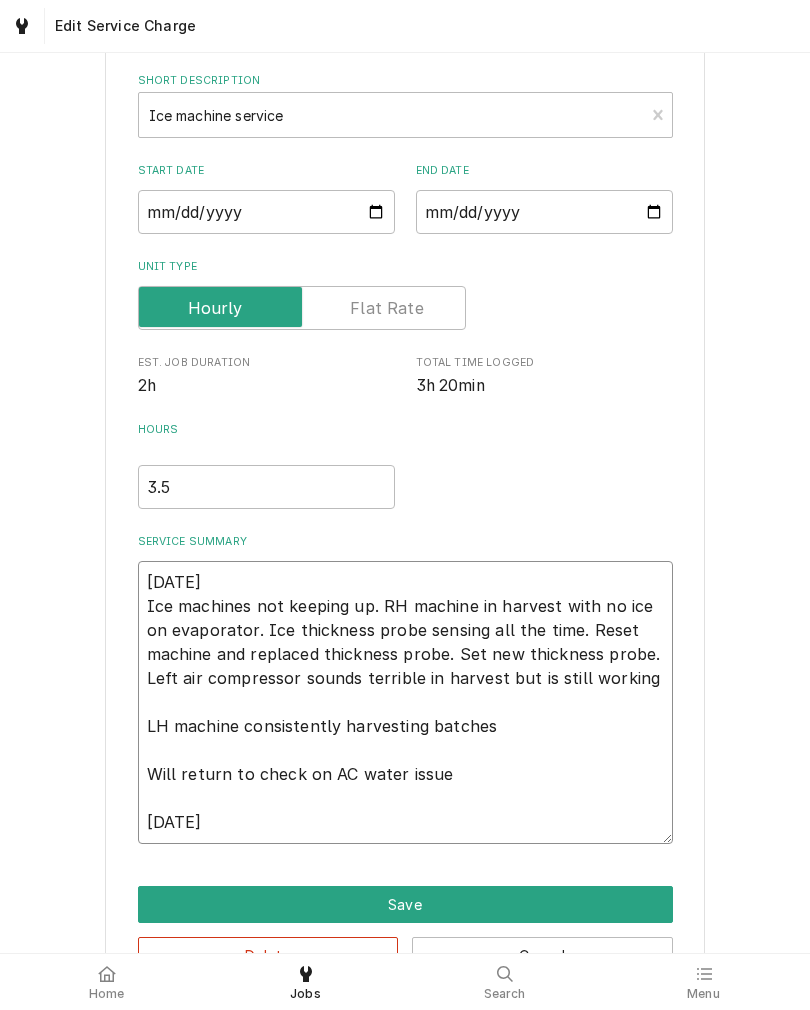 type on "x" 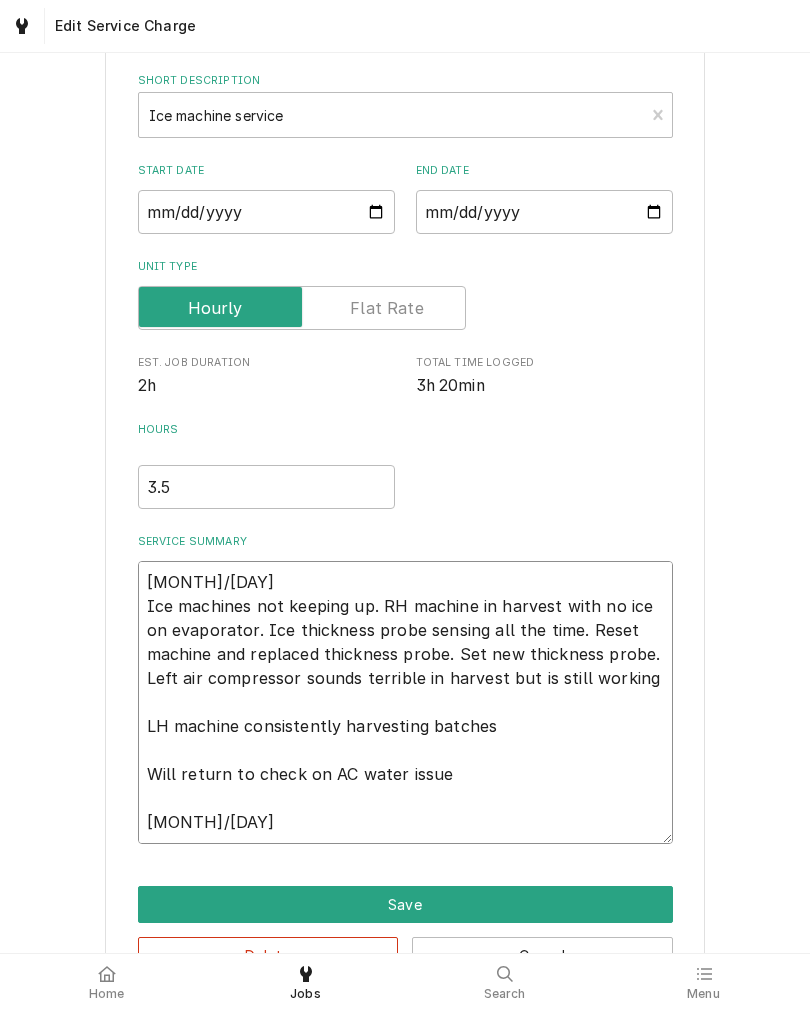 type on "x" 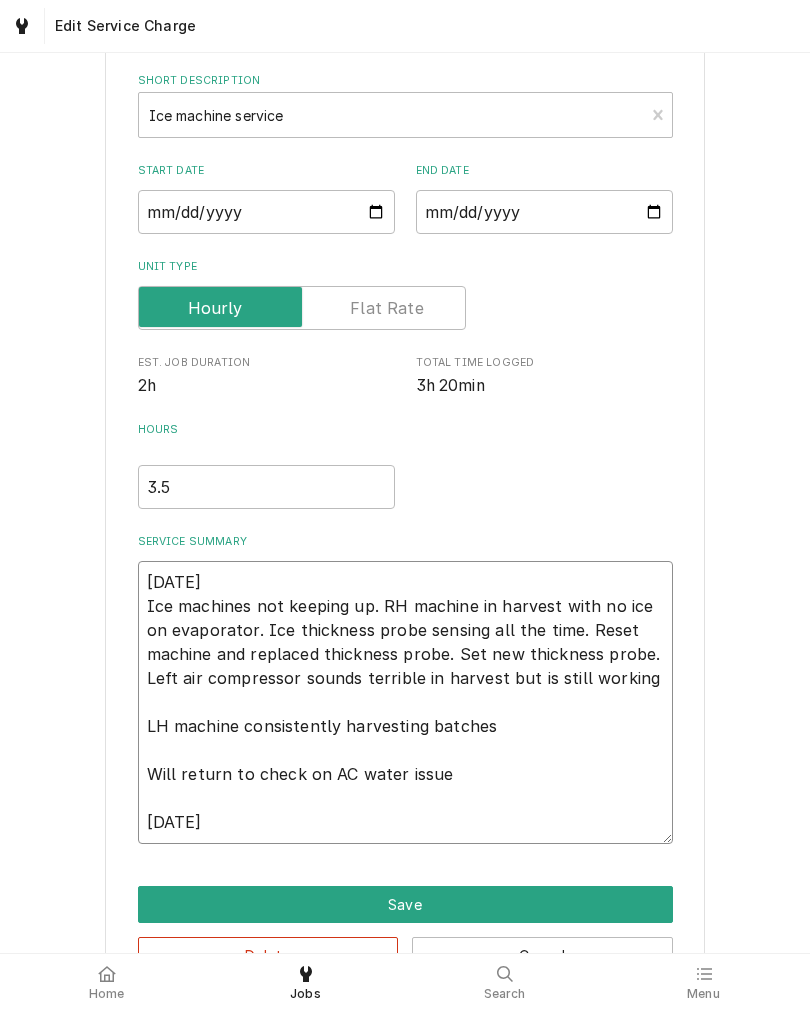 type on "x" 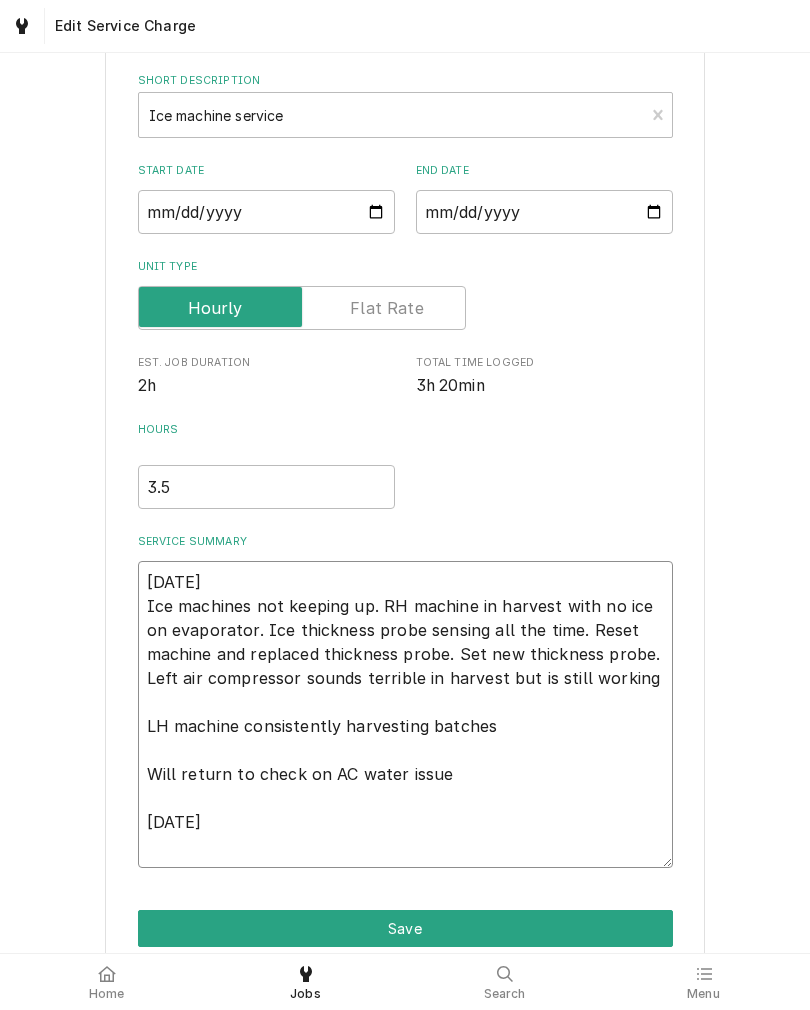 type on "x" 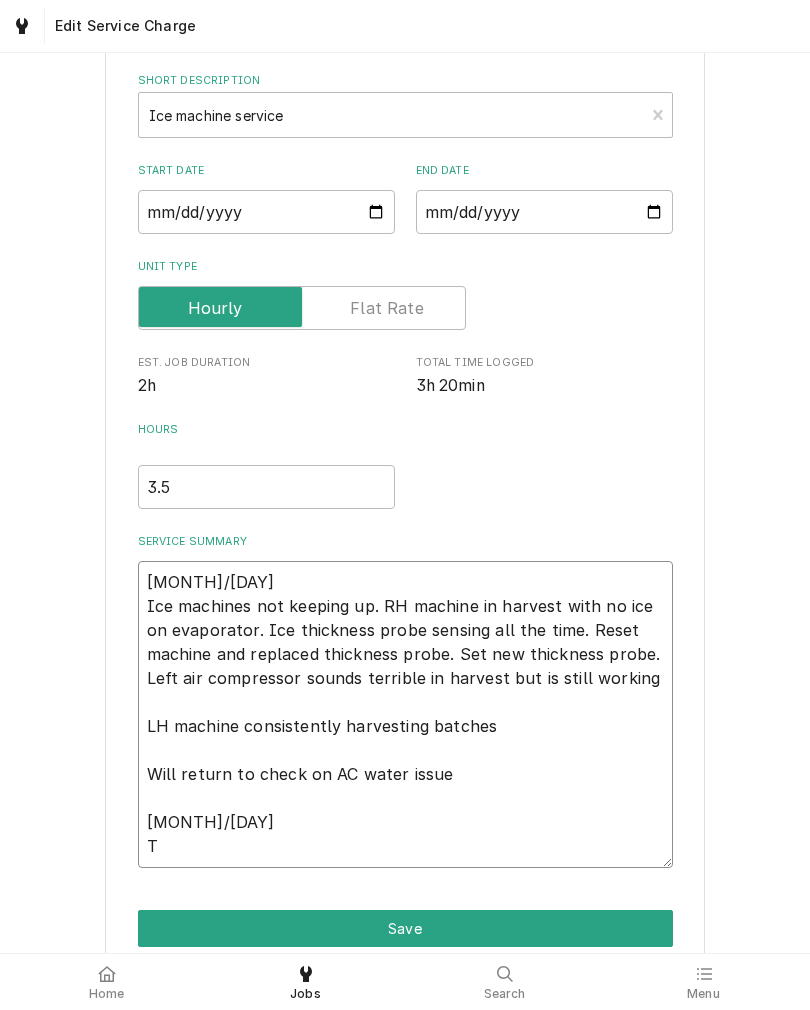 type on "x" 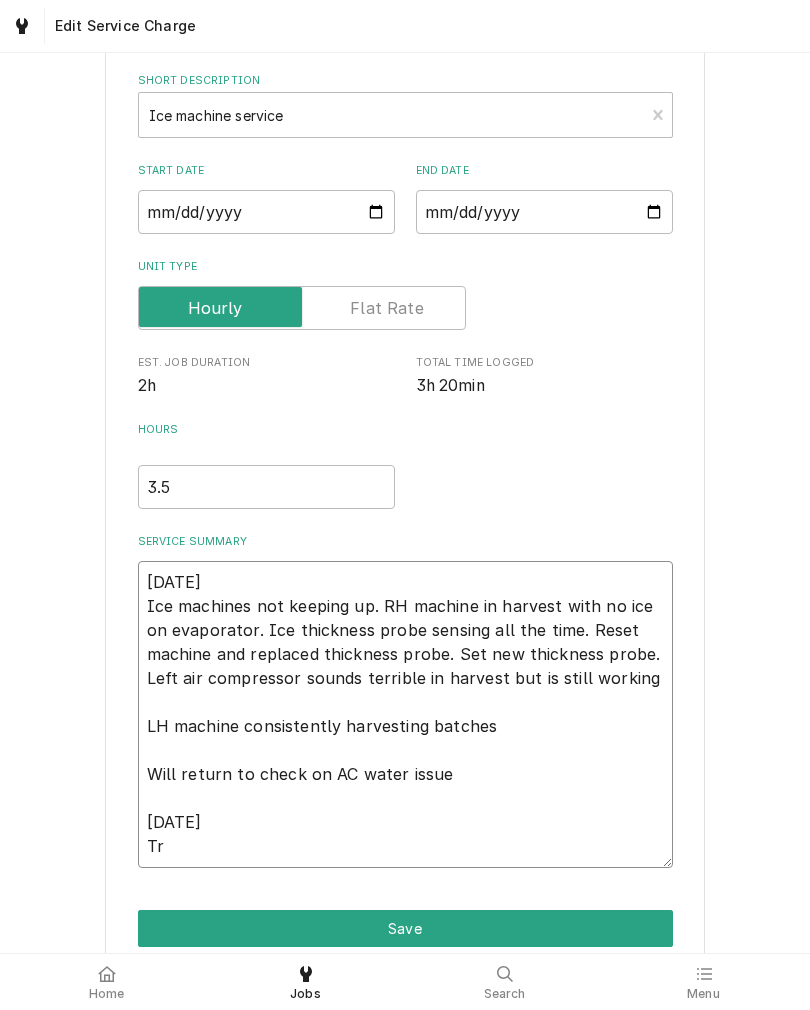 type on "x" 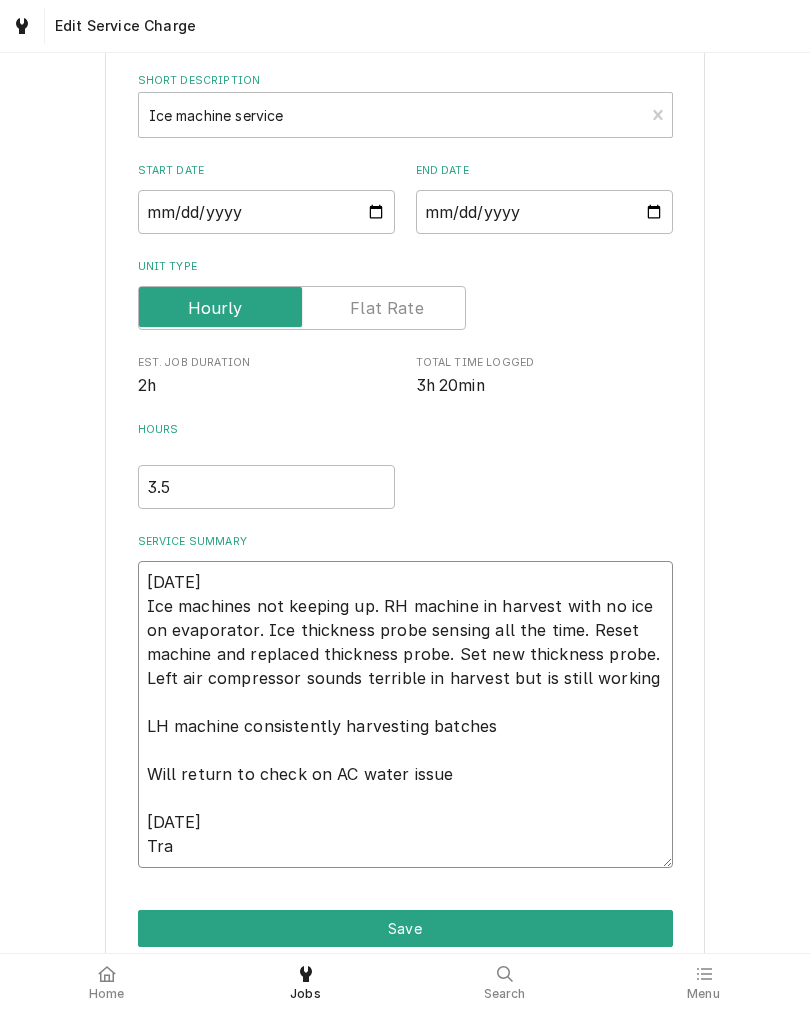 type on "x" 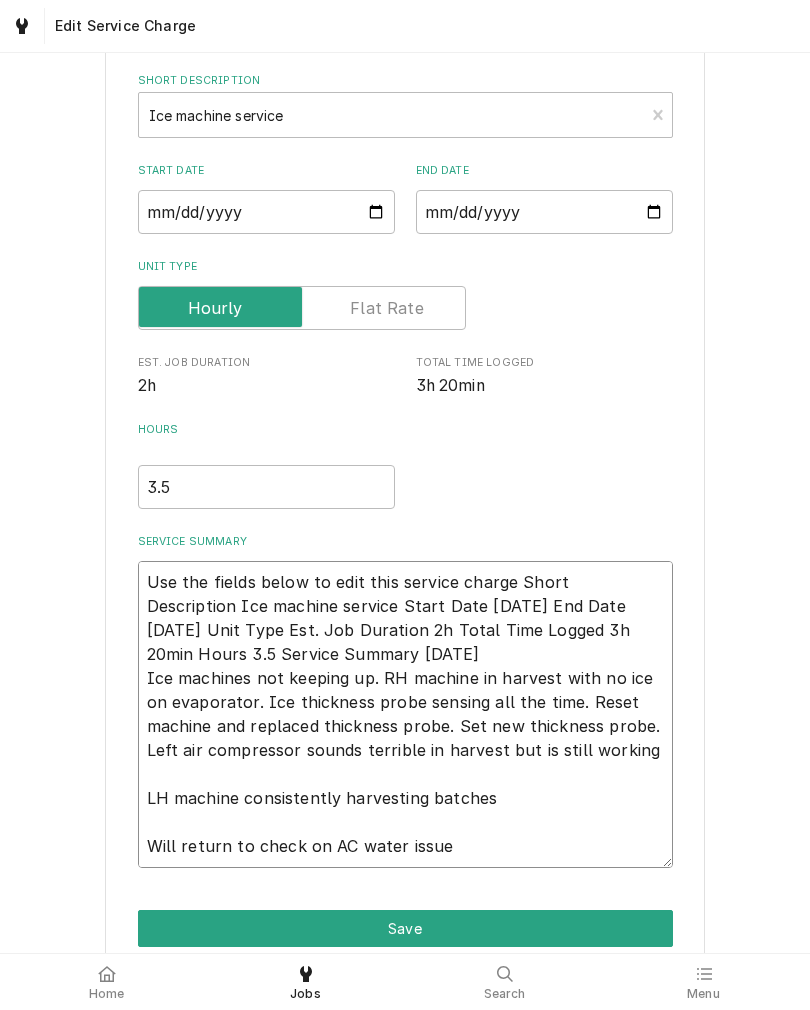 type on "x" 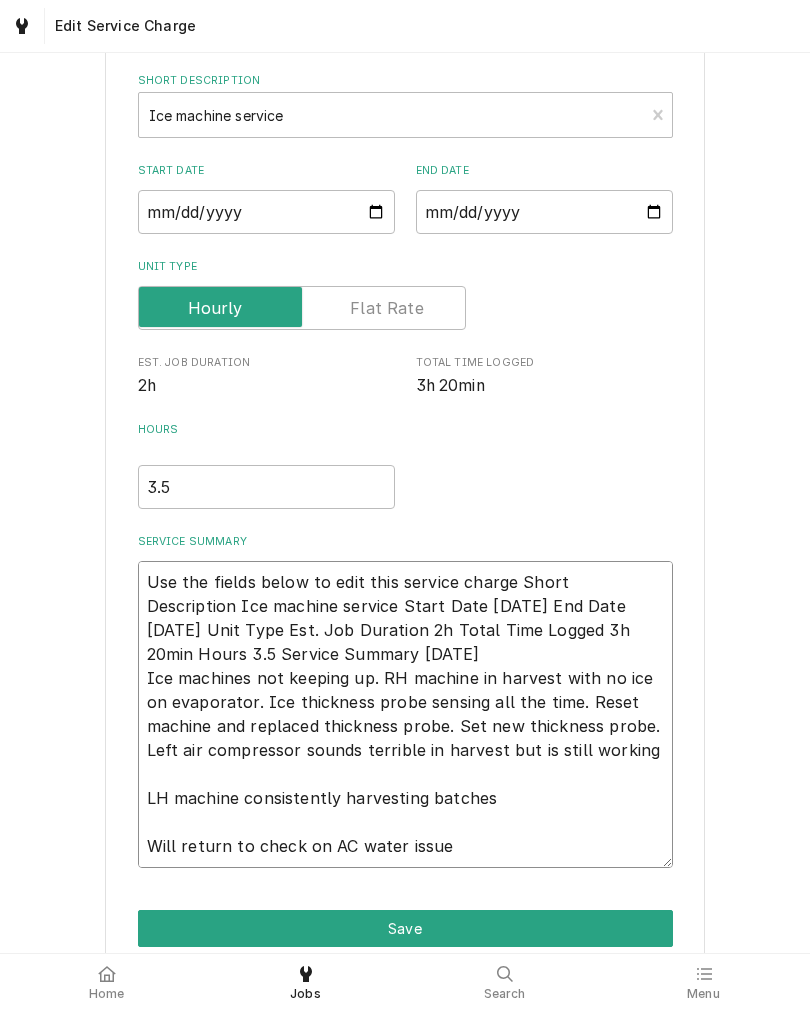 type on "x" 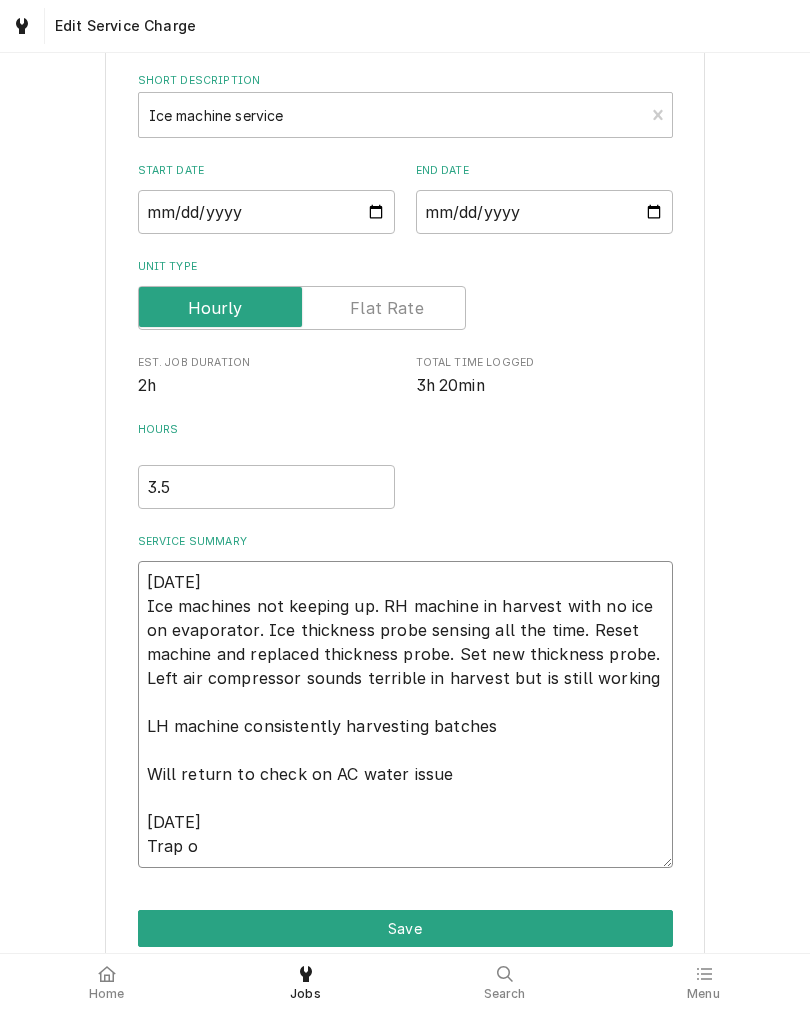 type on "x" 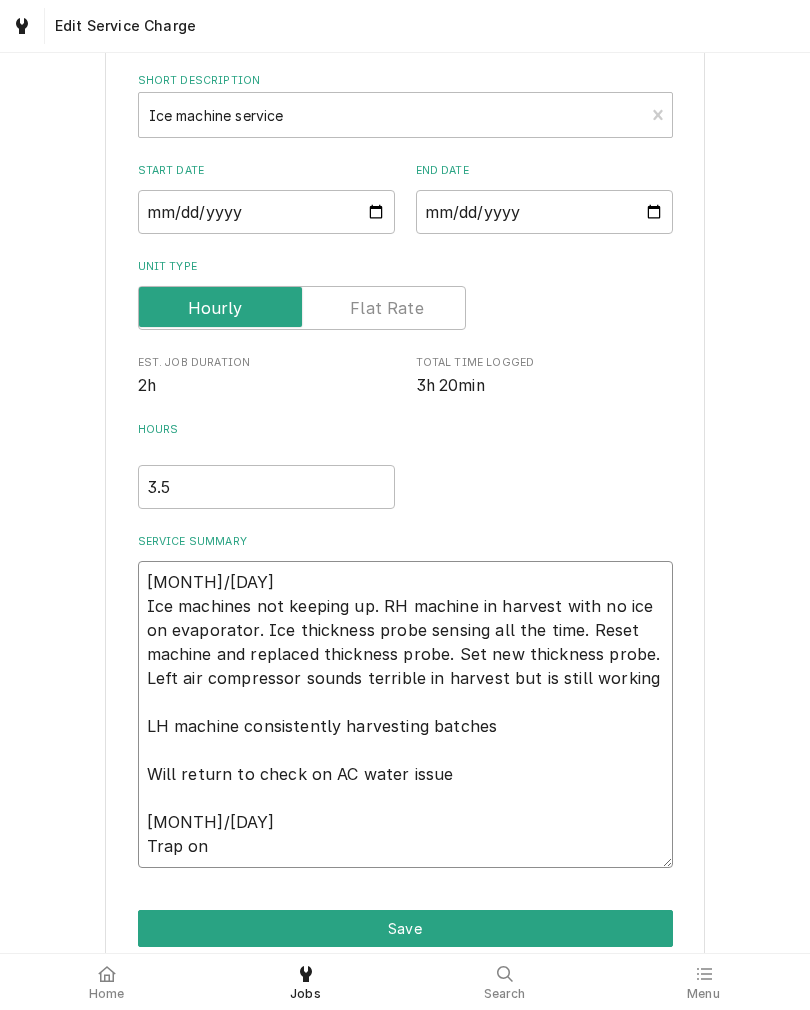 type on "x" 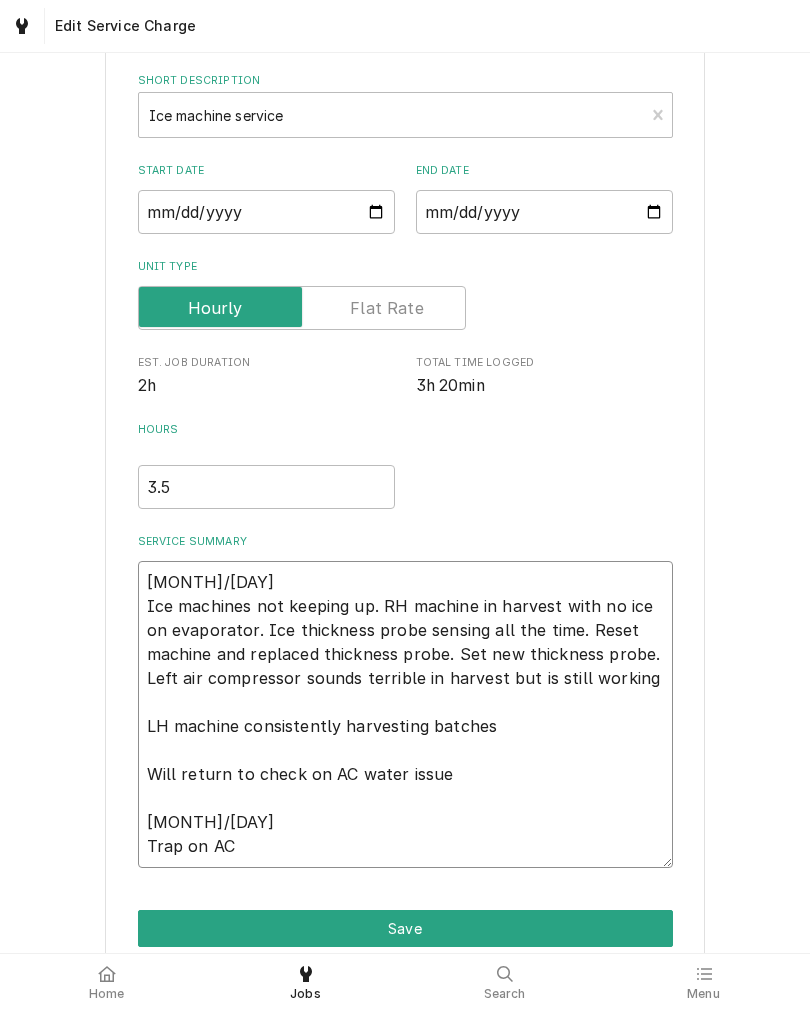 type on "x" 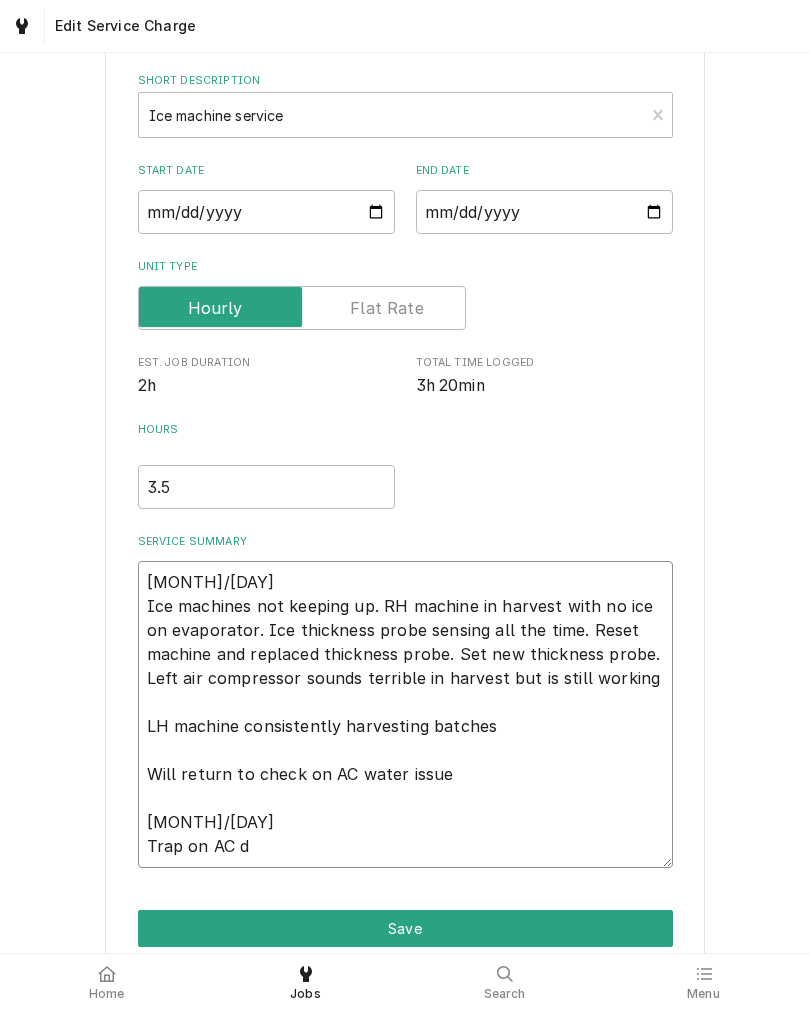 type on "x" 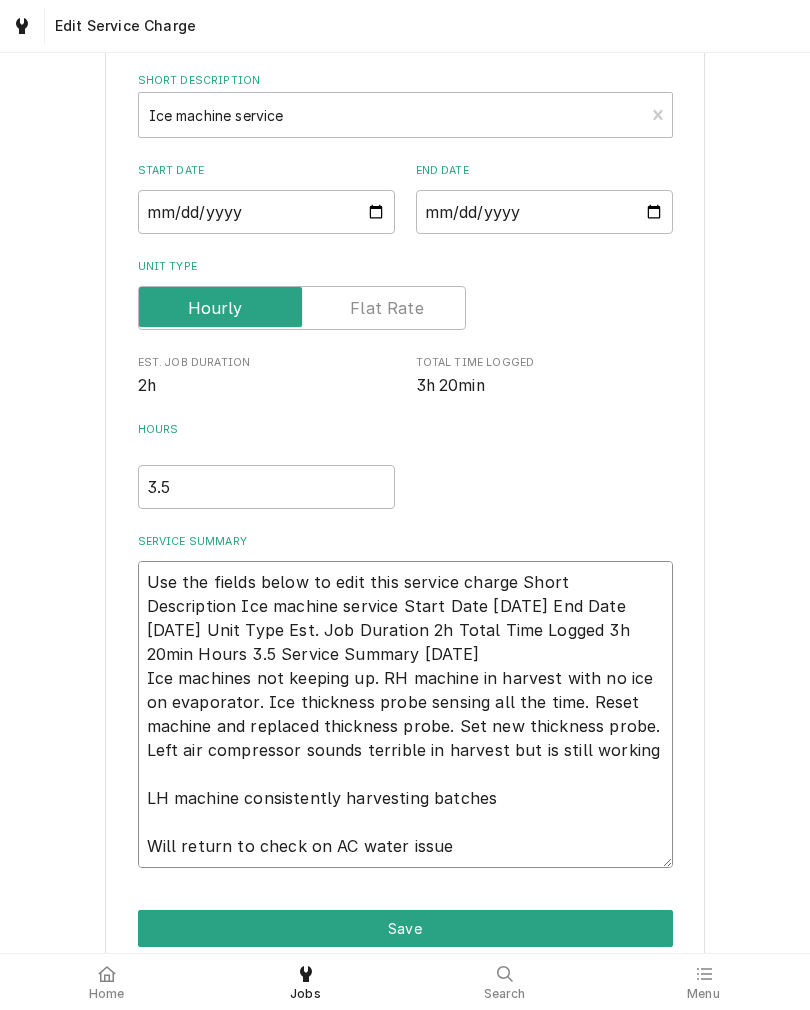 type on "x" 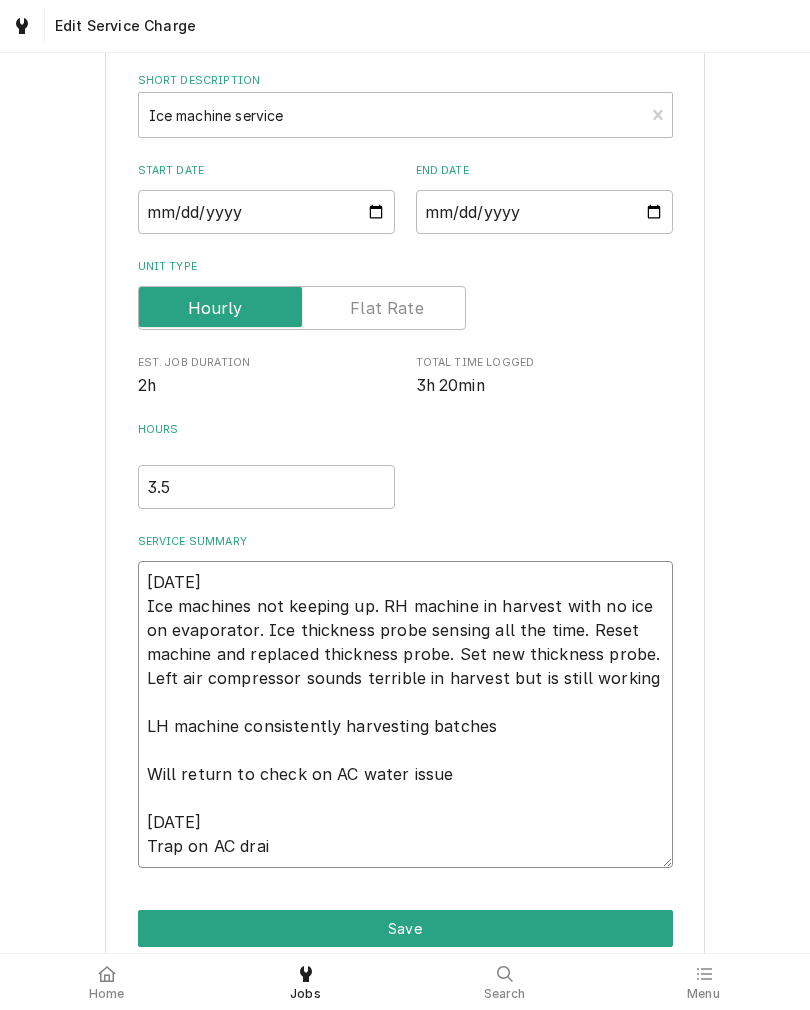 type on "x" 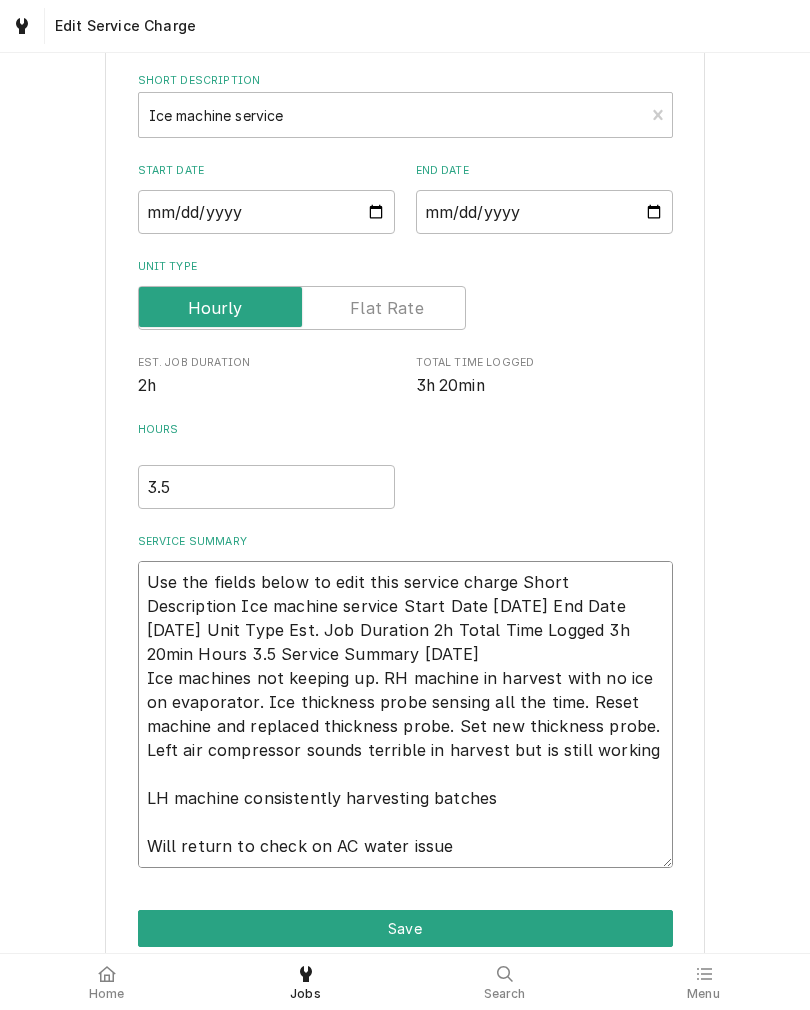 type on "x" 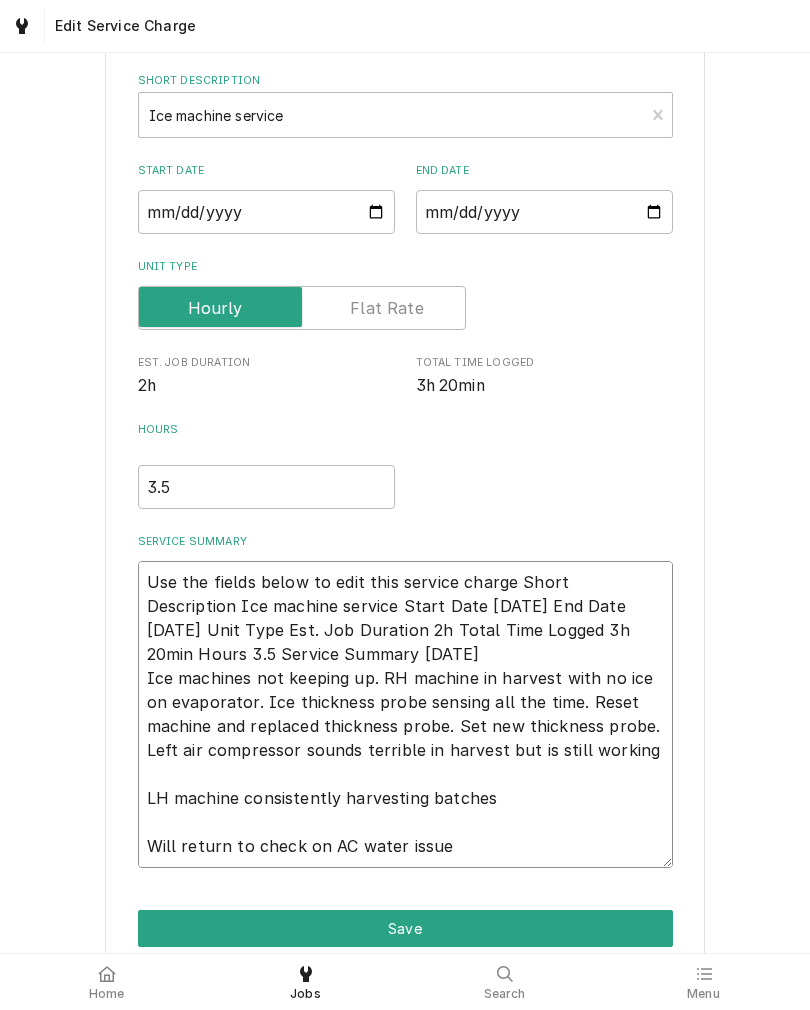 type on "x" 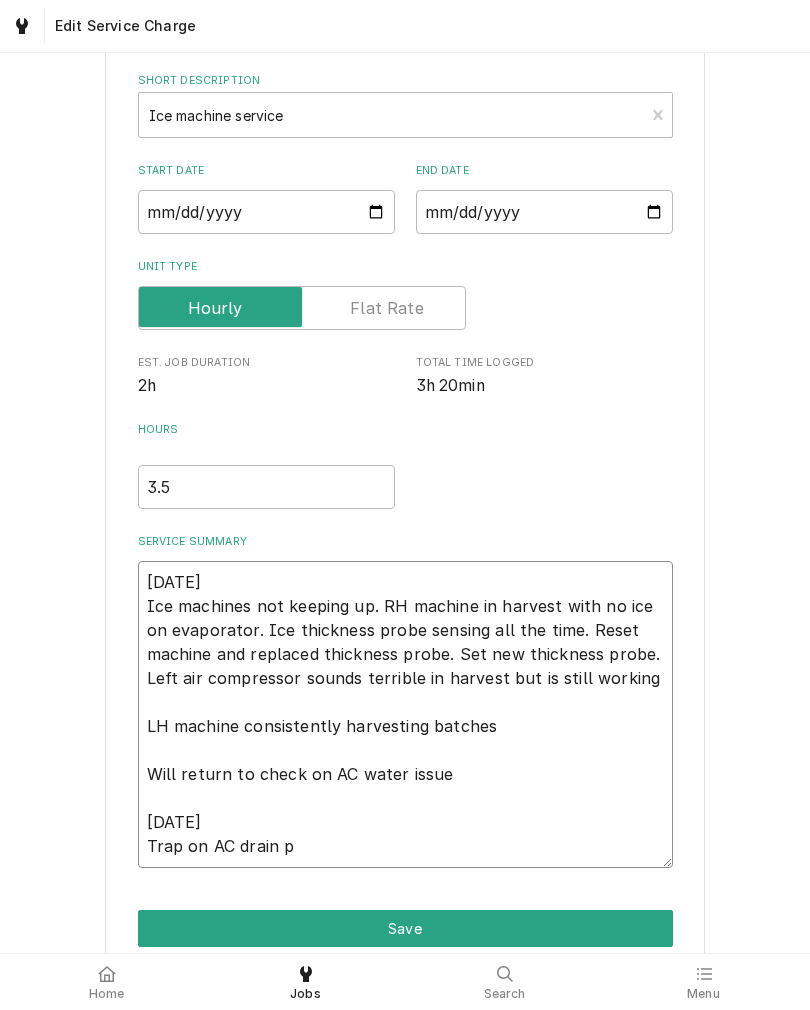 type on "x" 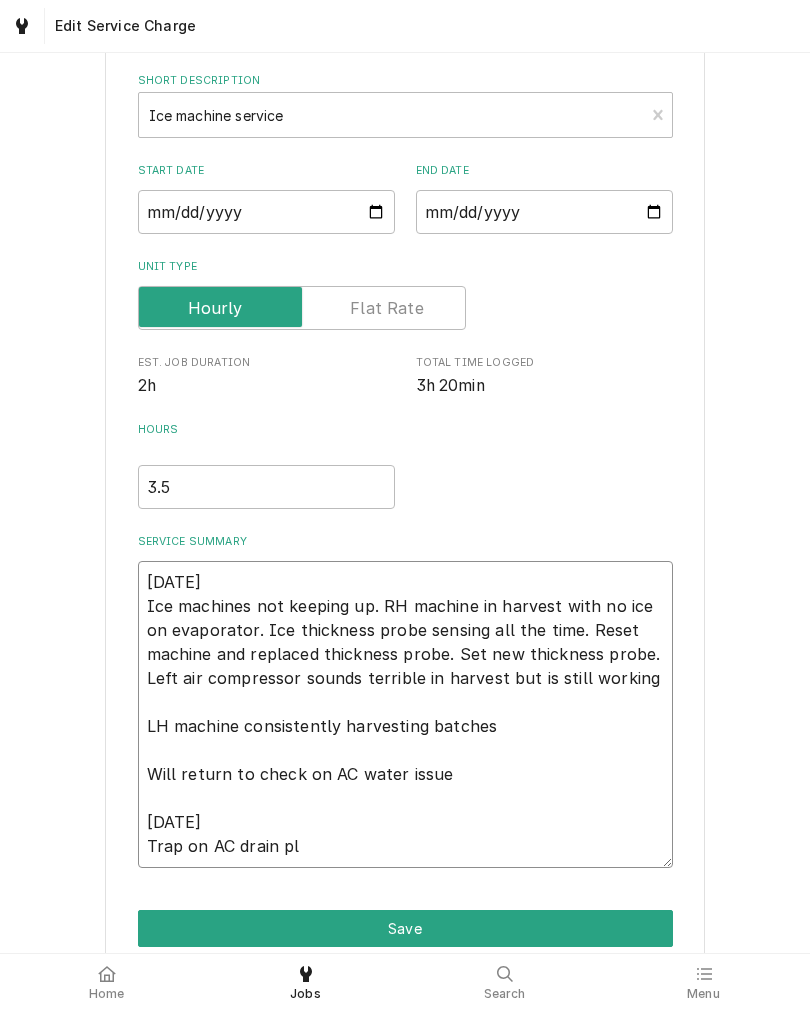 type on "x" 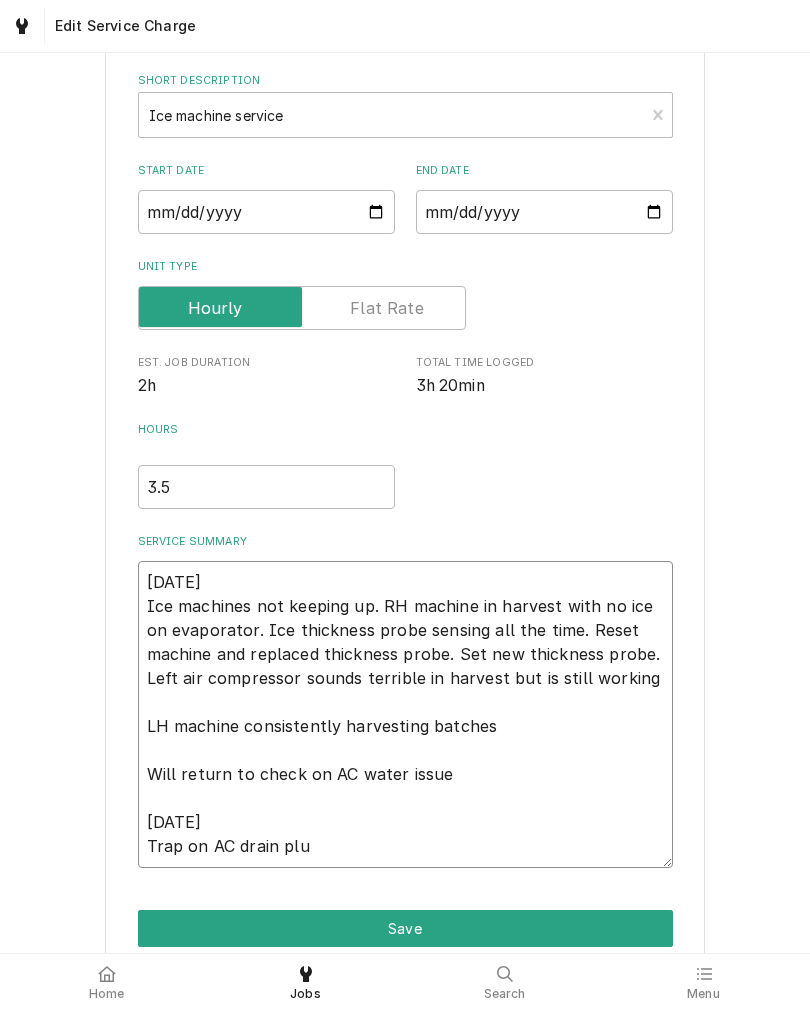 type on "x" 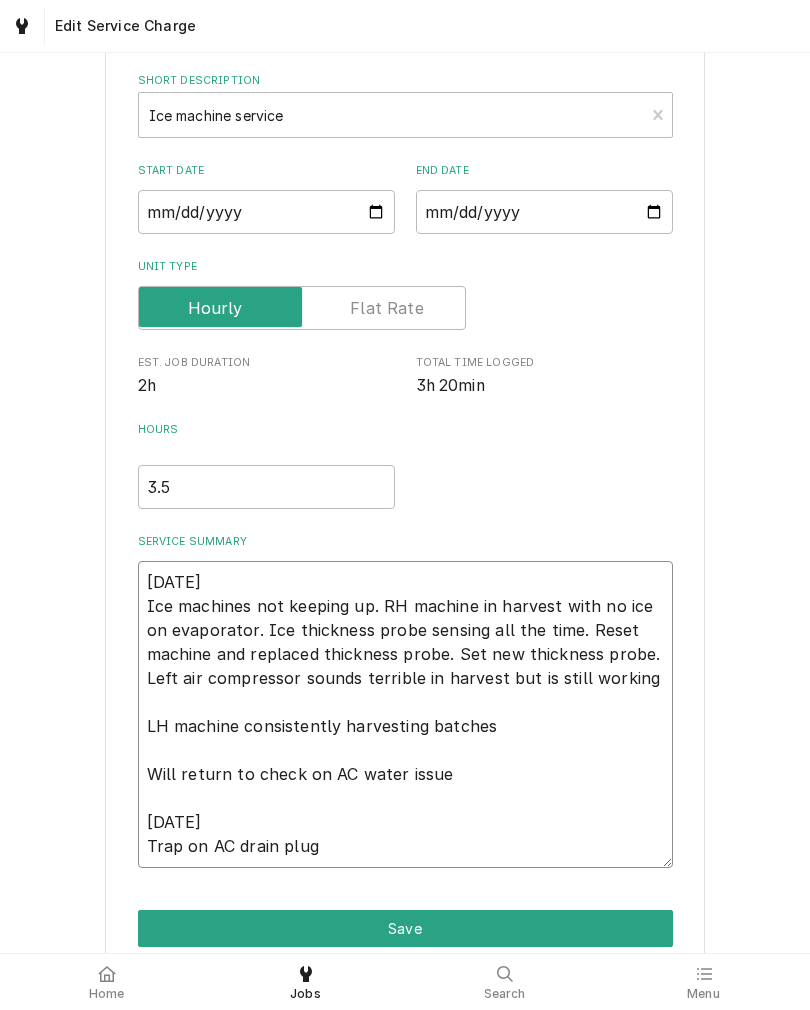 type on "x" 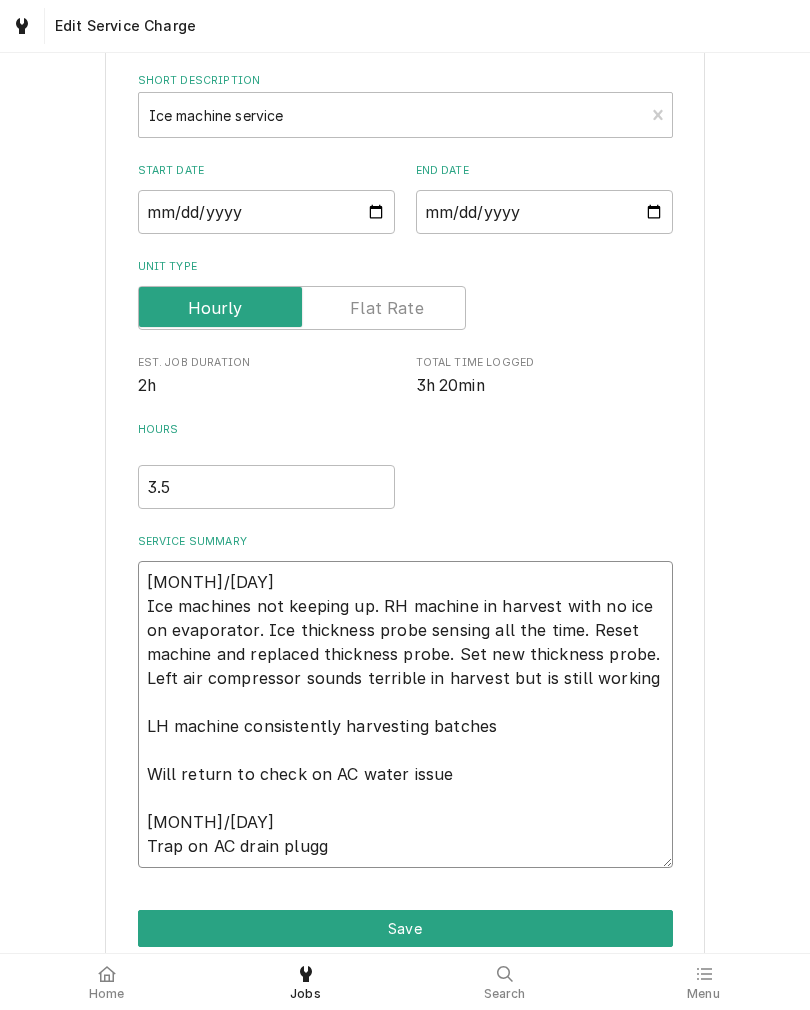 type on "x" 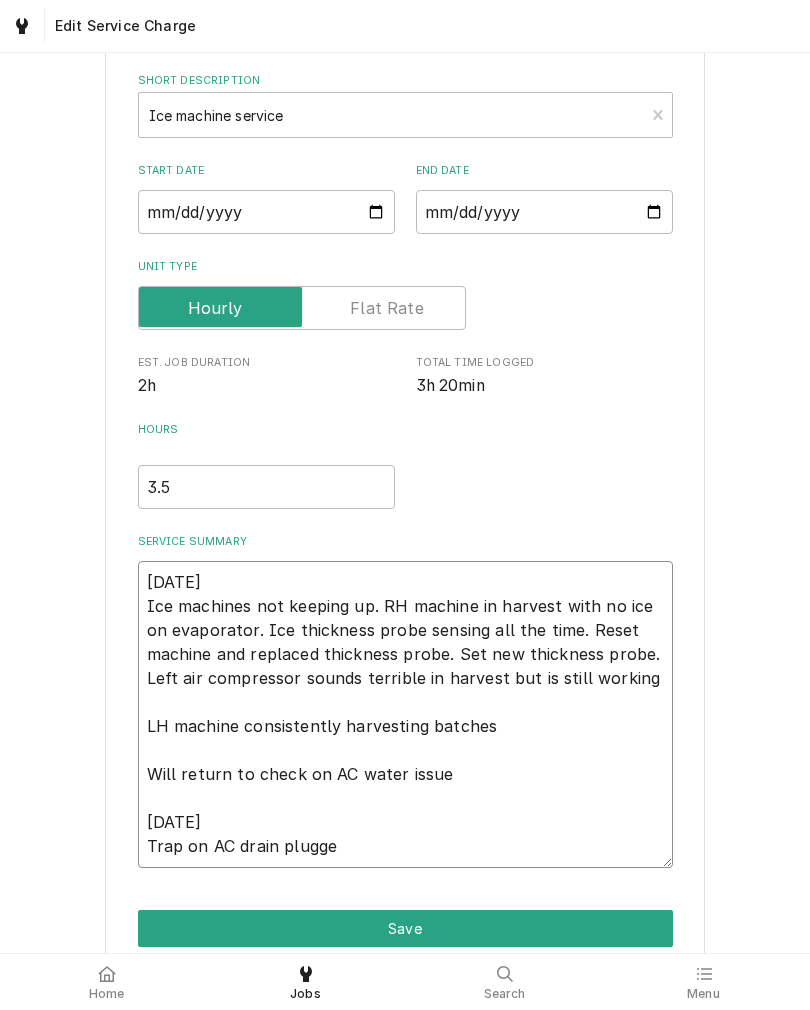 type on "x" 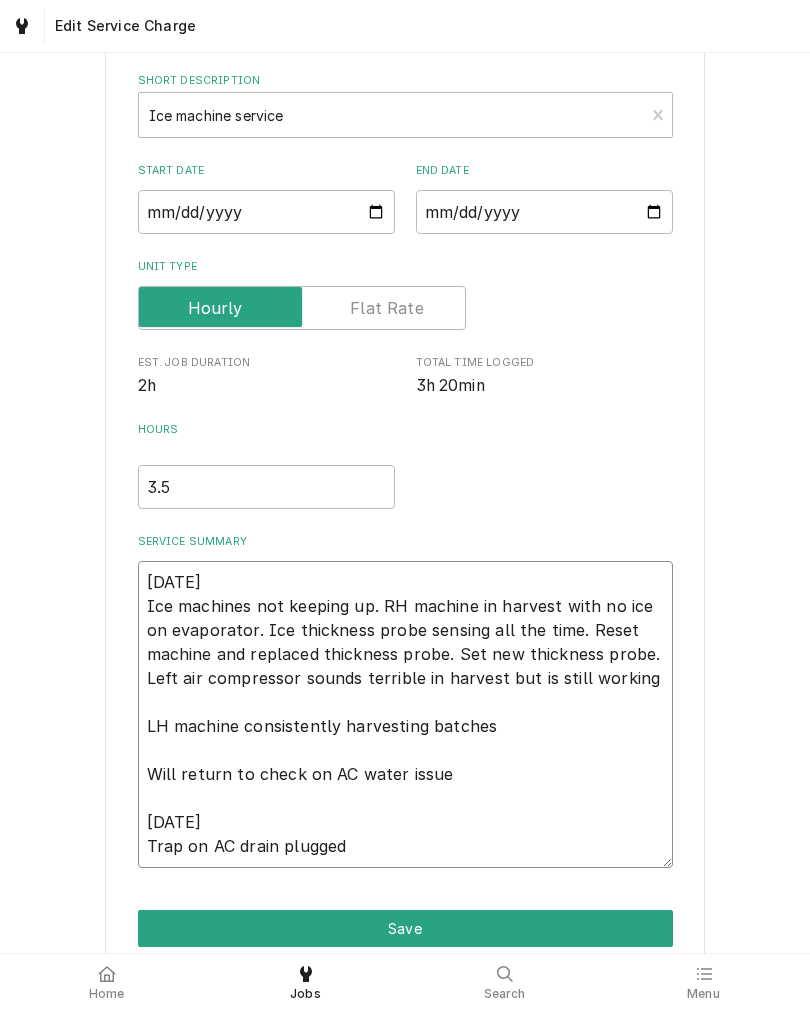 type on "x" 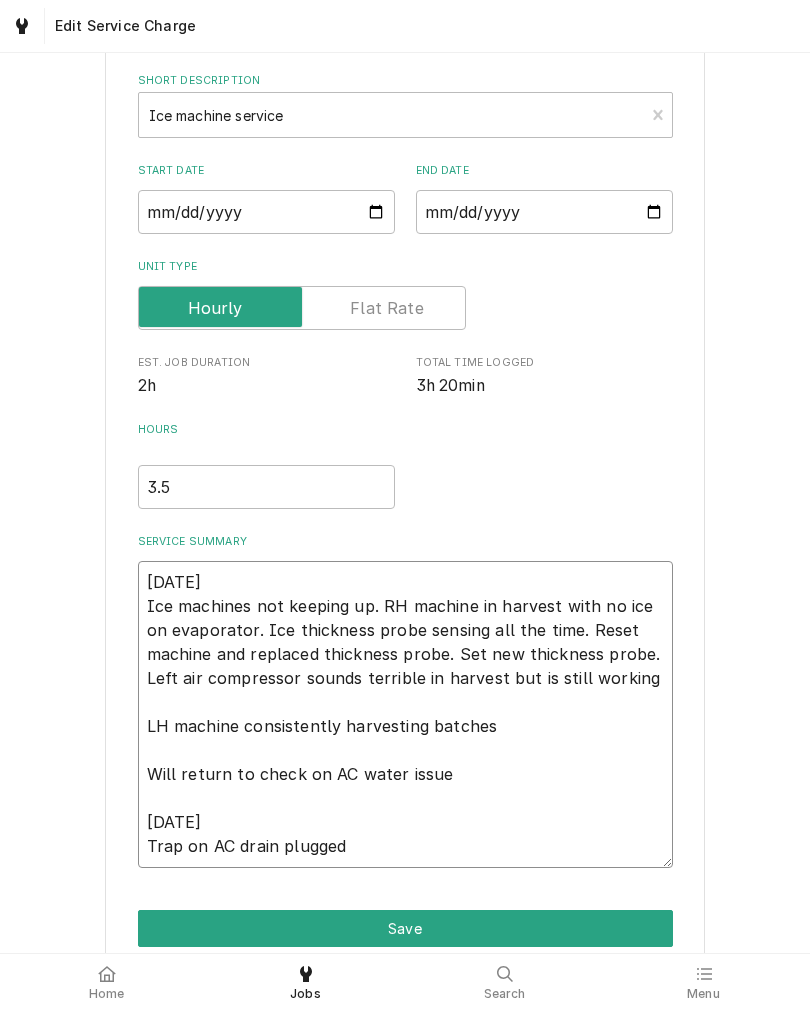 type on "x" 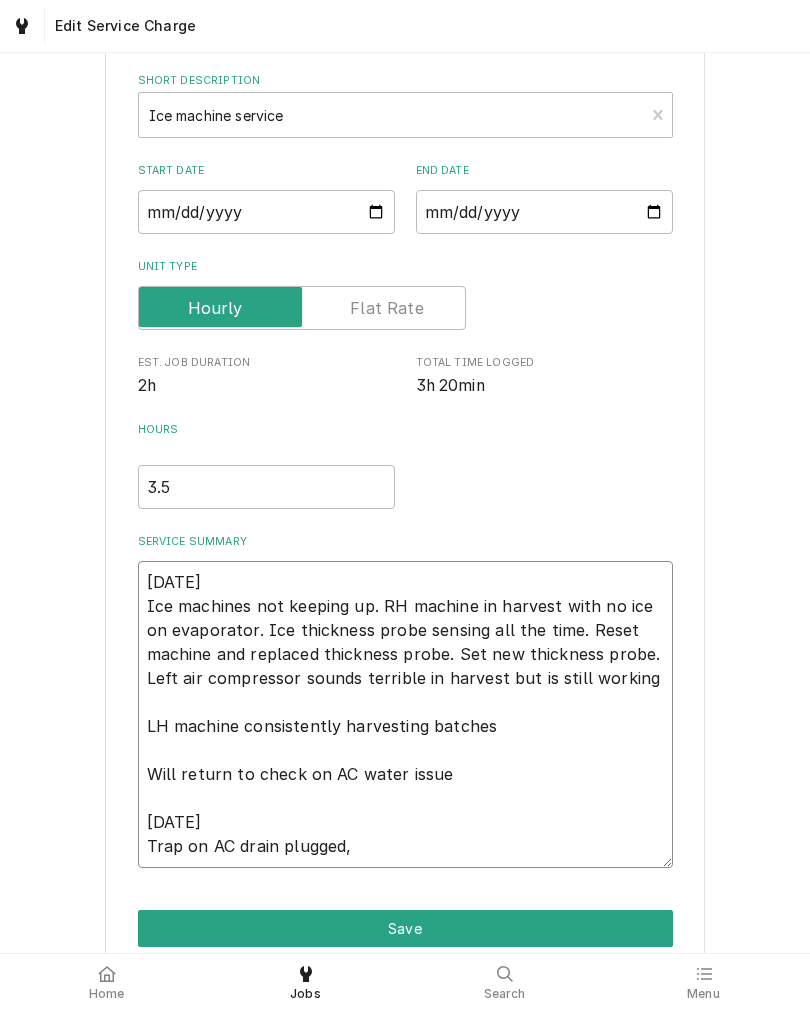 type on "x" 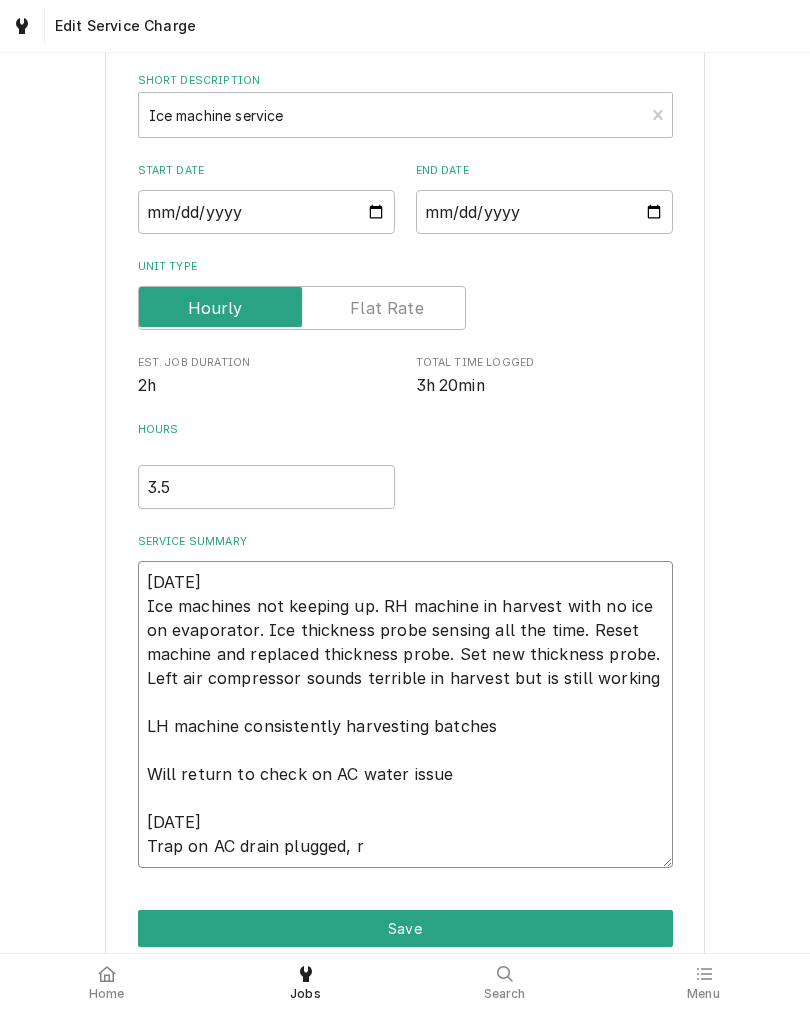 type on "x" 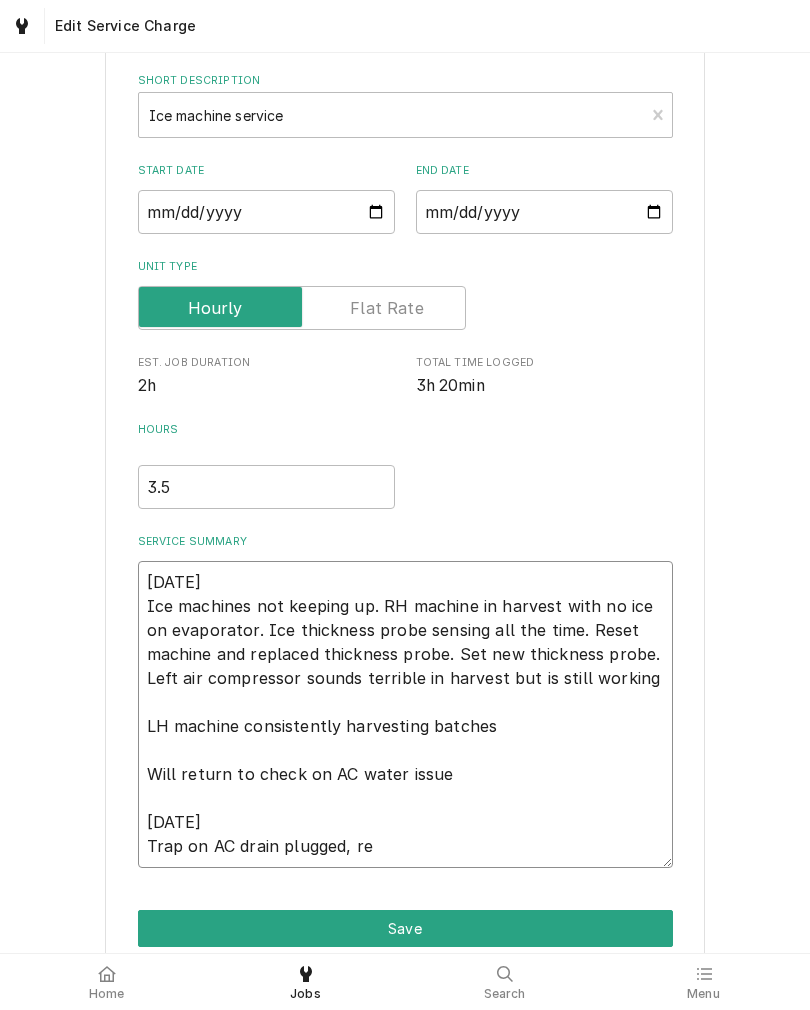 type on "x" 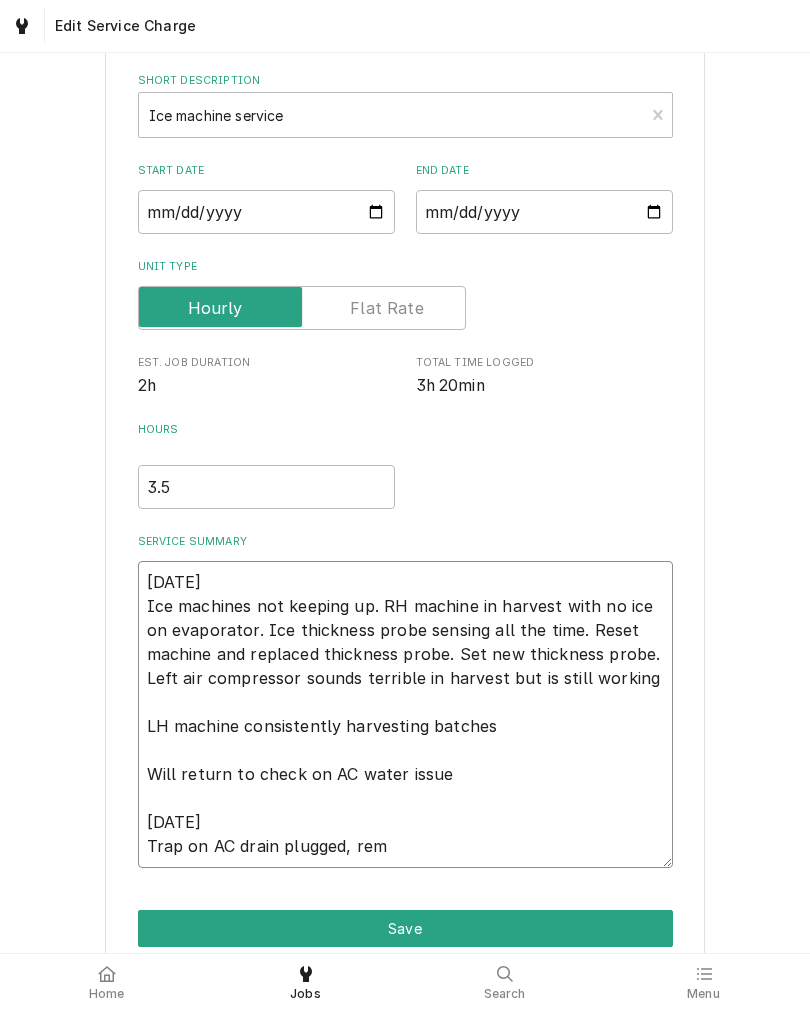 type on "x" 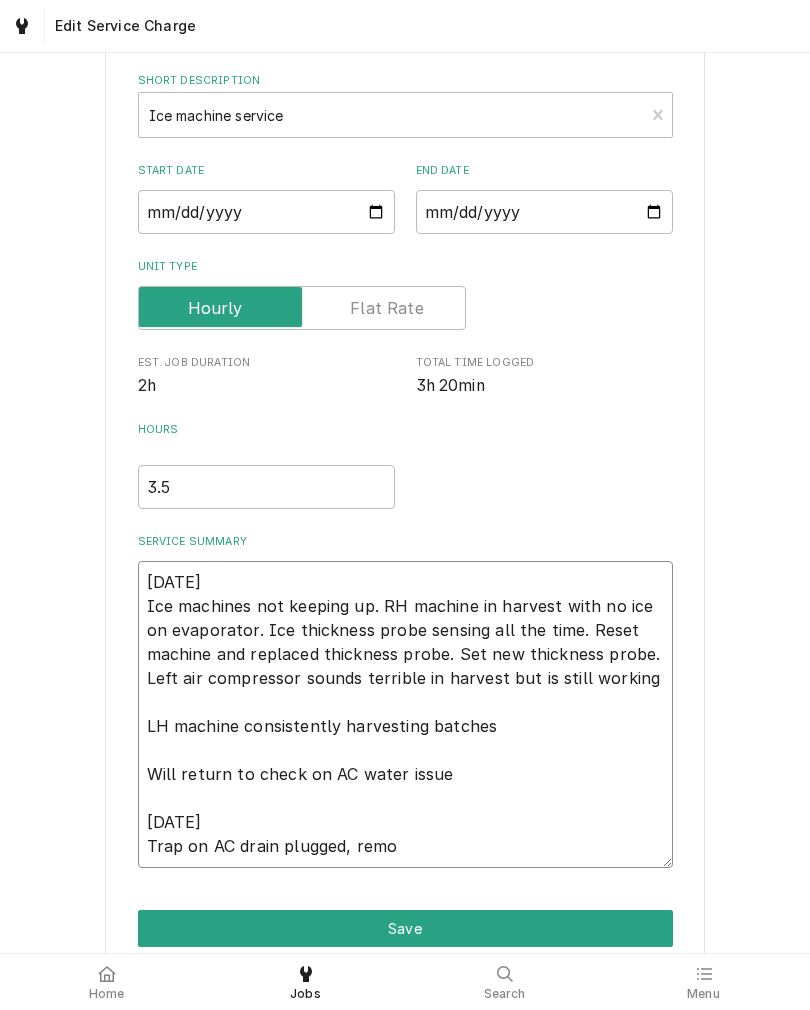 type on "x" 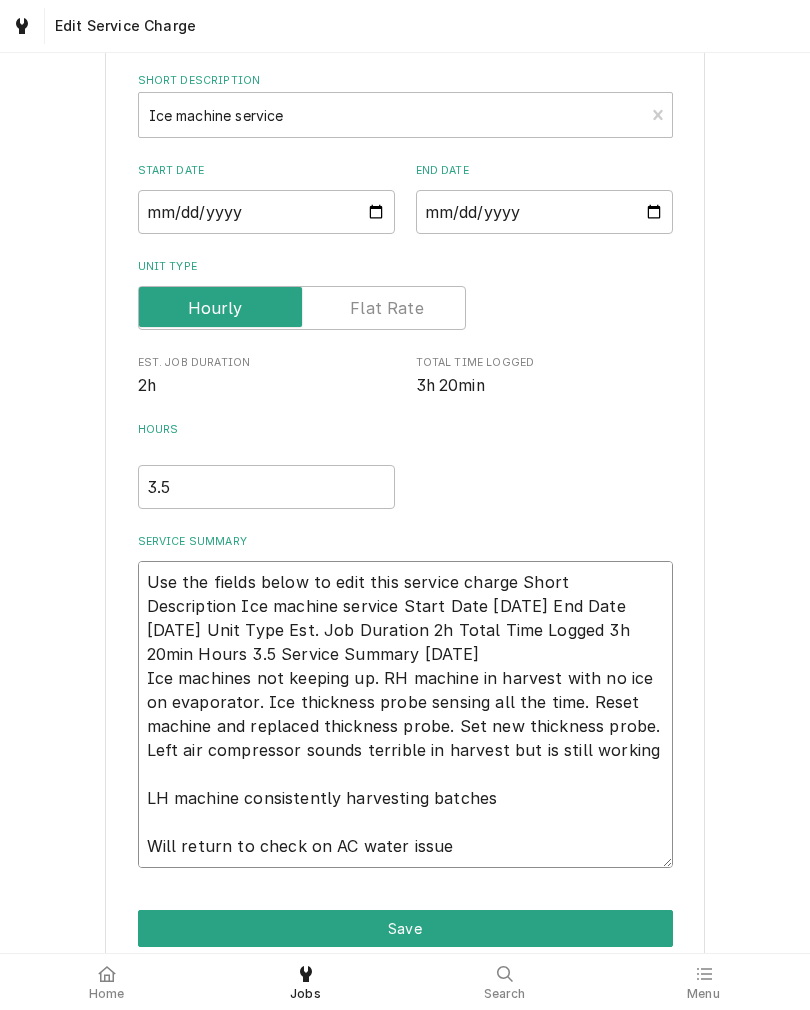 type on "x" 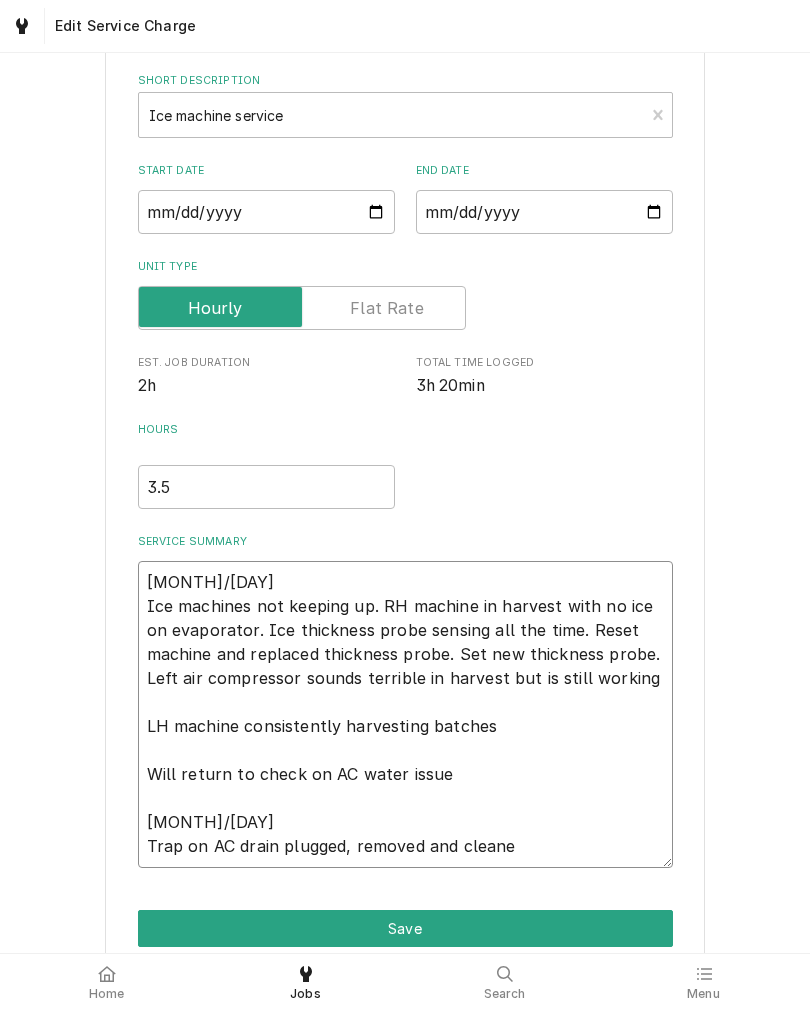 type on "x" 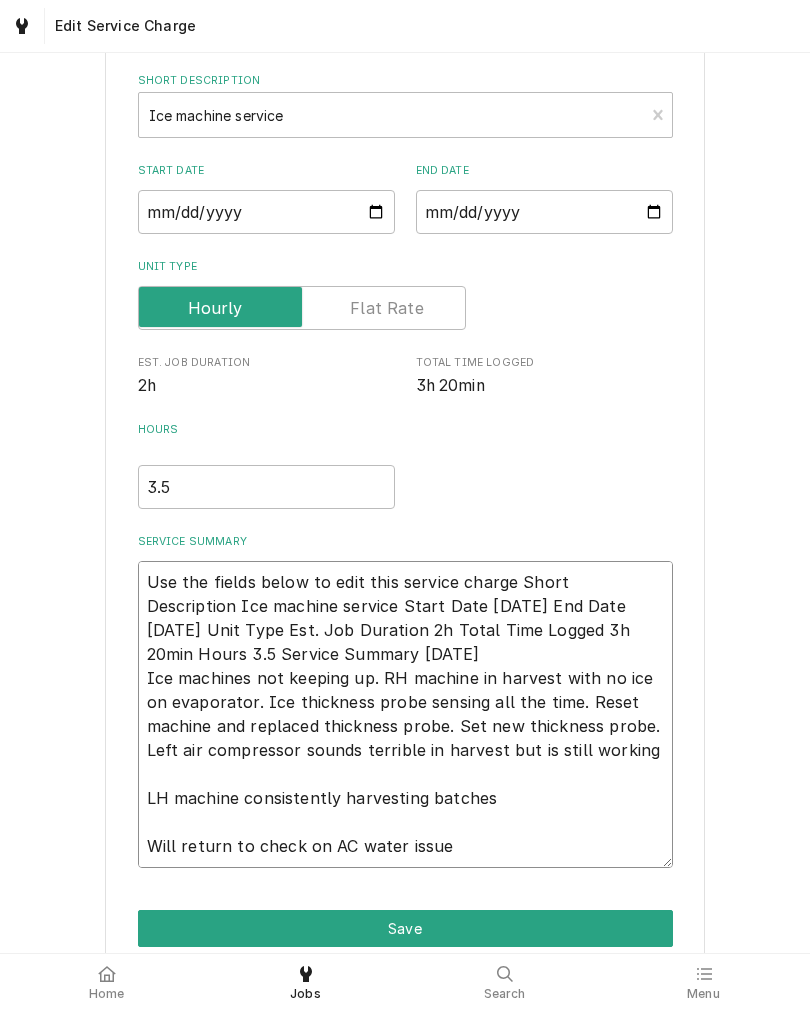 type on "x" 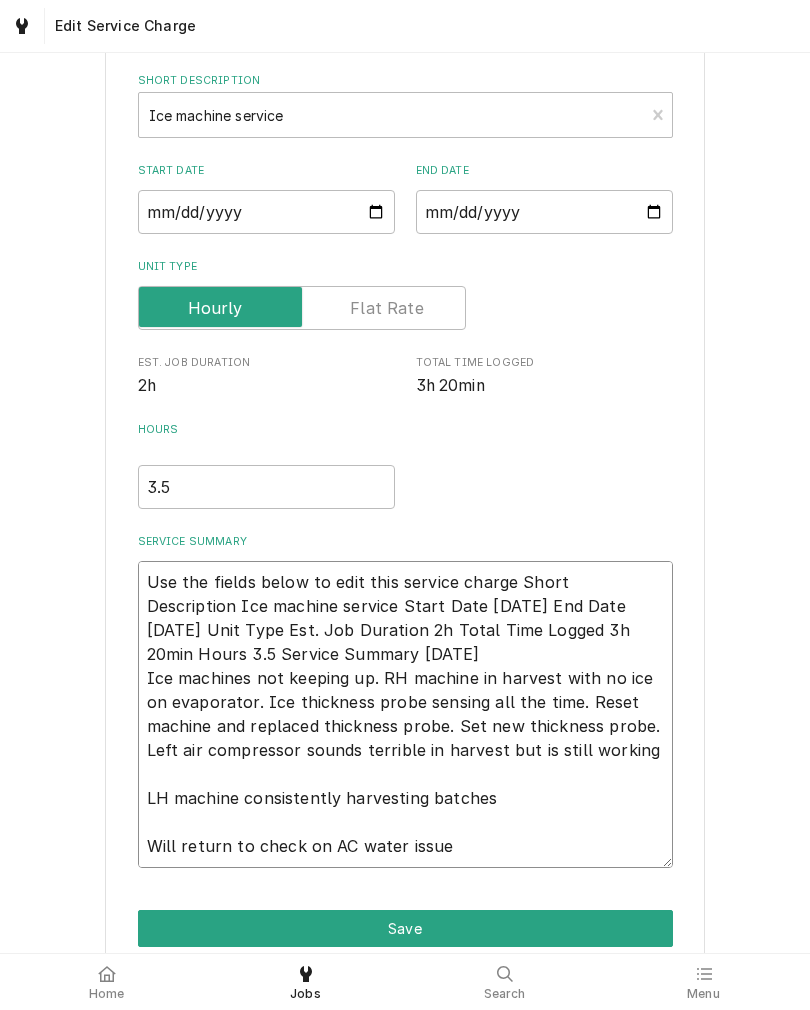 type on "x" 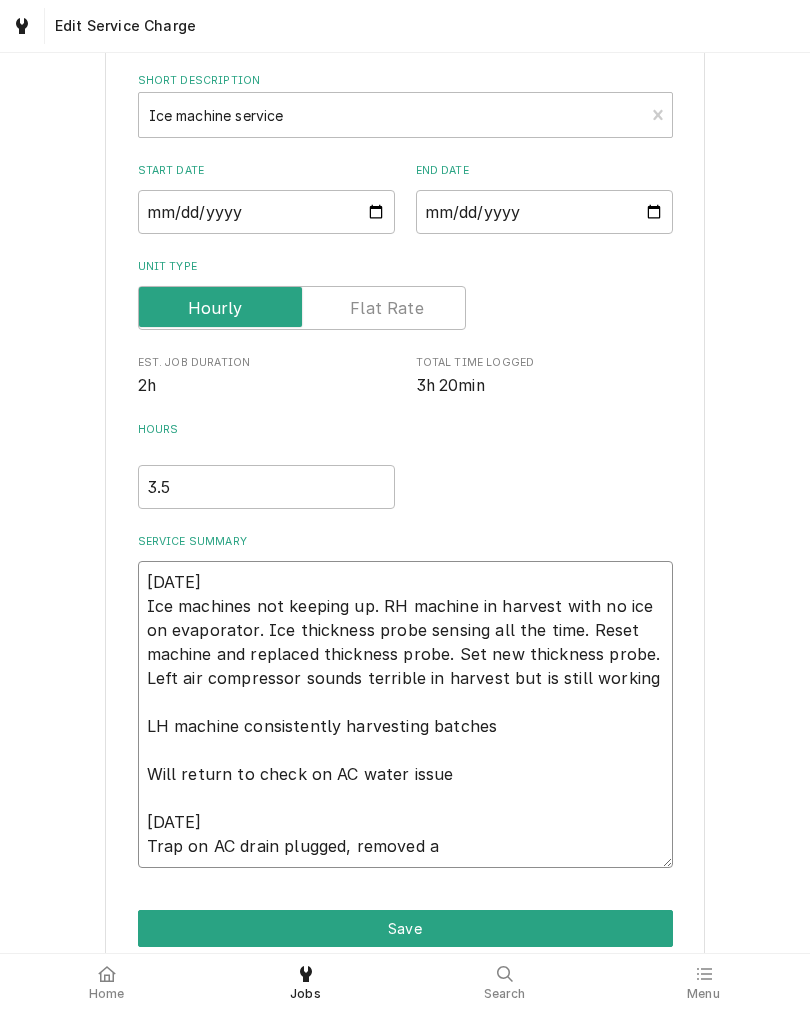 type on "x" 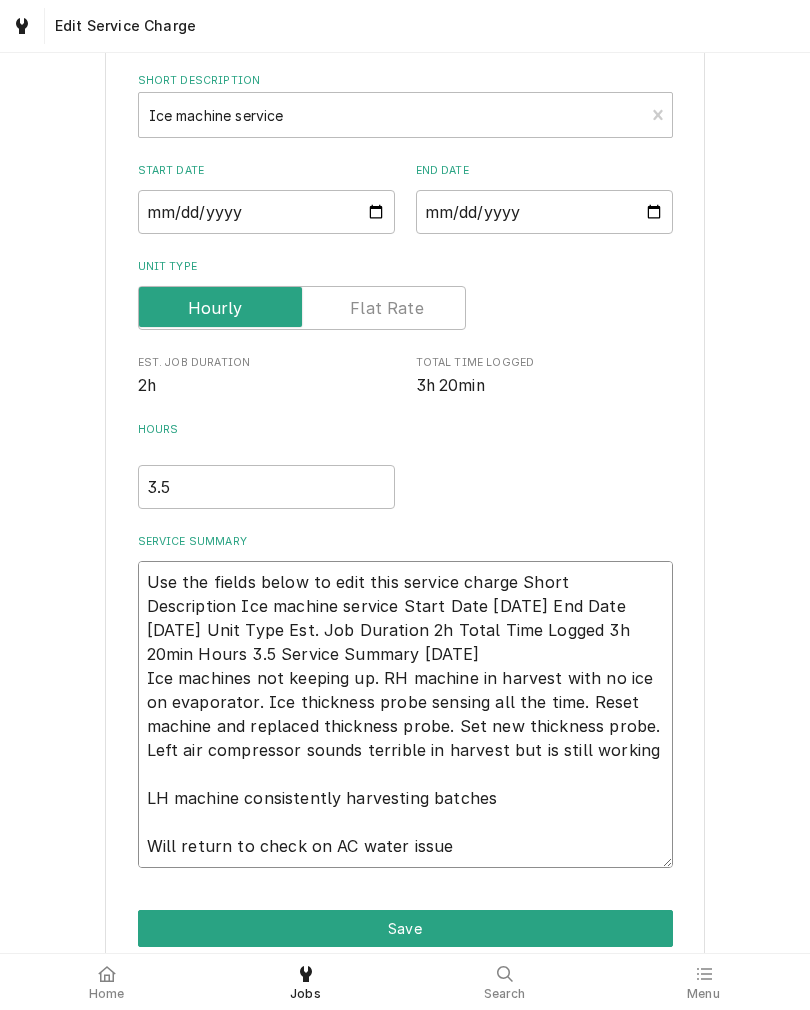 type on "x" 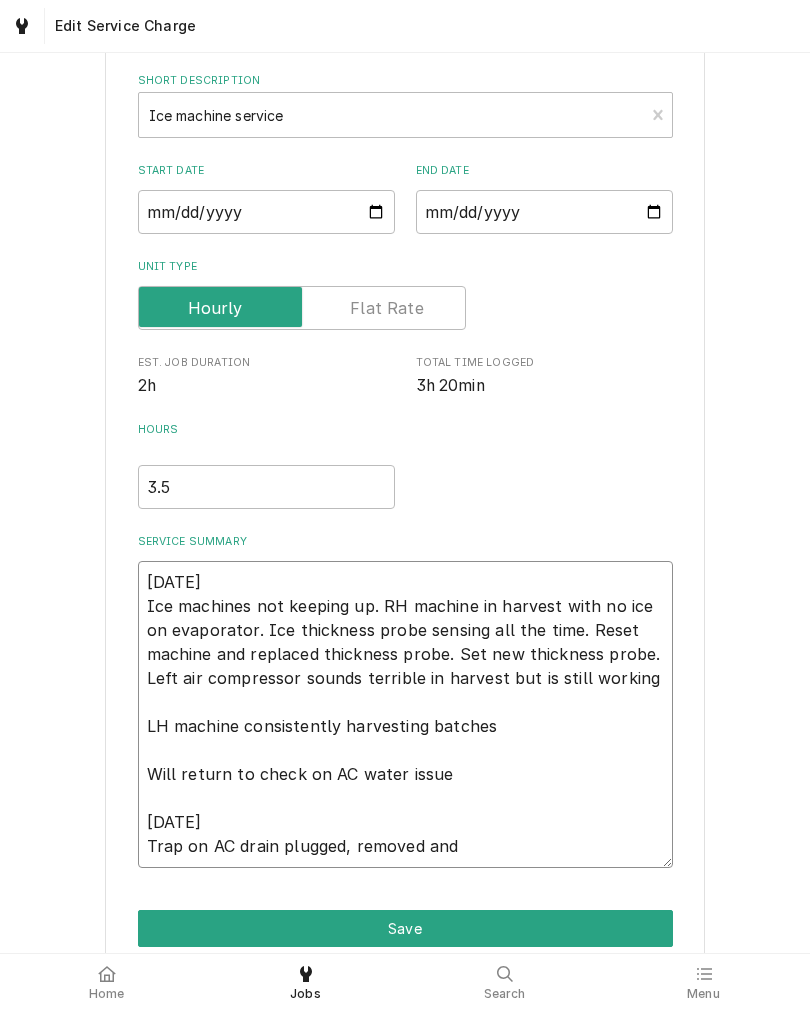 type on "x" 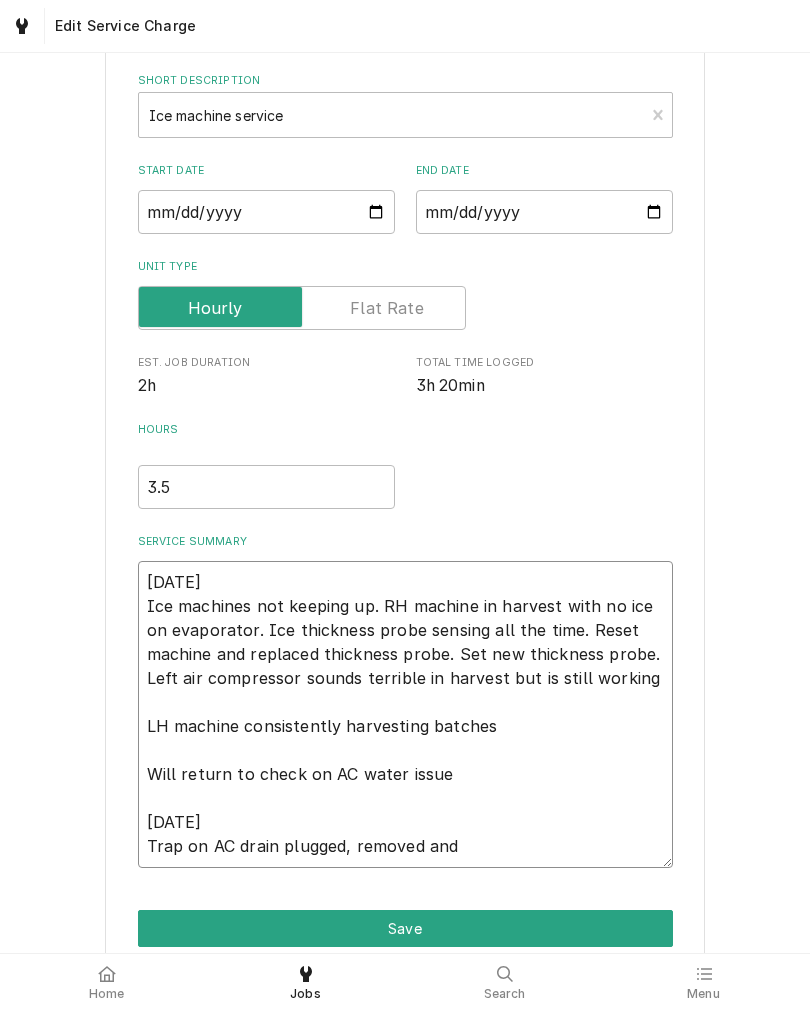 type on "x" 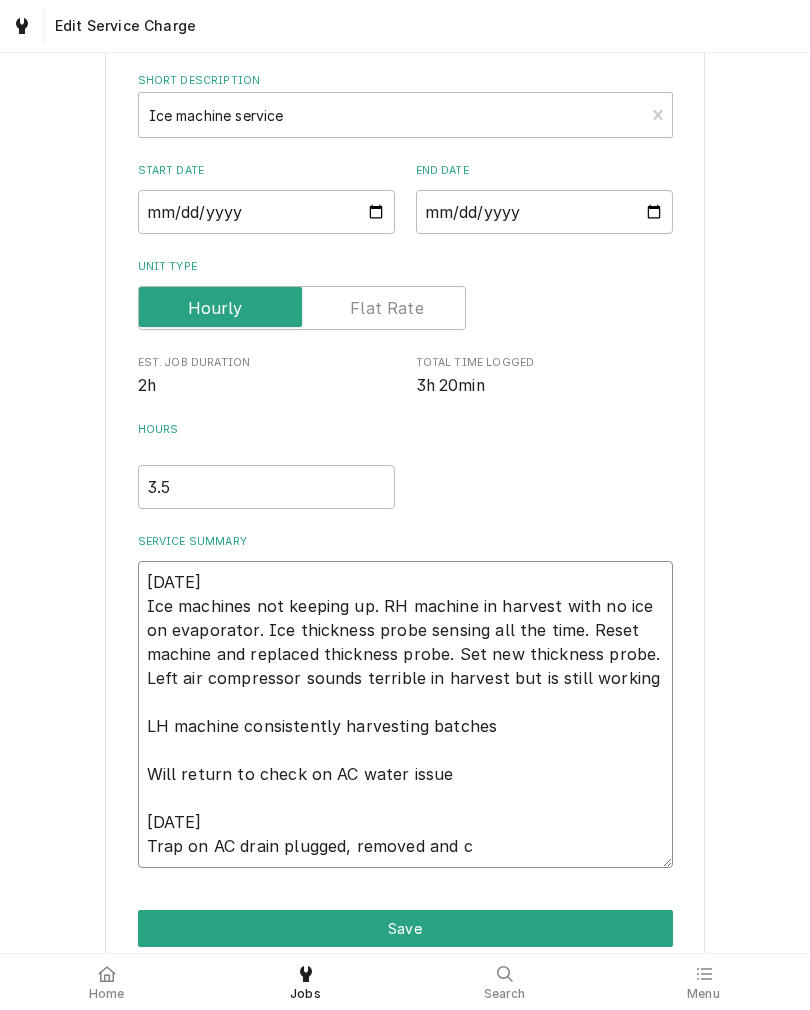 type on "x" 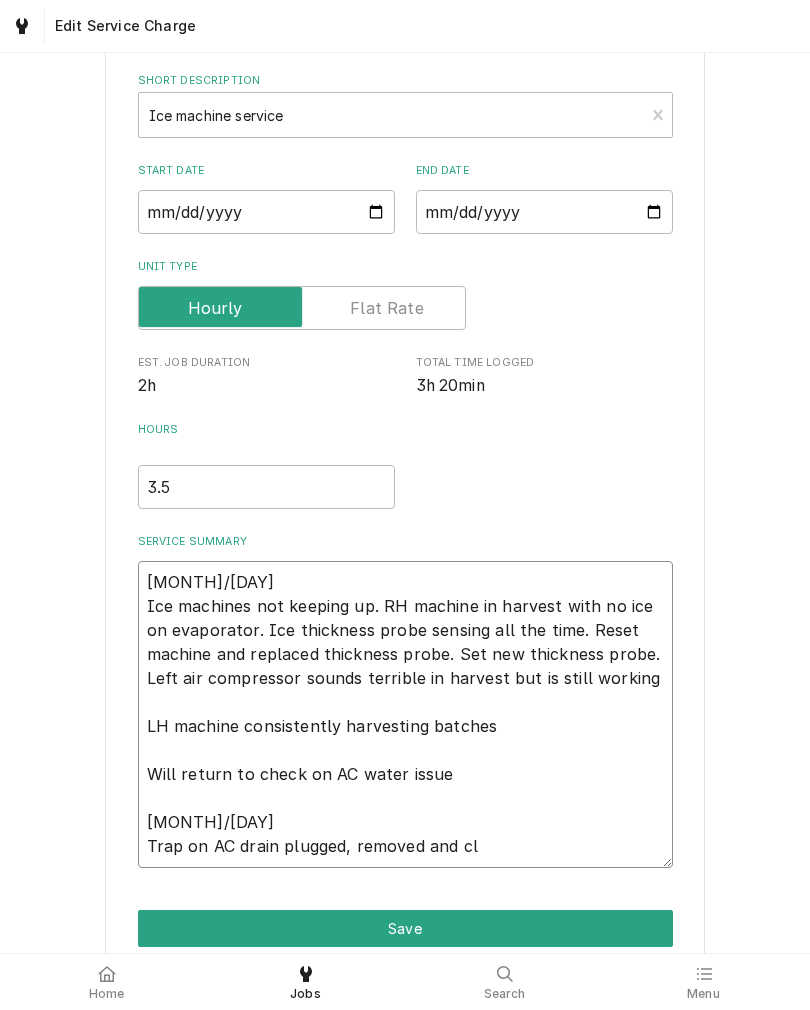 type on "x" 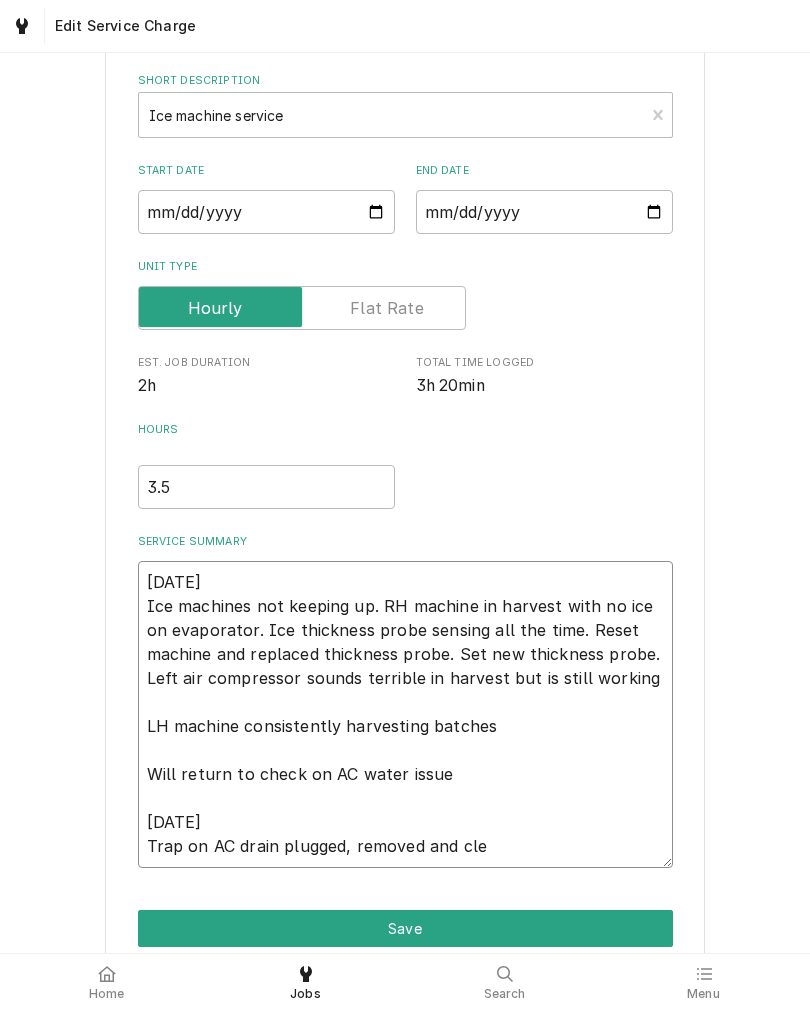 type on "x" 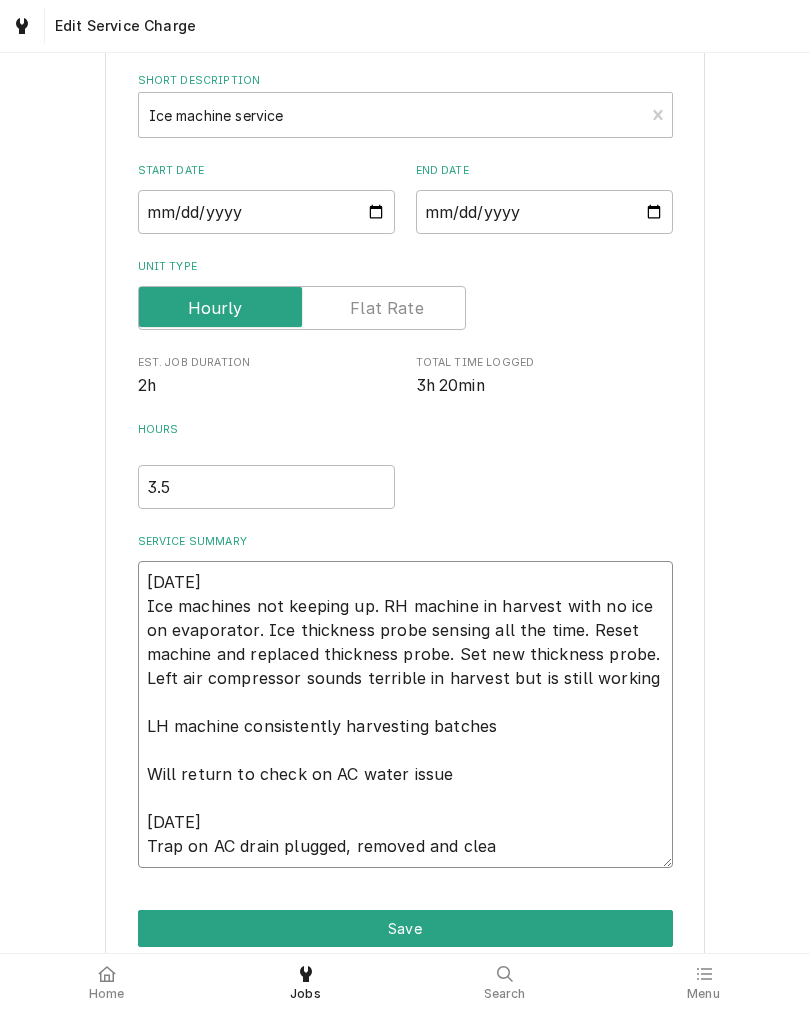 type on "x" 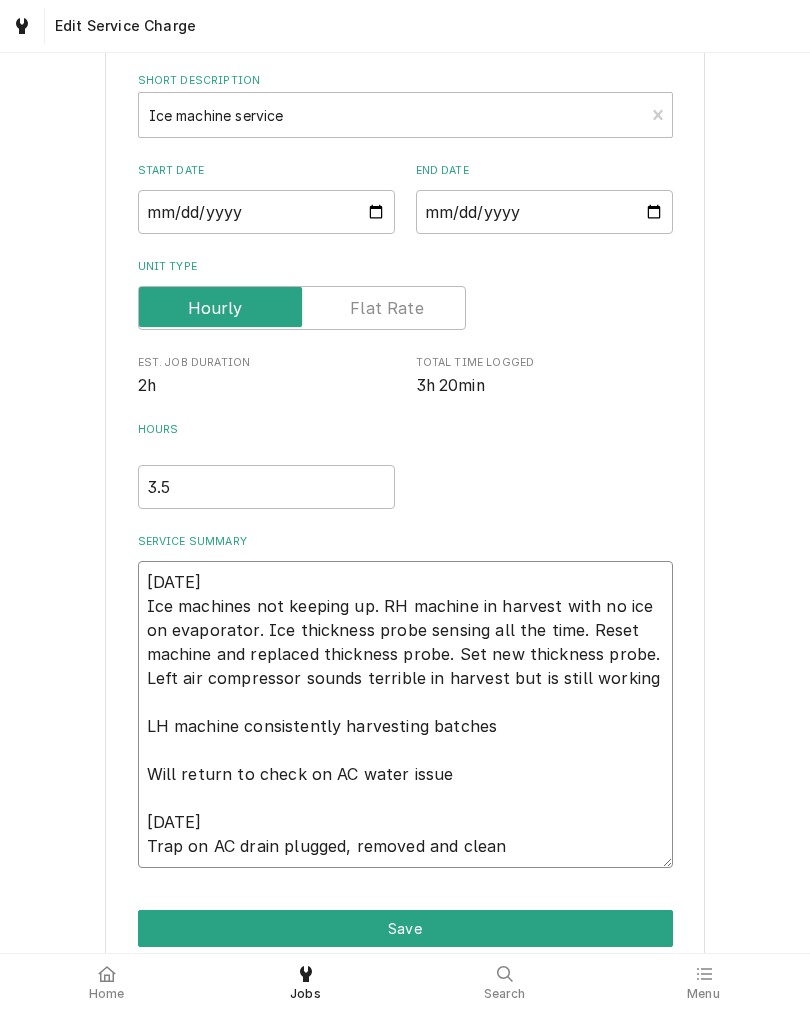 type on "x" 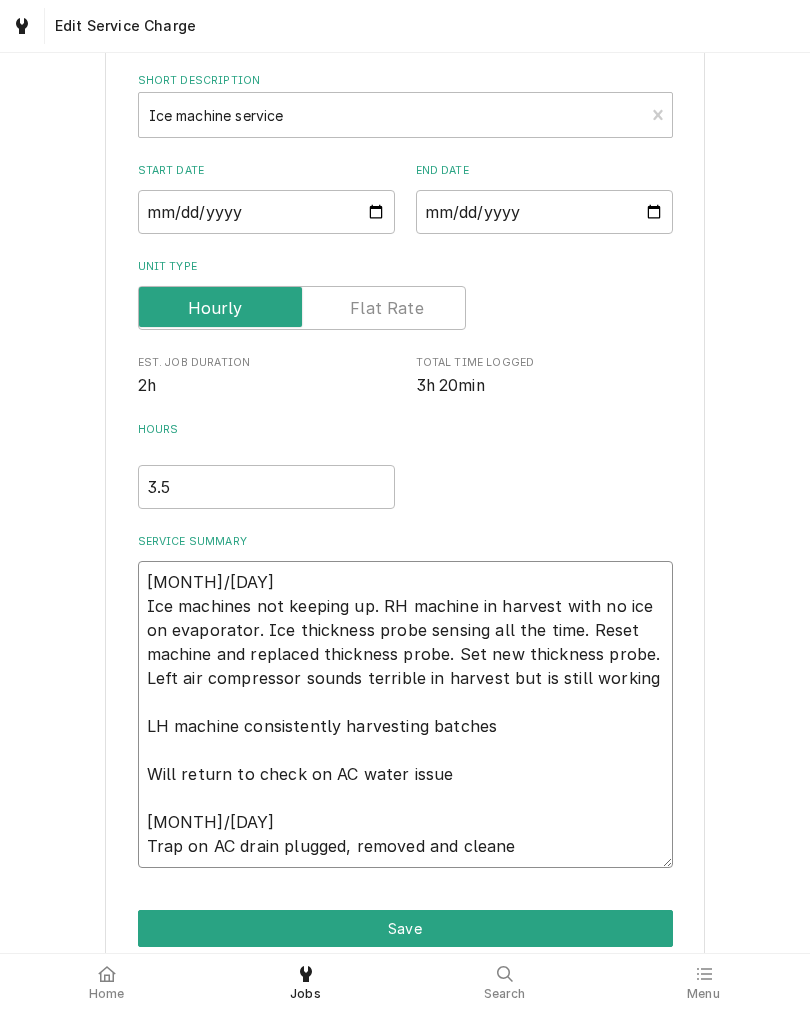 type on "x" 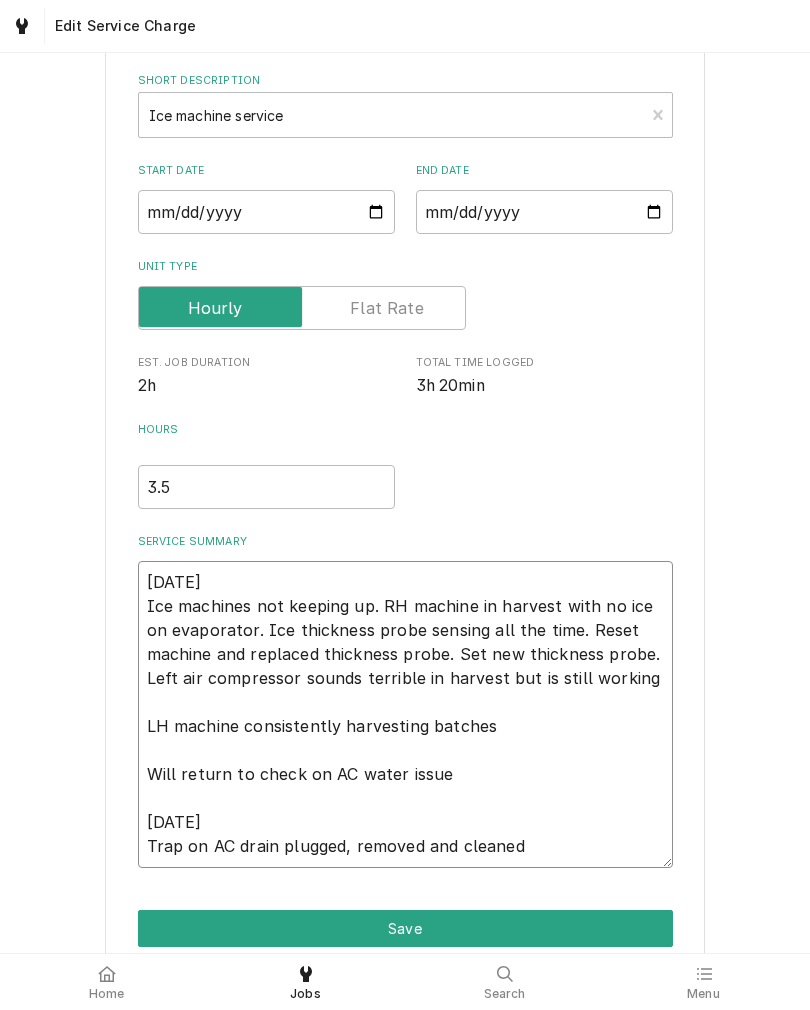 type on "x" 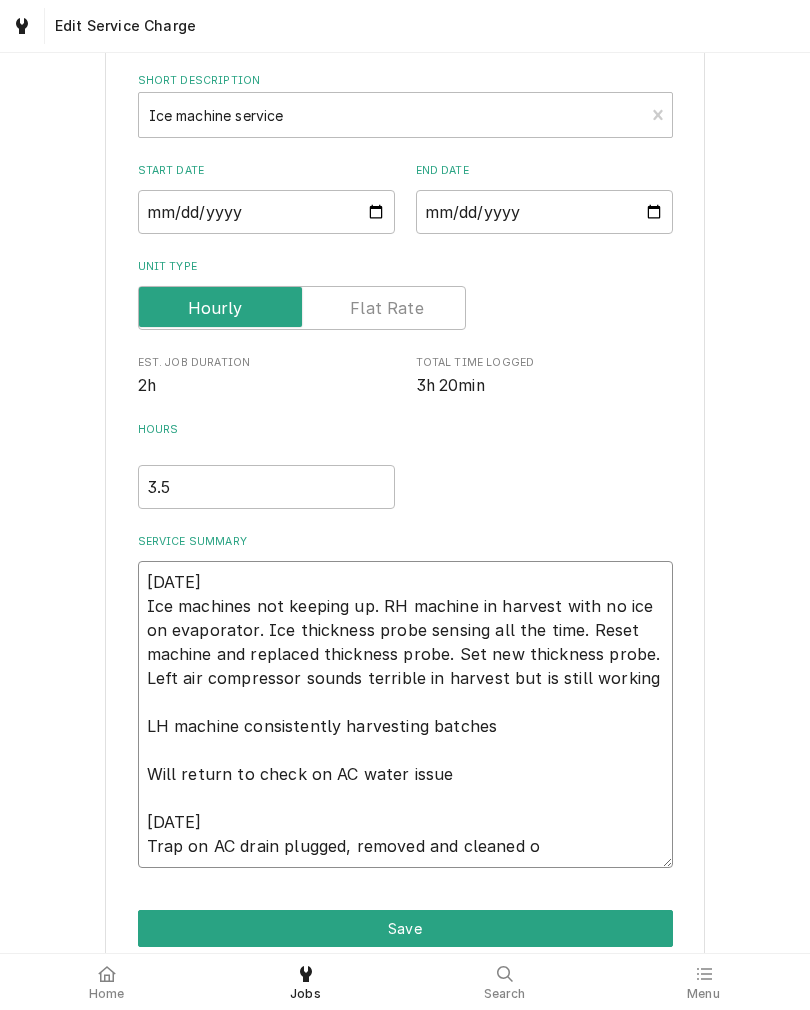 type on "x" 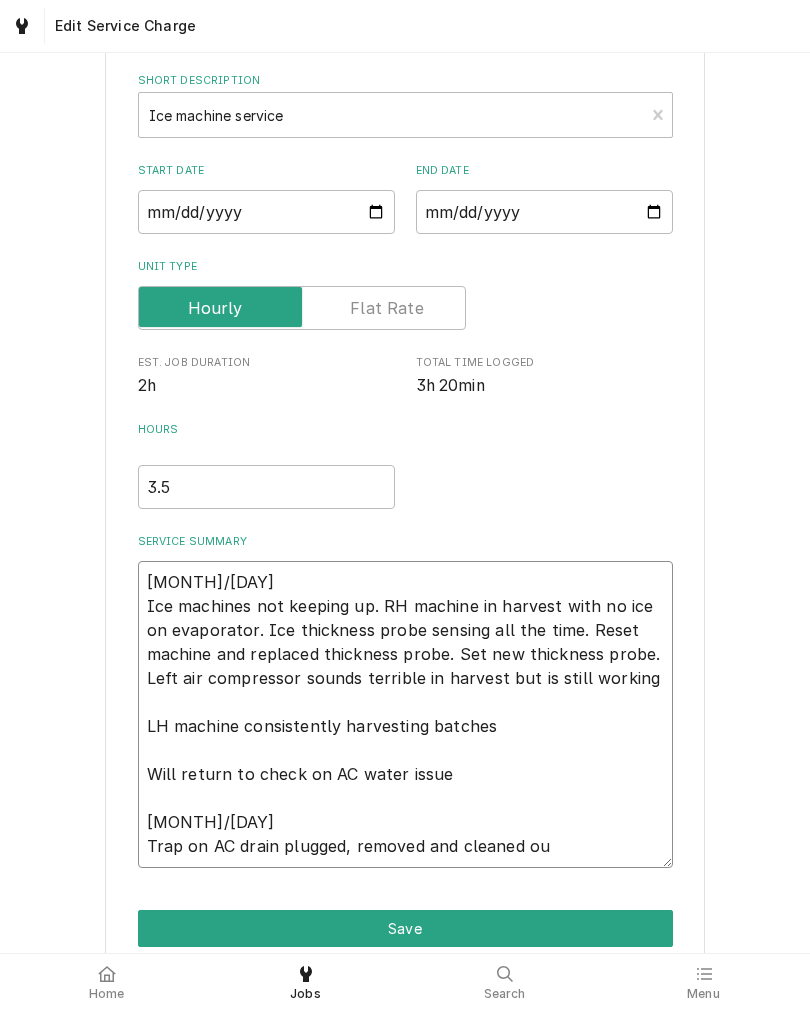 type on "x" 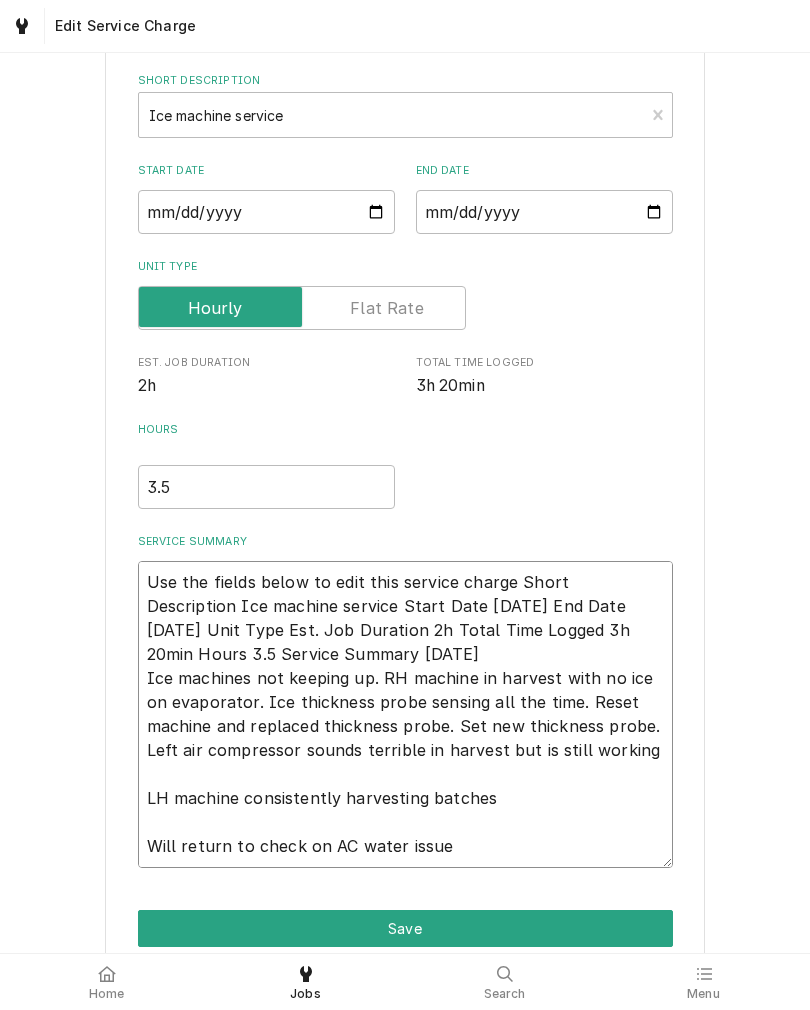 type on "x" 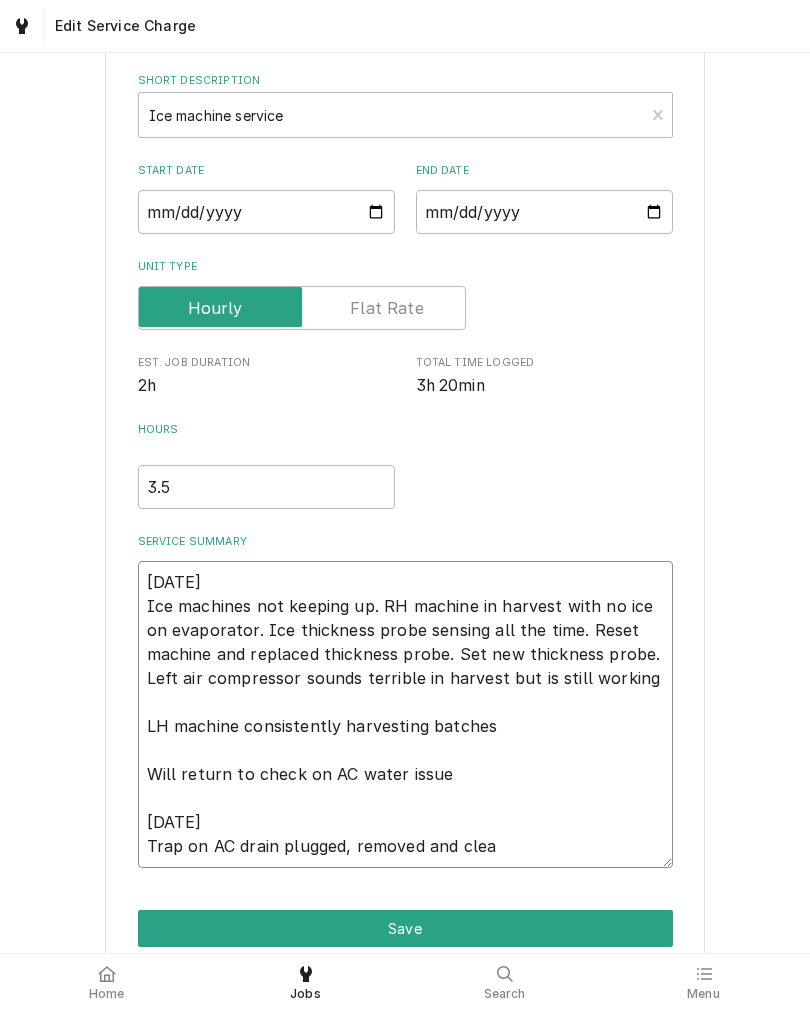 type on "x" 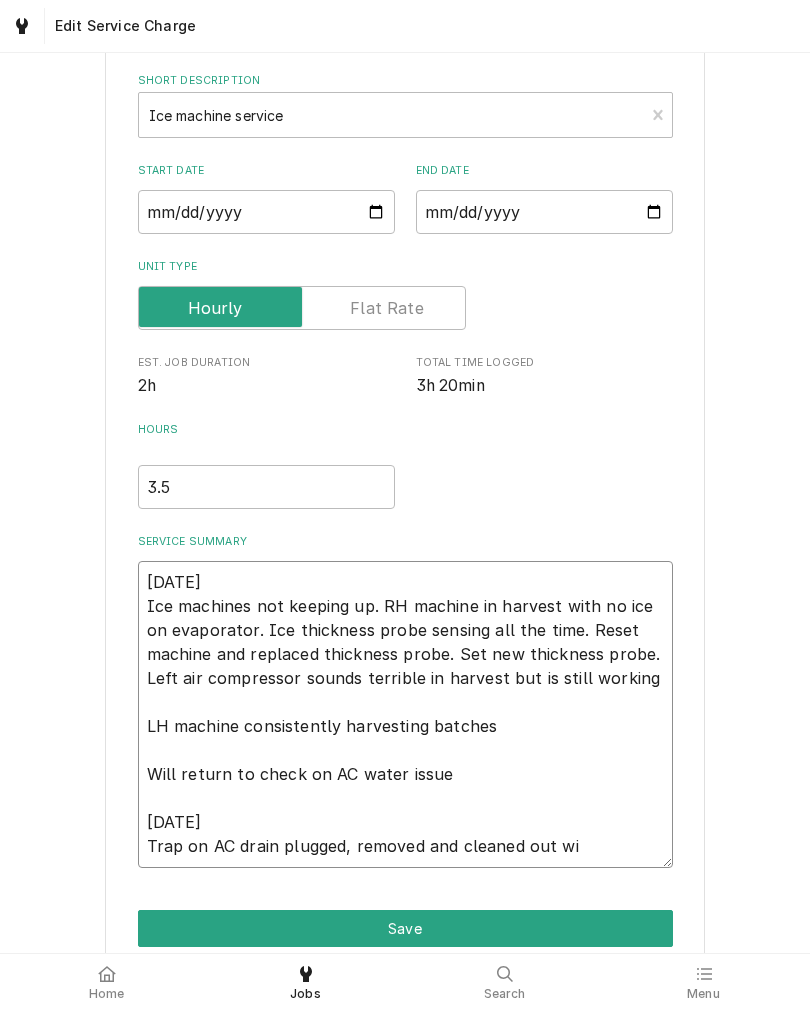 type on "x" 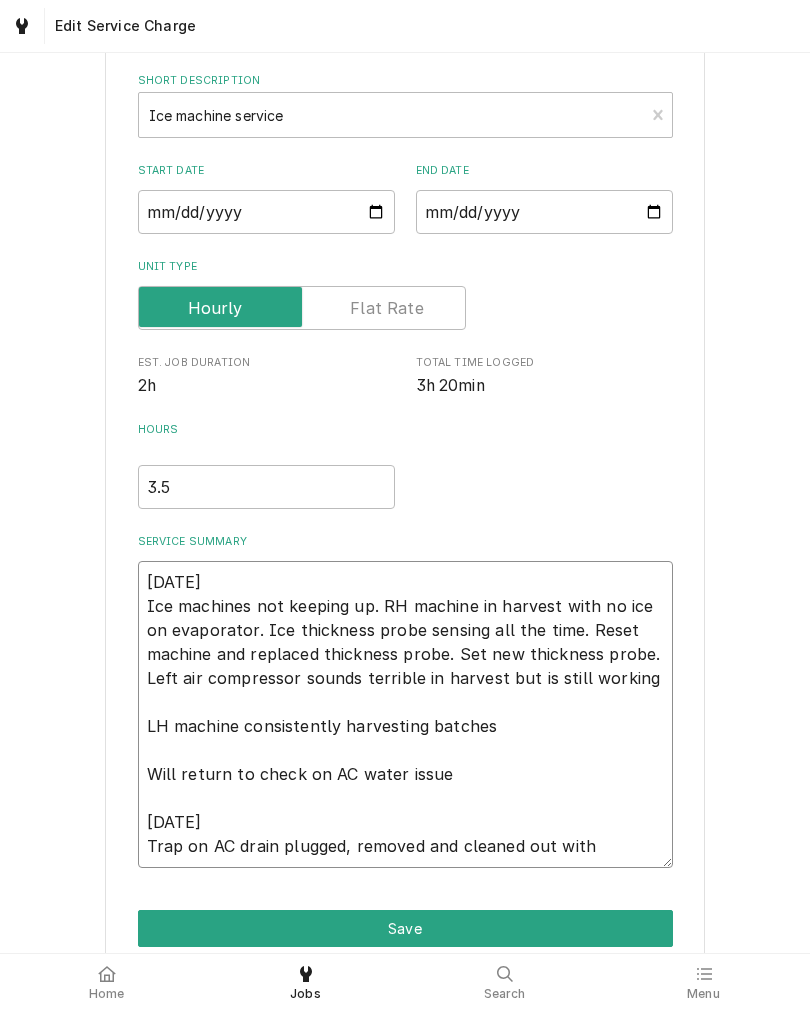 type on "x" 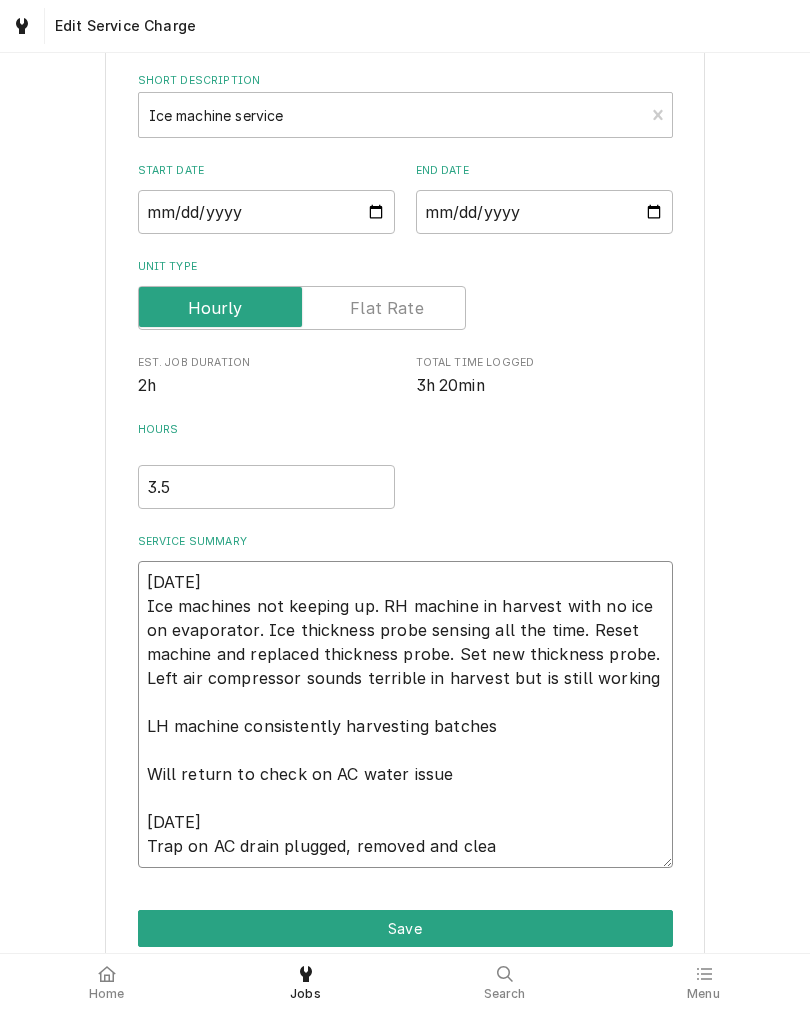 type on "x" 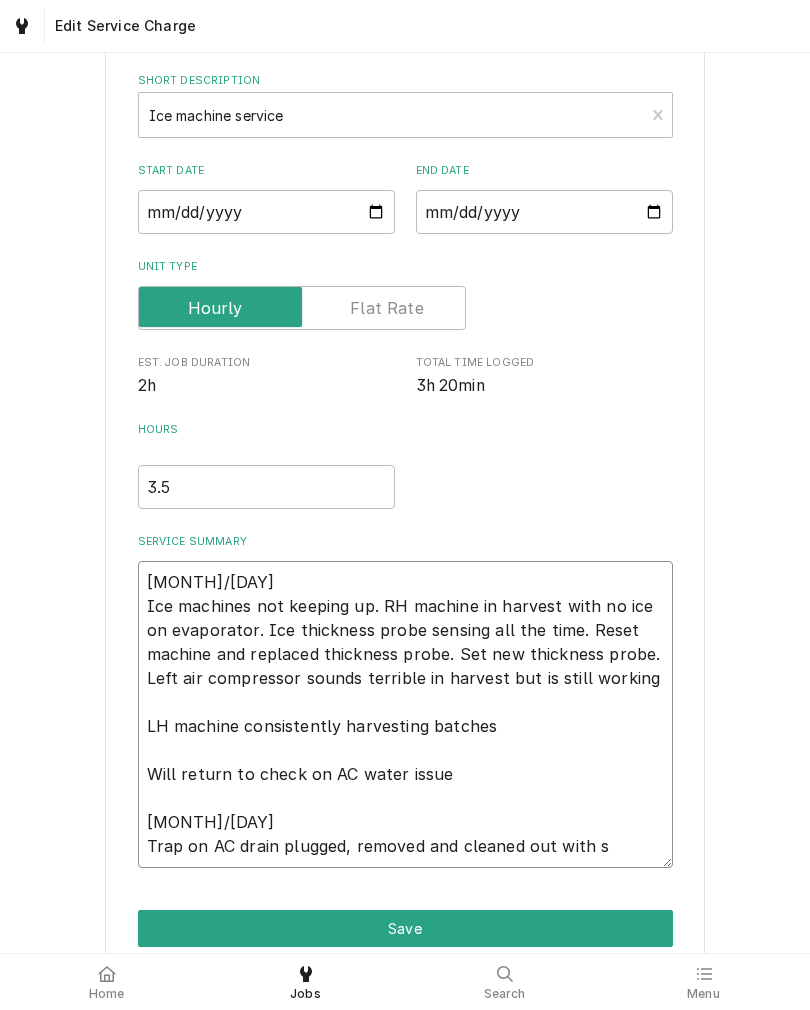 type on "x" 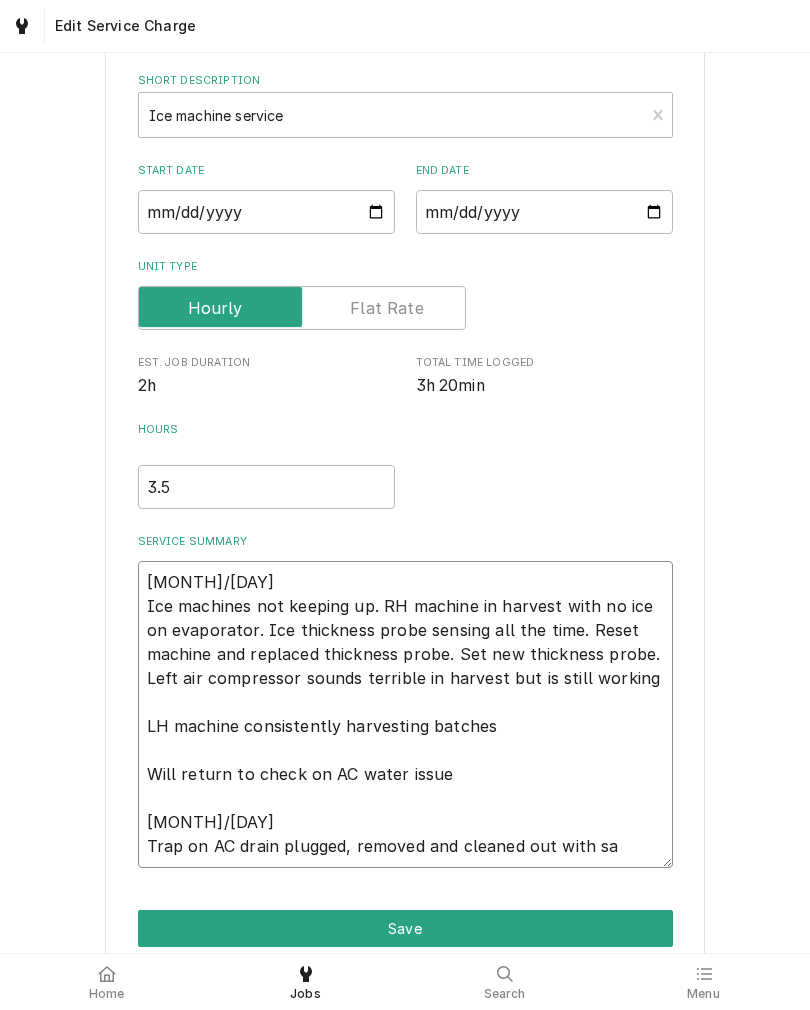 type on "x" 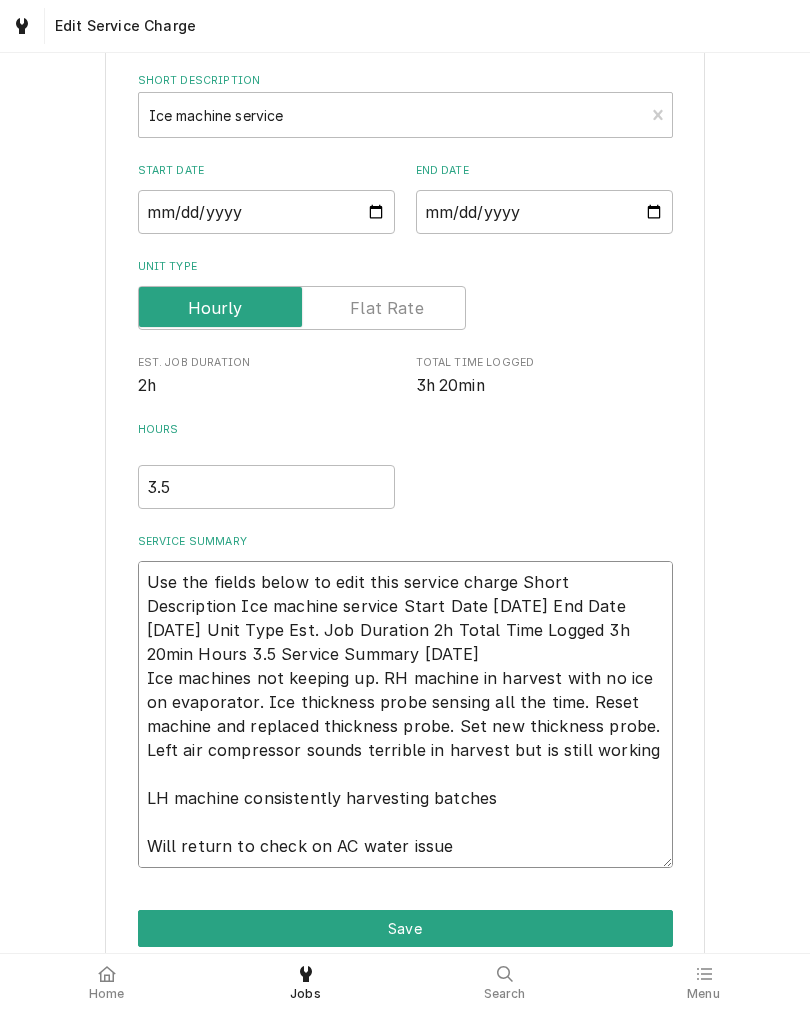 type on "x" 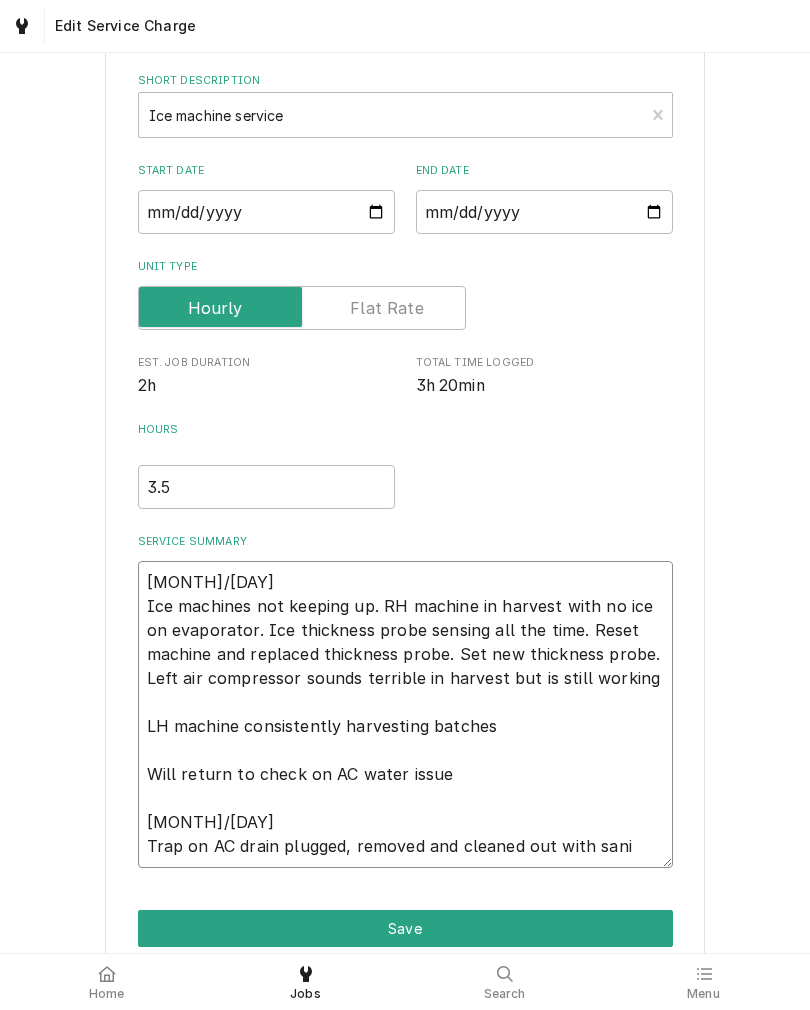 type on "x" 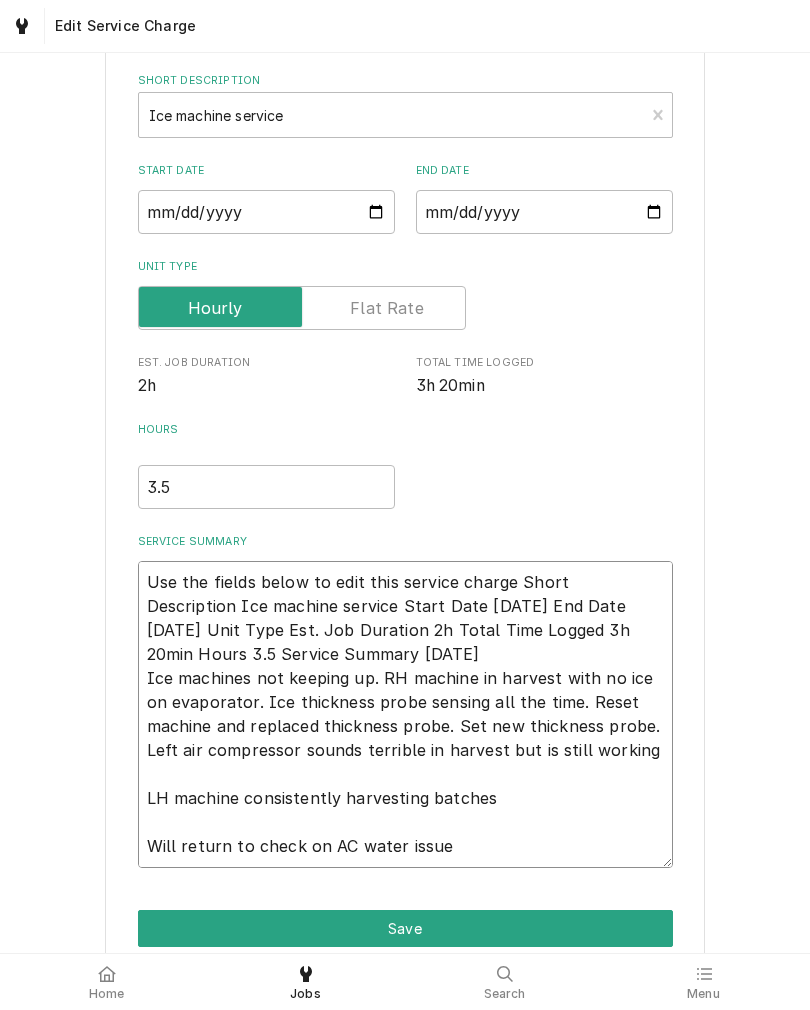 type on "x" 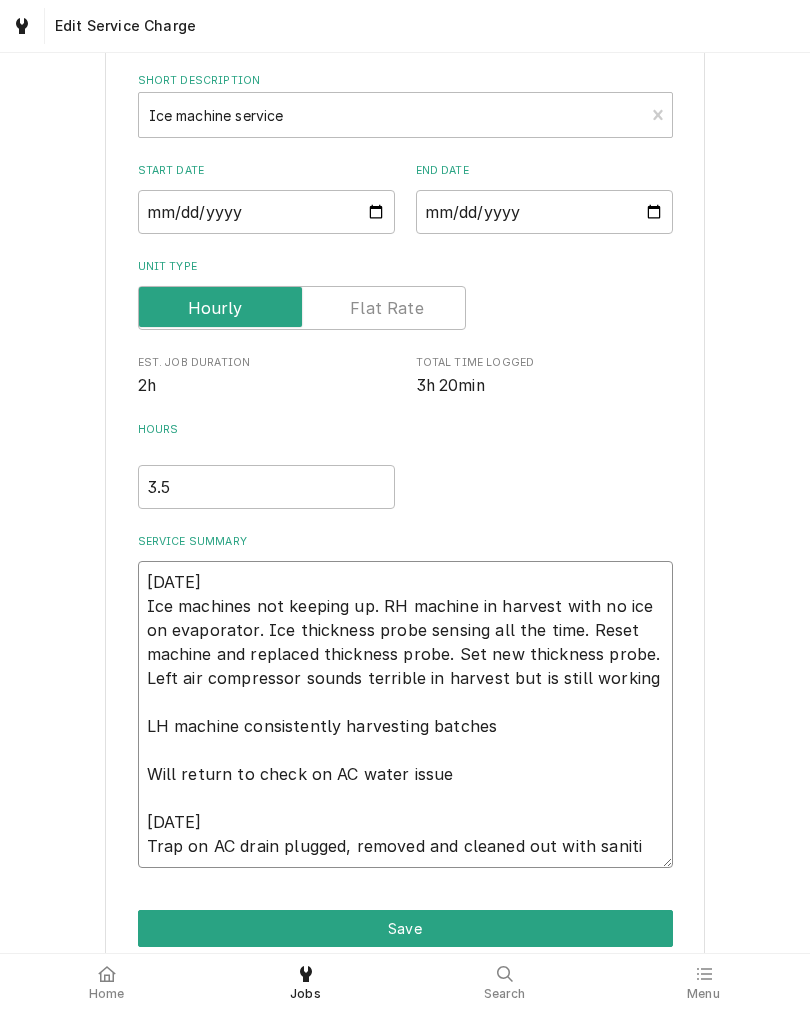 type on "x" 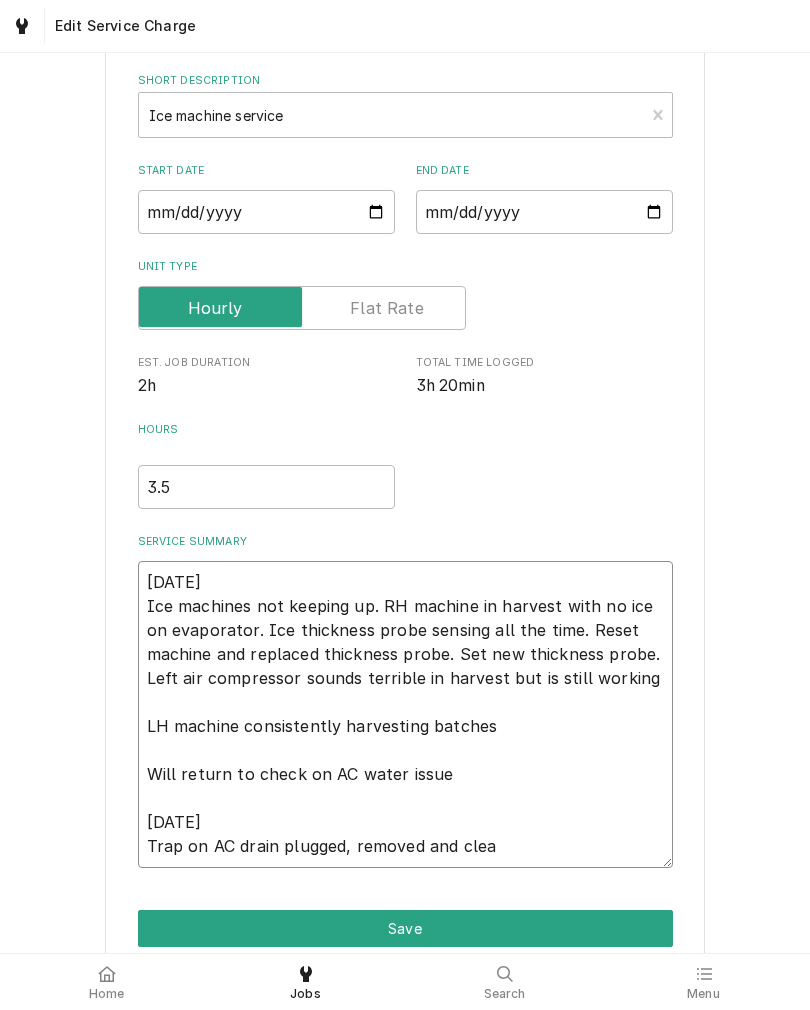 type on "x" 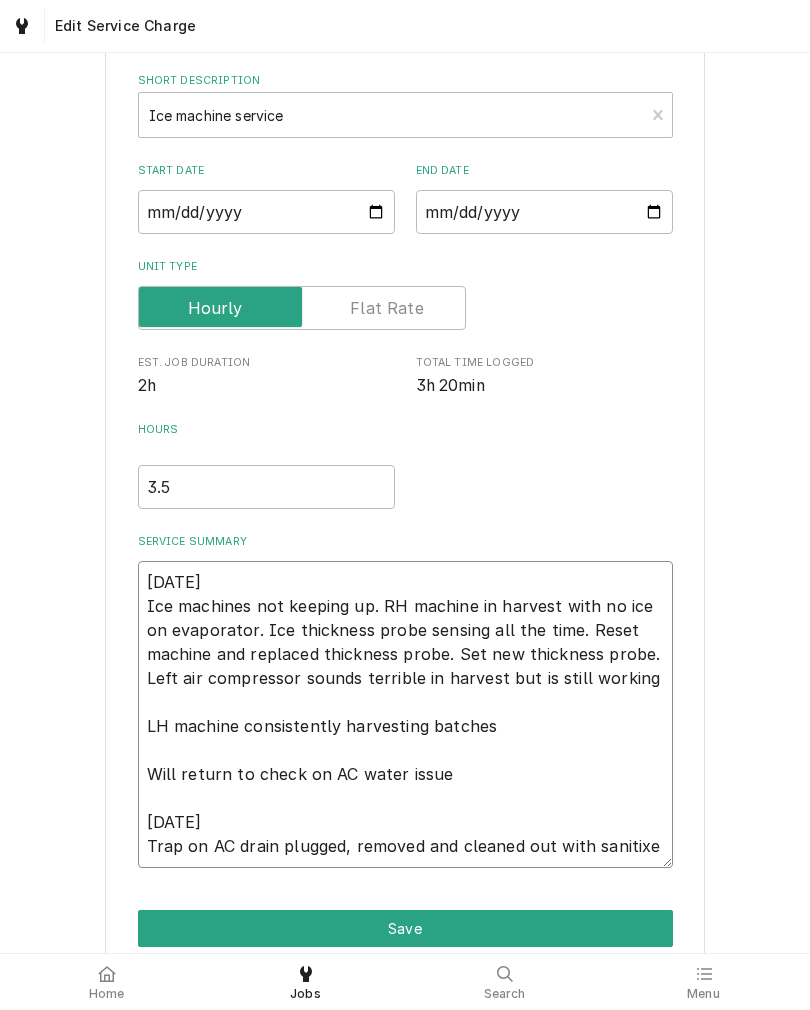 type on "x" 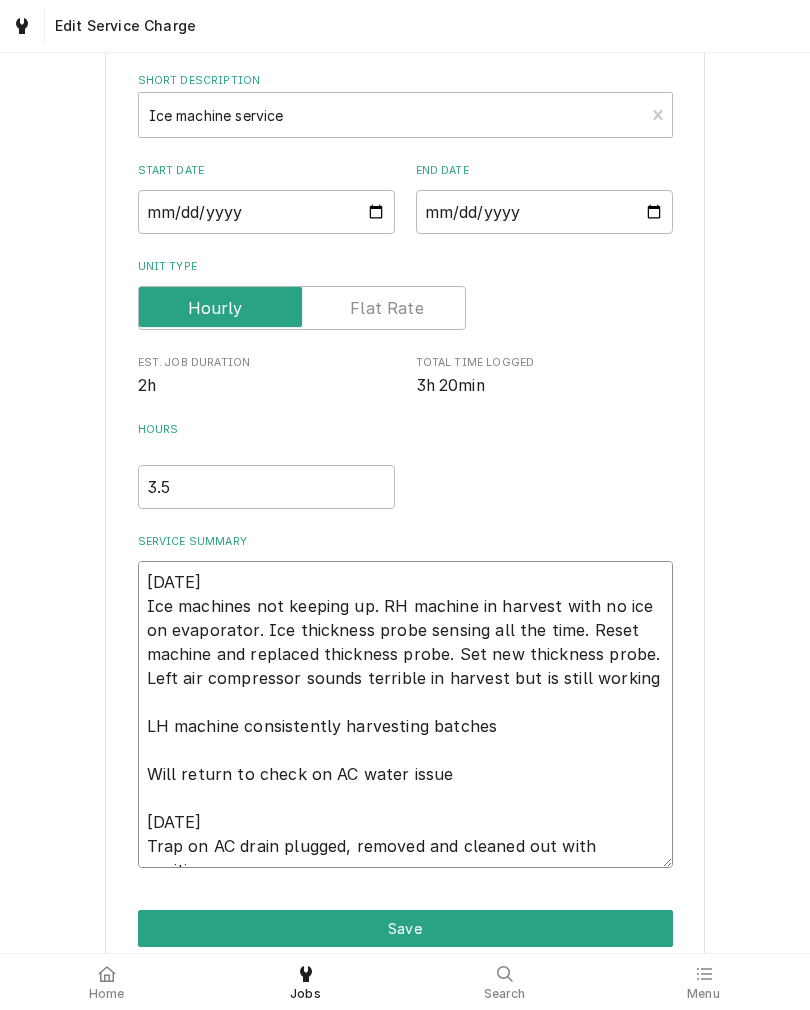 type on "x" 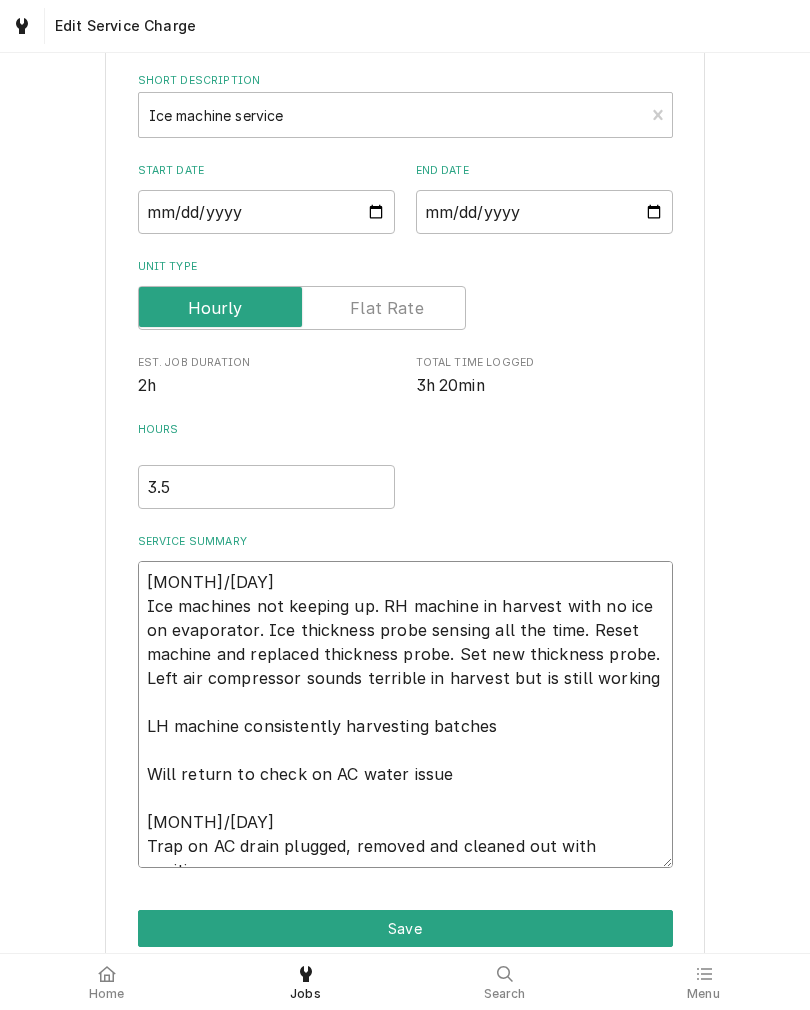 type on "x" 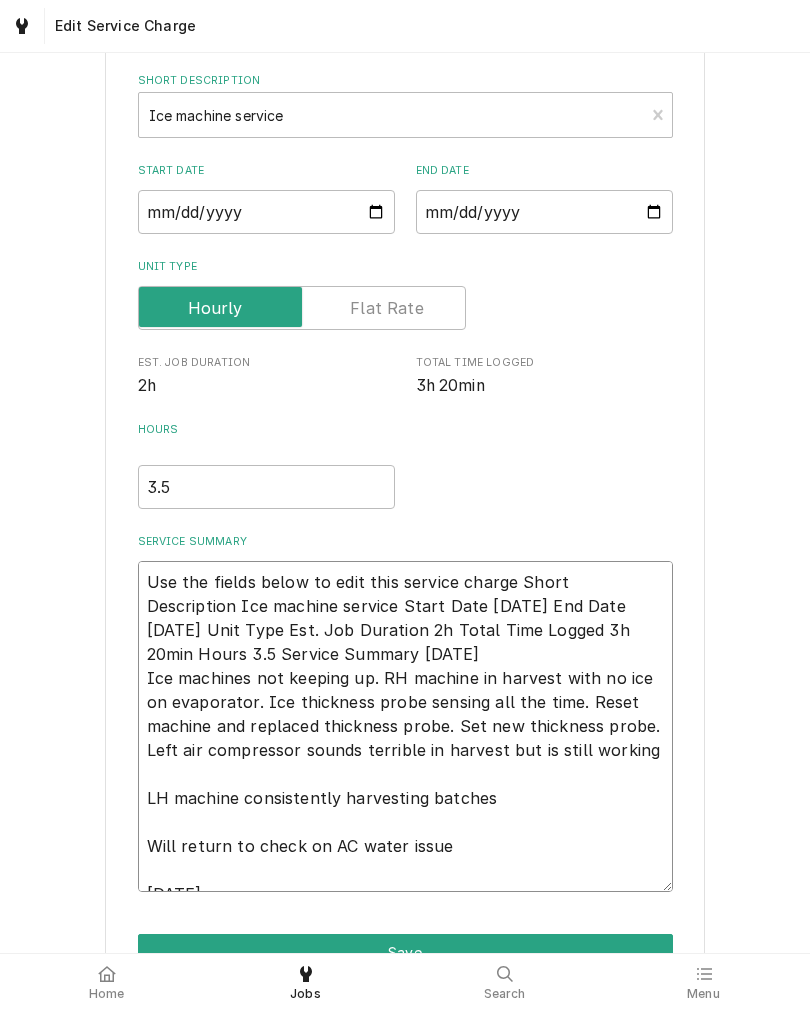 type on "x" 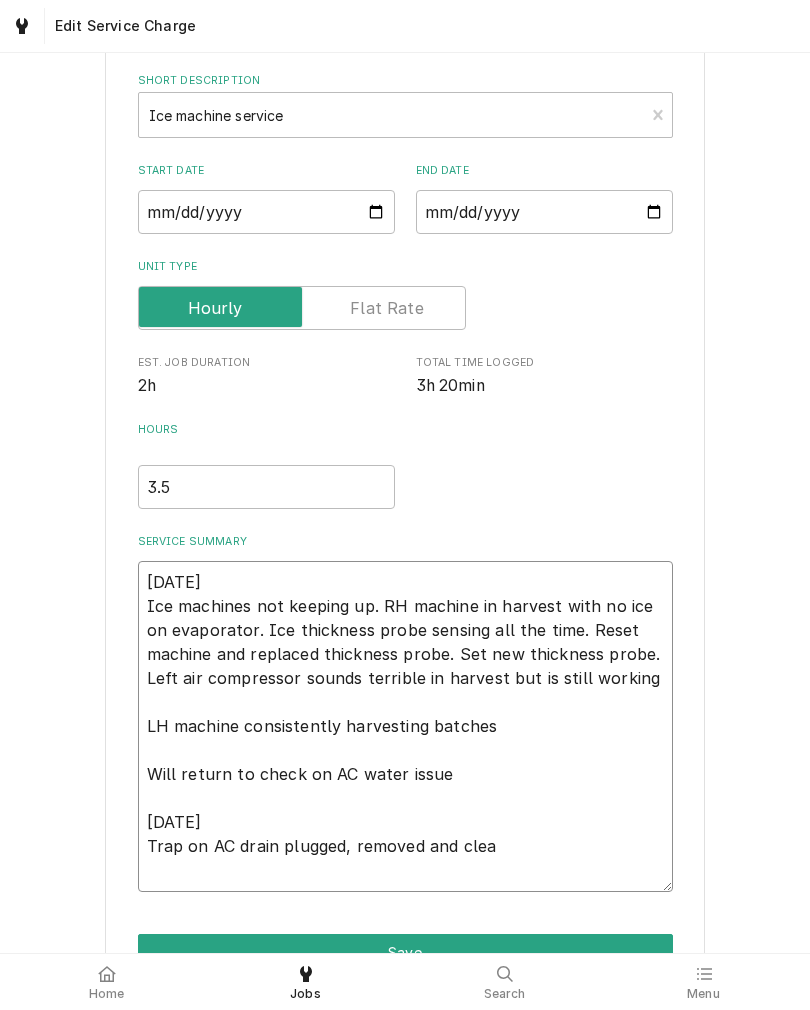 type on "x" 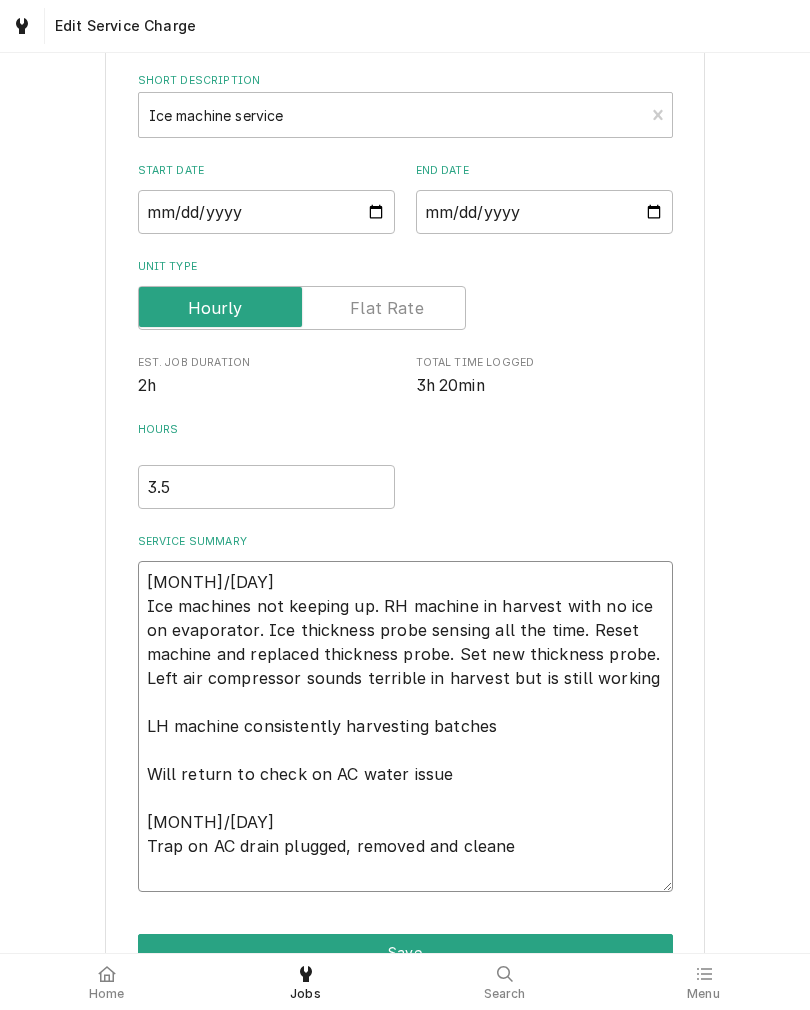 type 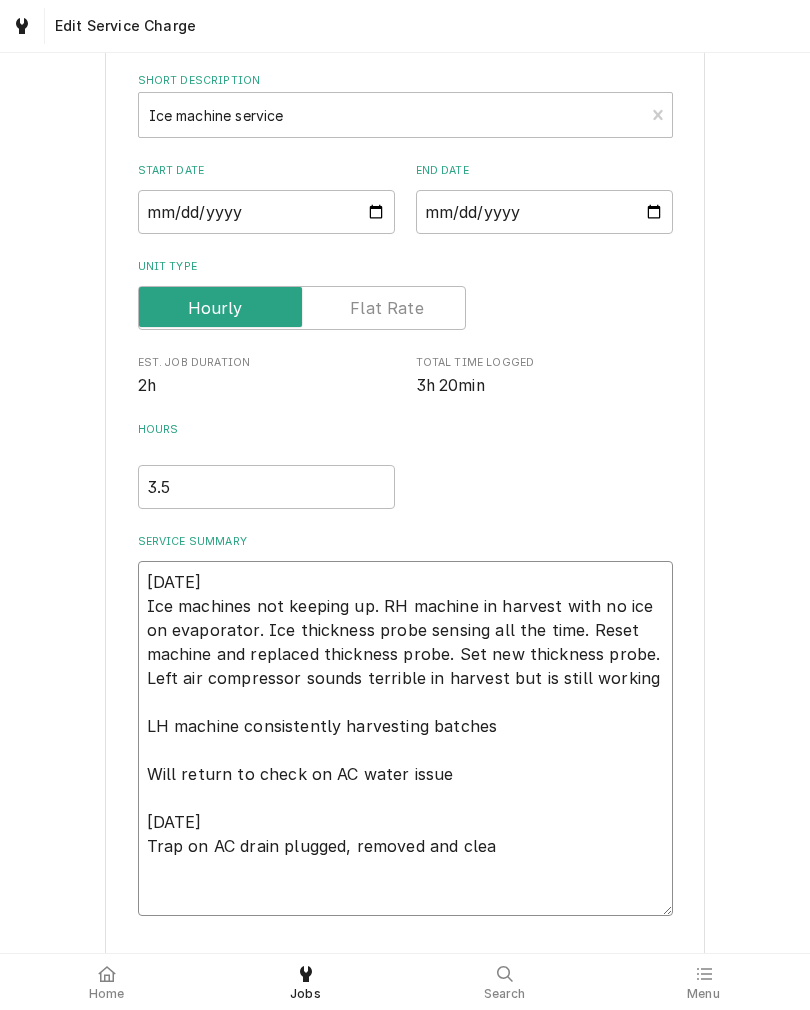 click on "7/30
Ice machines not keeping up. RH machine in harvest with no ice on evaporator. Ice thickness probe sensing all the time. Reset machine and replaced thickness probe. Set new thickness probe. Left air compressor sounds terrible in harvest but is still working
LH machine consistently harvesting batches
Will return to check on AC water issue
8/1
Trap on AC drain plugged, removed and cleaned out with sanitizer. Cleaned and rinsed drain pan with sanitizer and warm water. Cleaned out sump pump. Verified sump pump runs" at bounding box center [405, 738] 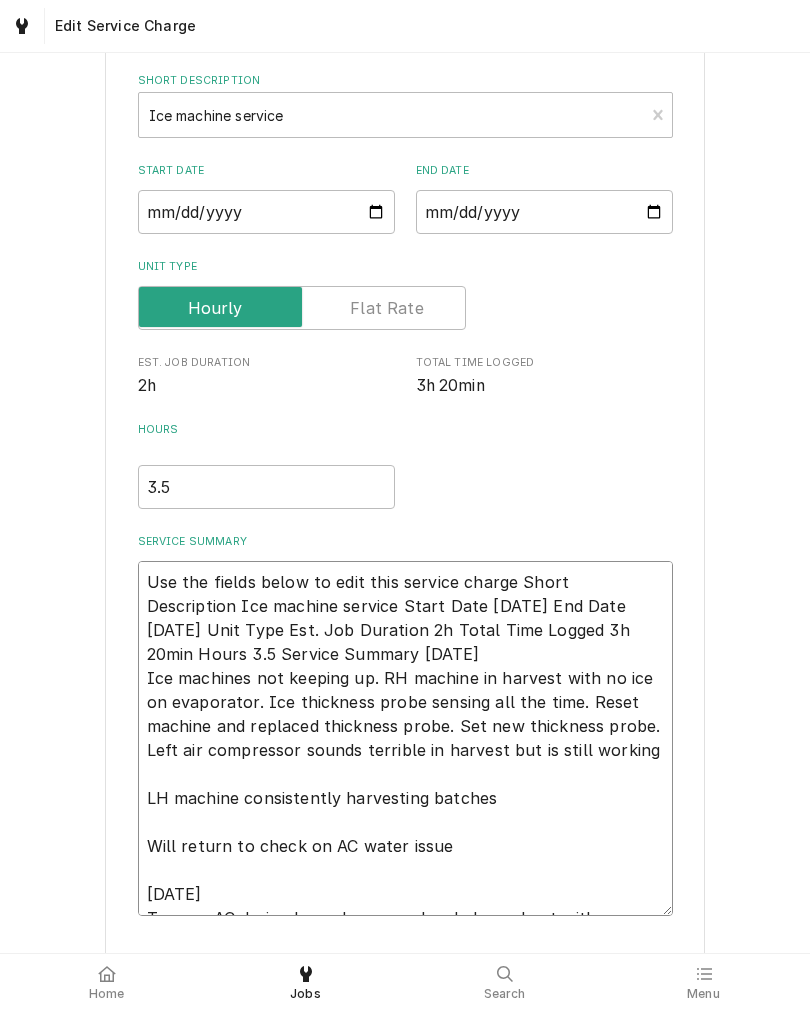 click on "7/30
Ice machines not keeping up. RH machine in harvest with no ice on evaporator. Ice thickness probe sensing all the time. Reset machine and replaced thickness probe. Set new thickness probe. Left air compressor sounds terrible in harvest but is still working
LH machine consistently harvesting batches
Will return to check on AC water issue
8/1
Trap on AC drain plugged, removed and cleaned out with sanitizer. Cleaned and rinsed drain pan with sanitizer and warm water. Cleaned out sump pump. Verified cindensate pump runs" at bounding box center [405, 738] 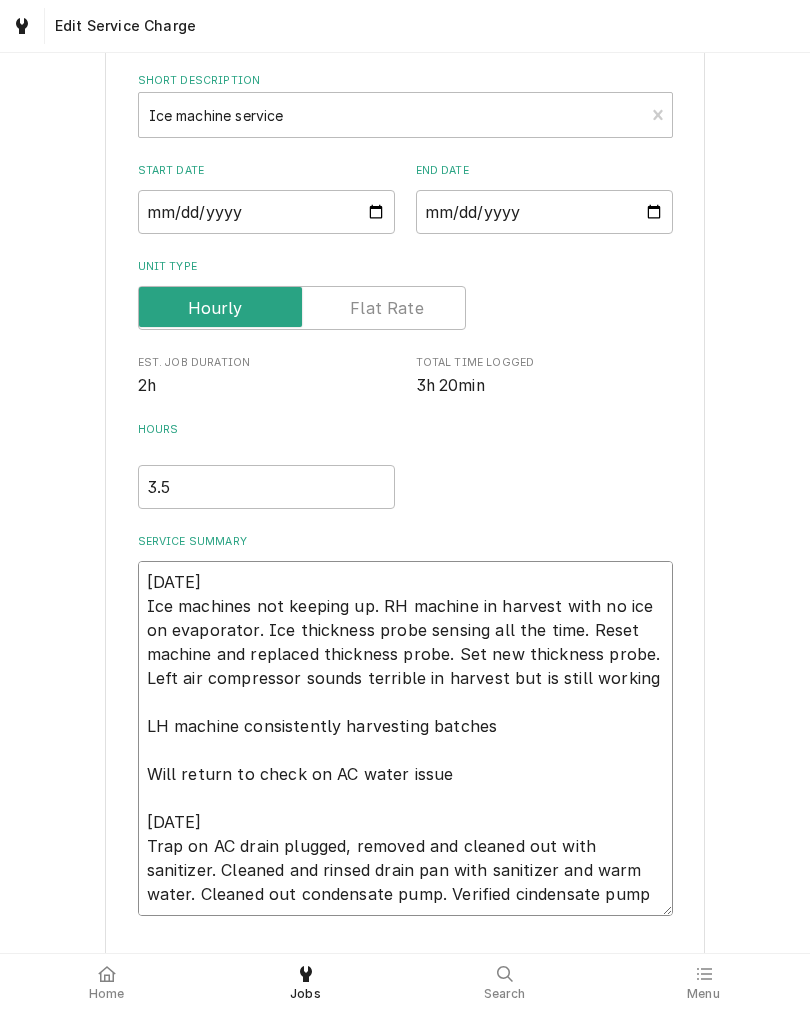 click on "7/30
Ice machines not keeping up. RH machine in harvest with no ice on evaporator. Ice thickness probe sensing all the time. Reset machine and replaced thickness probe. Set new thickness probe. Left air compressor sounds terrible in harvest but is still working
LH machine consistently harvesting batches
Will return to check on AC water issue
8/1
Trap on AC drain plugged, removed and cleaned out with sanitizer. Cleaned and rinsed drain pan with sanitizer and warm water. Cleaned out condensate pump. Verified cindensate pump runs" at bounding box center (405, 738) 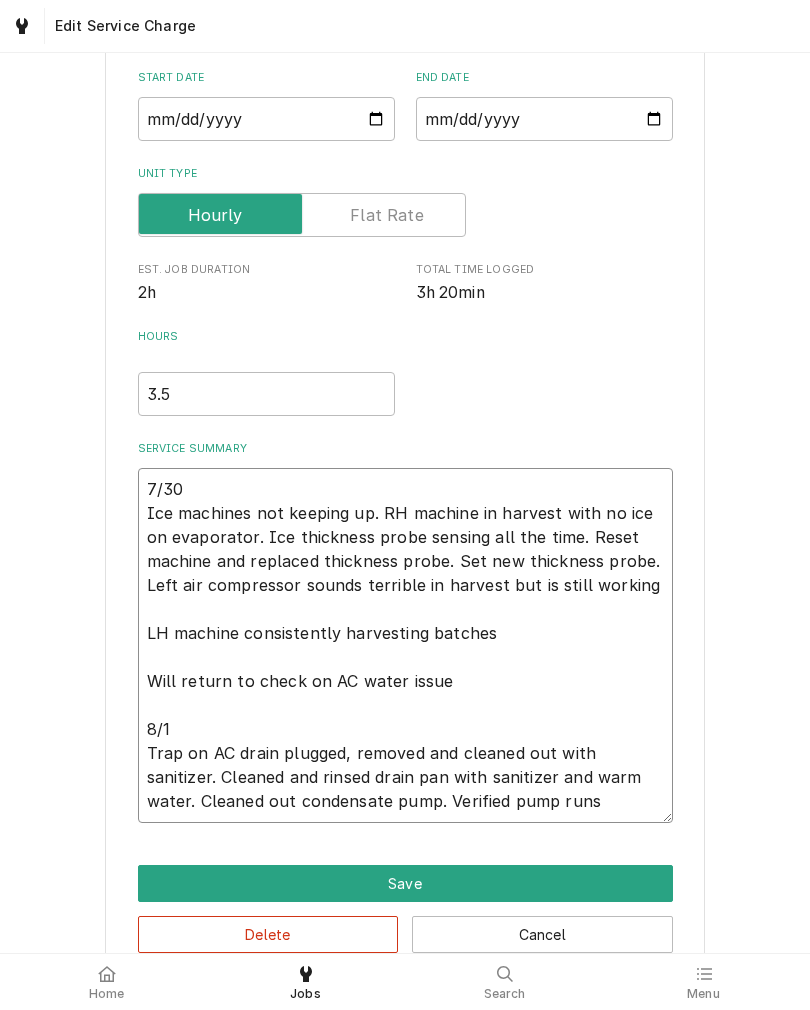 scroll, scrollTop: 216, scrollLeft: 0, axis: vertical 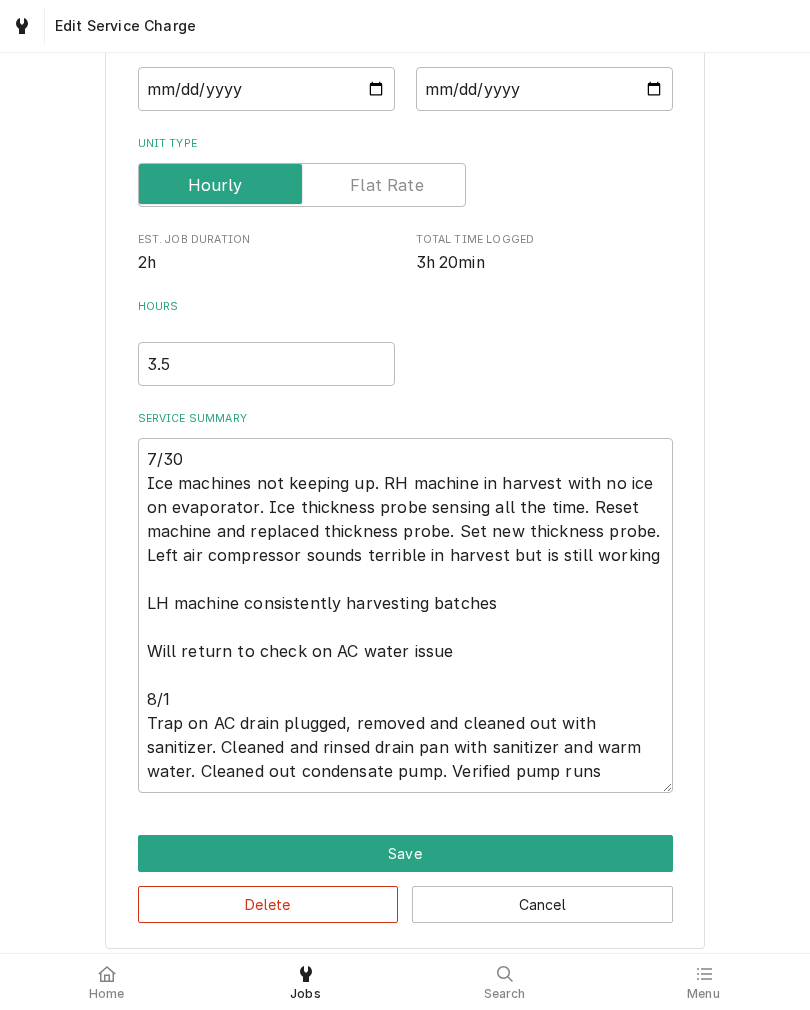 click on "Use the fields below to edit this service charge Short Description Ice machine service Start Date 2025-07-30 End Date 2025-07-30 Unit Type Est. Job Duration 2h Total Time Logged 3h 20min Hours 3.5 Service Summary 7/30
Ice machines not keeping up. RH machine in harvest with no ice on evaporator. Ice thickness probe sensing all the time. Reset machine and replaced thickness probe. Set new thickness probe. Left air compressor sounds terrible in harvest but is still working
LH machine consistently harvesting batches
Will return to check on AC water issue
8/1
Trap on AC drain plugged, removed and cleaned out with sanitizer. Cleaned and rinsed drain pan with sanitizer and warm water. Cleaned out condensate pump. Verified pump runs Save Delete Cancel" at bounding box center [405, 412] 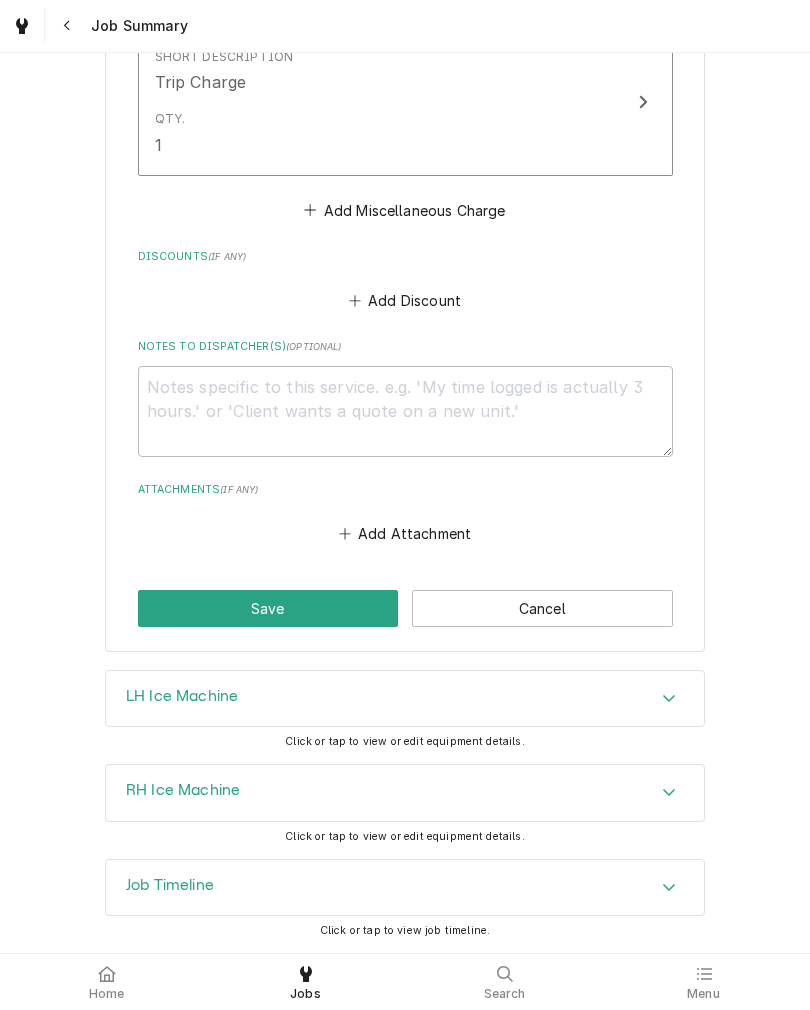scroll, scrollTop: 1650, scrollLeft: 0, axis: vertical 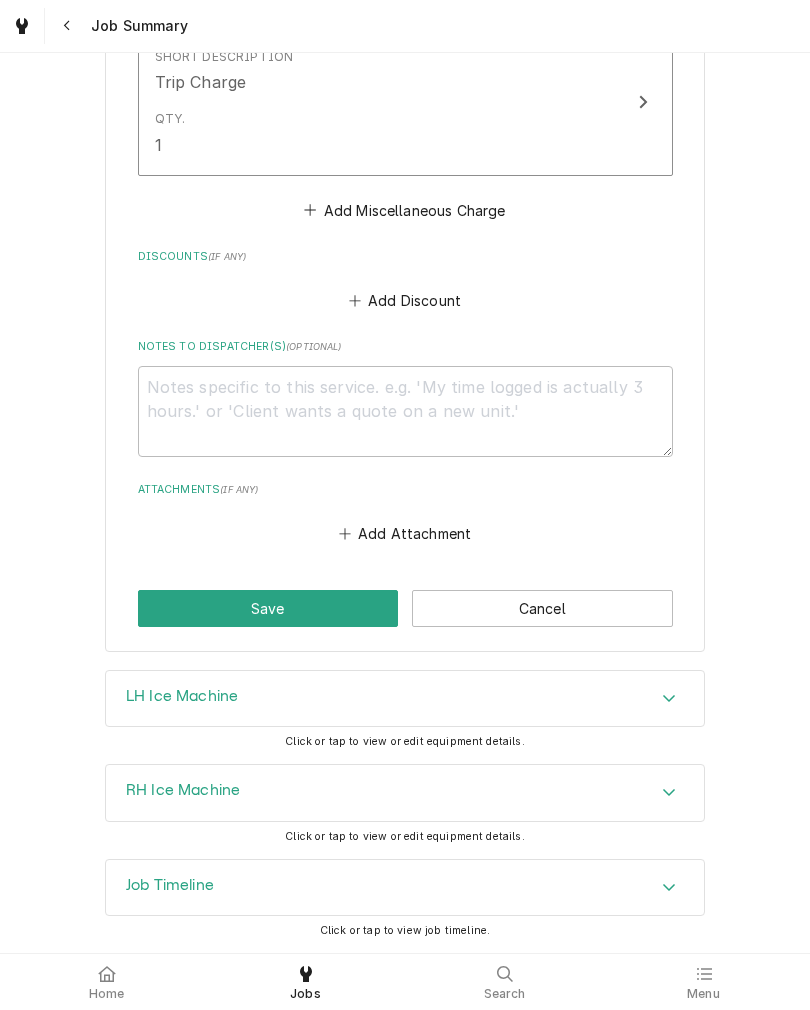 click on "Save" at bounding box center (268, 608) 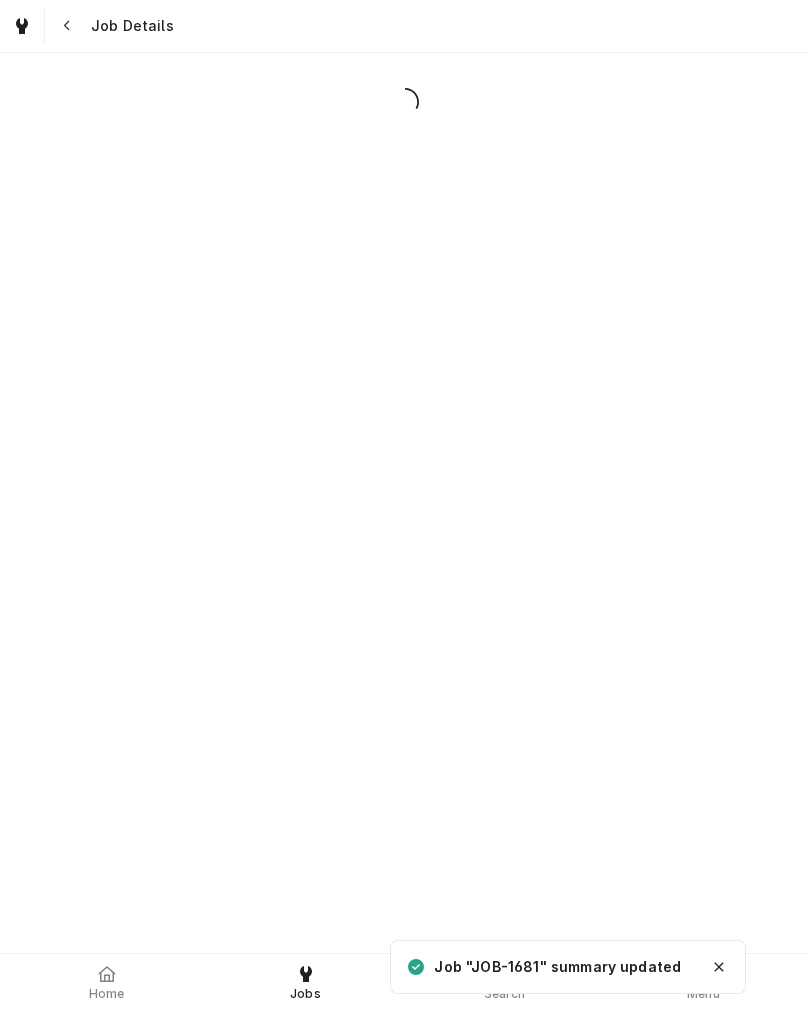 scroll, scrollTop: 0, scrollLeft: 0, axis: both 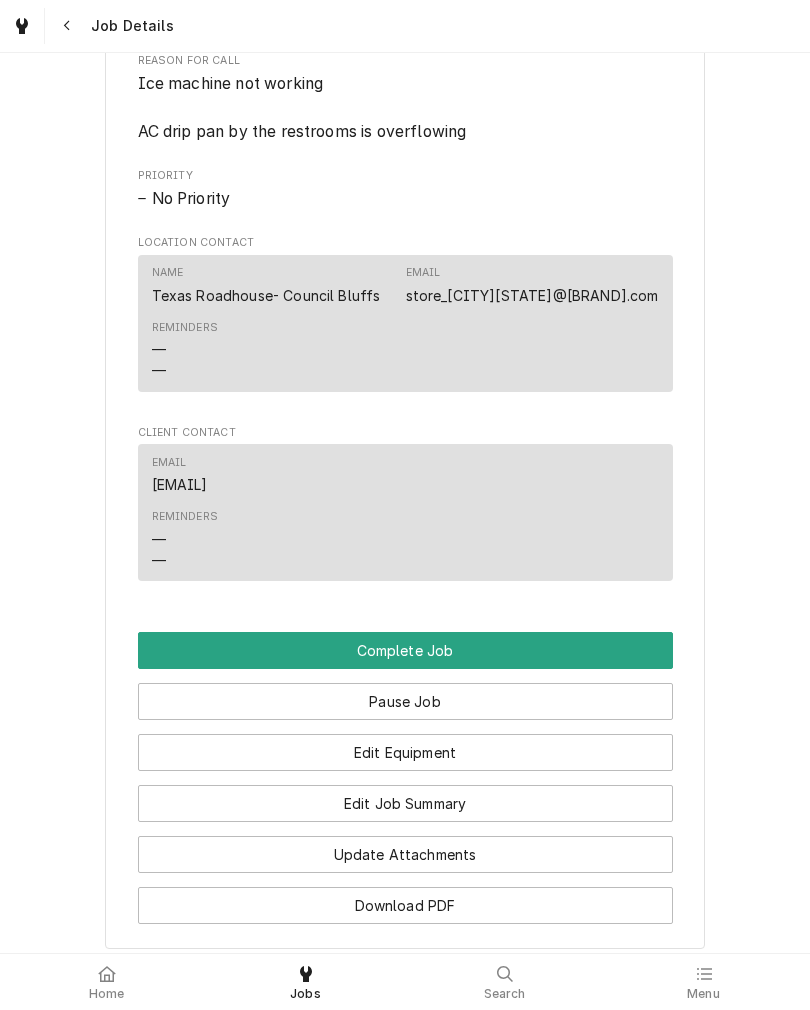 click on "Edit Equipment" at bounding box center (405, 752) 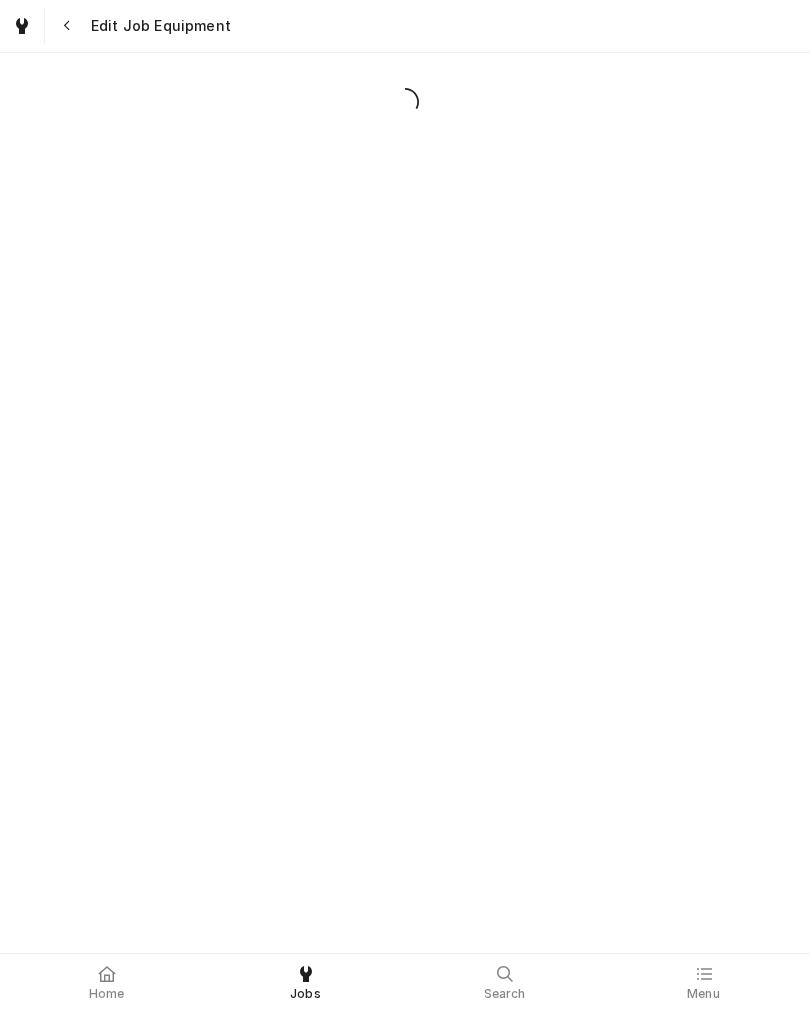 scroll, scrollTop: 0, scrollLeft: 0, axis: both 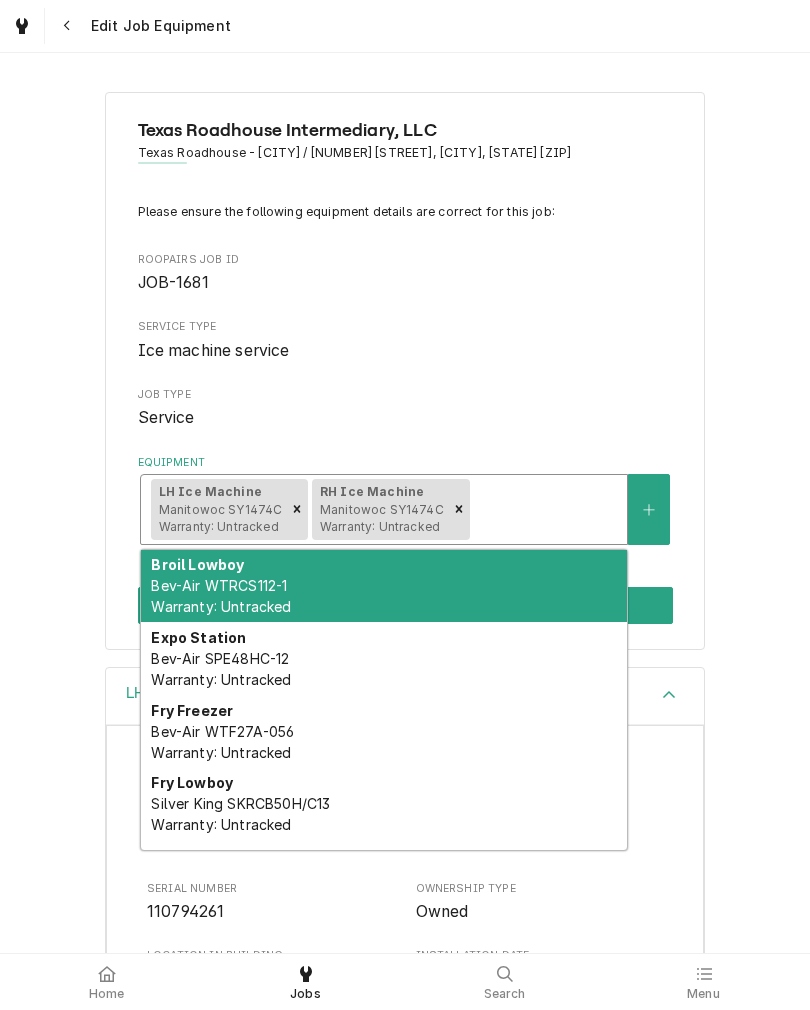 click at bounding box center [649, 509] 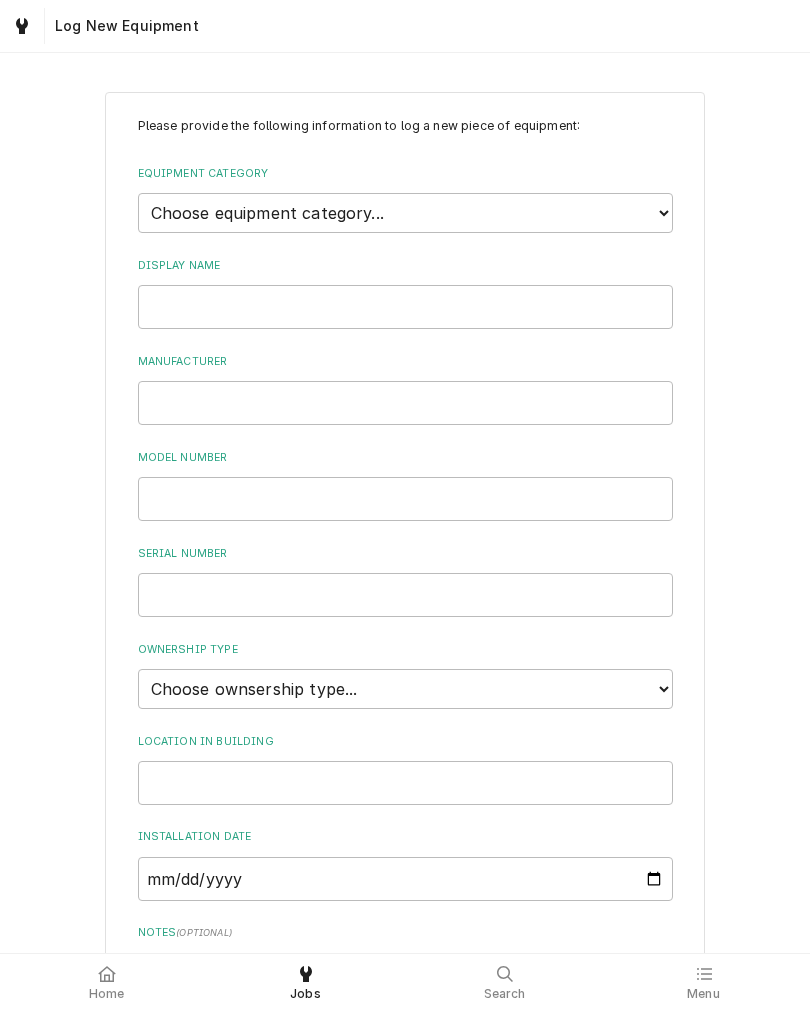 click on "Choose equipment category... Ice Machines Refrigeration Beverage Equipment Worktable, Shelf, and Transport Cart HVAC Water Filtration" at bounding box center [405, 213] 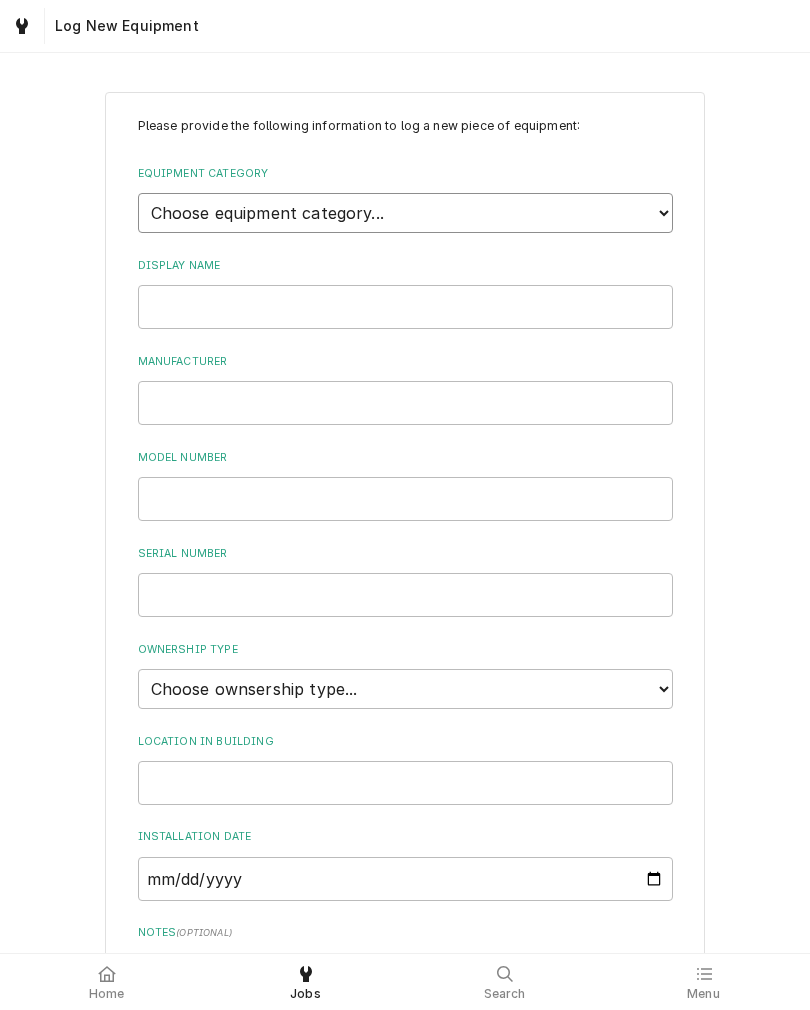 select on "15" 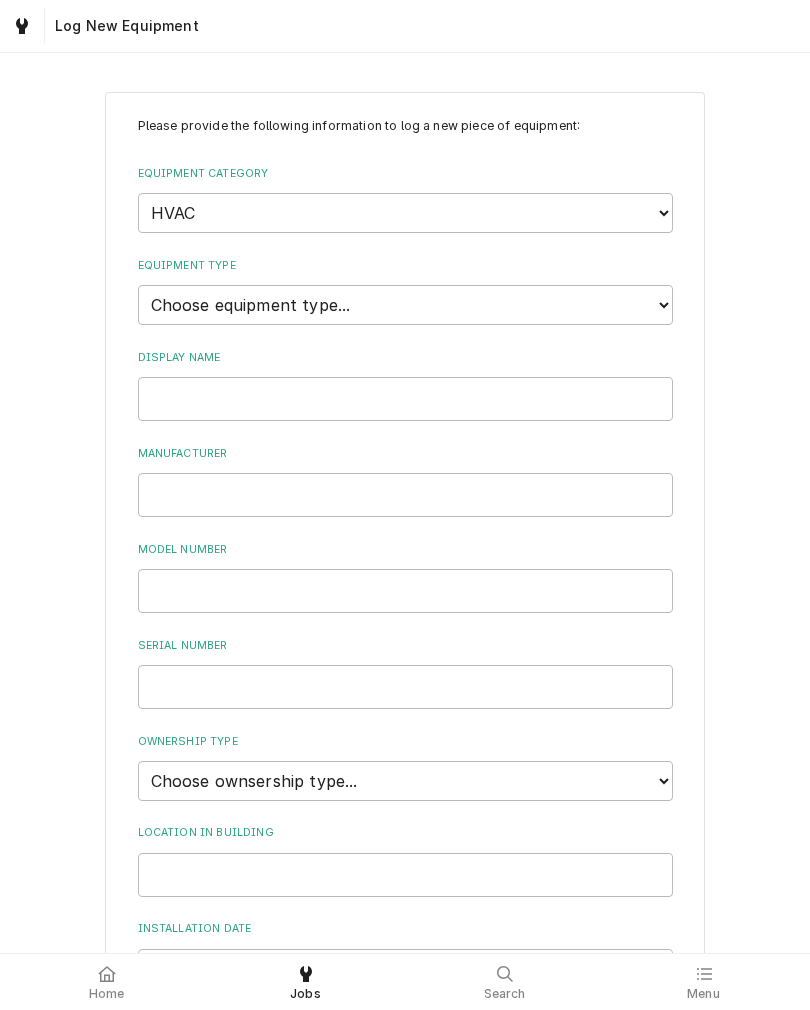 click on "Choose equipment type... Condenser Furnace Chiller Air Handler VRF Mini Split Makeup Air Unit (MAU) Exhaust Fan Fly Fan and Air Curtain Portable Unit Package Unit Thermostat Boiler Dehumidifier" at bounding box center (405, 305) 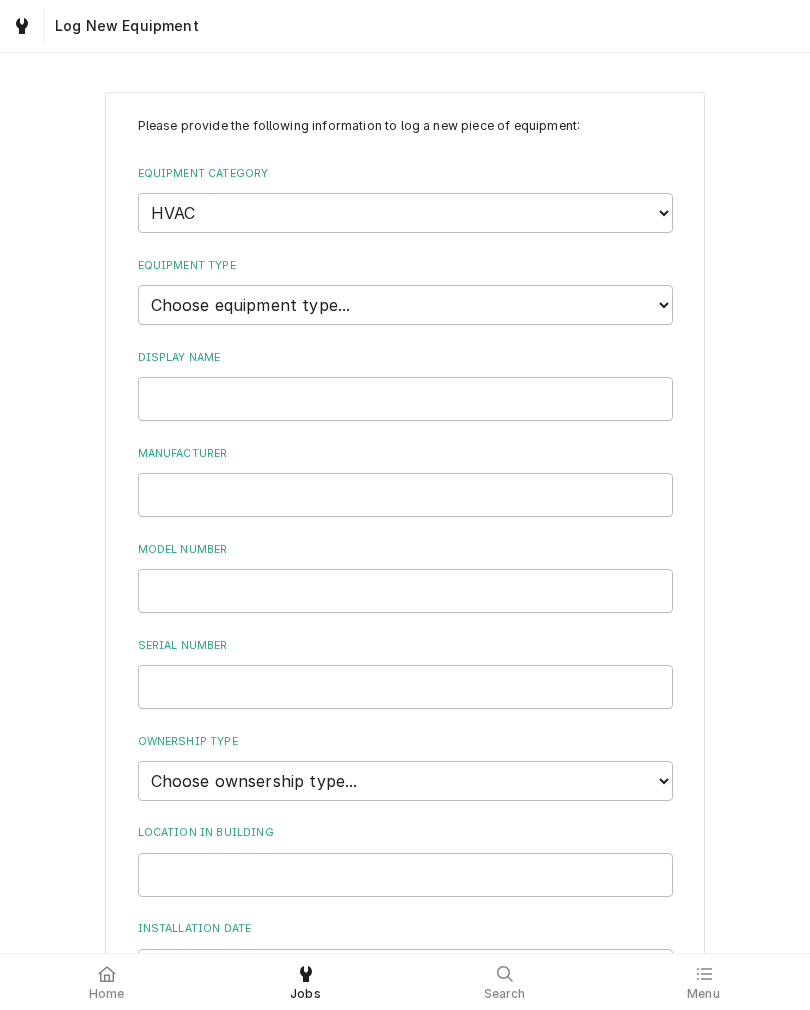 click on "Home" at bounding box center [107, 994] 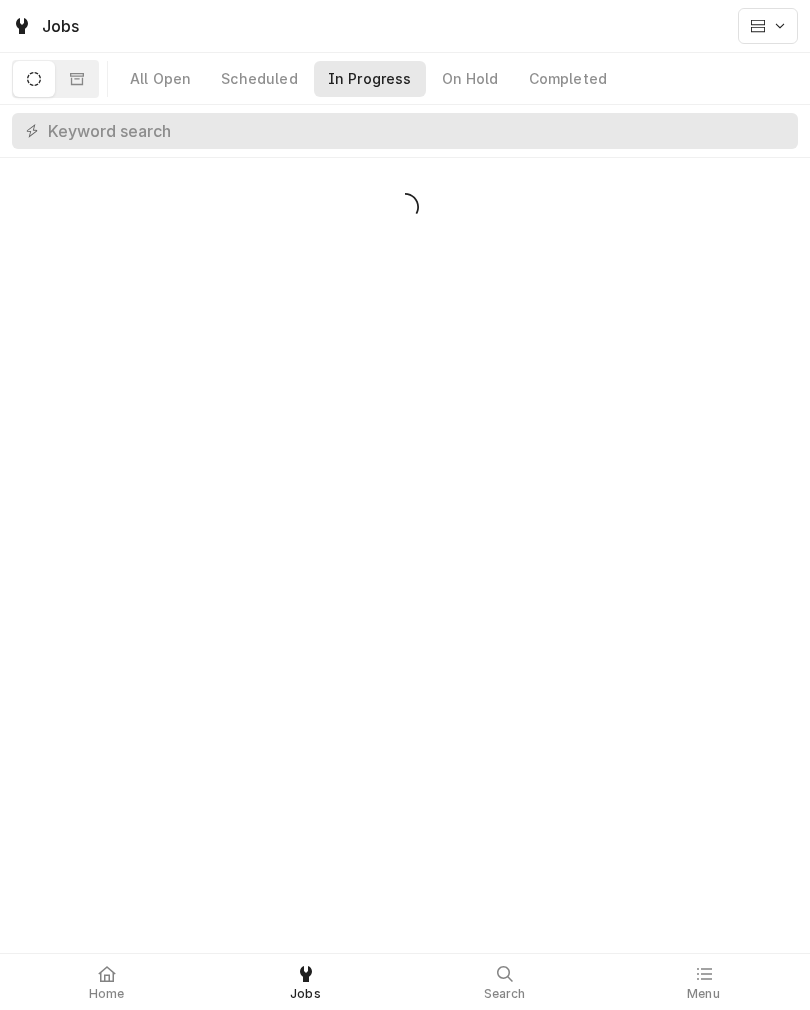 scroll, scrollTop: 0, scrollLeft: 0, axis: both 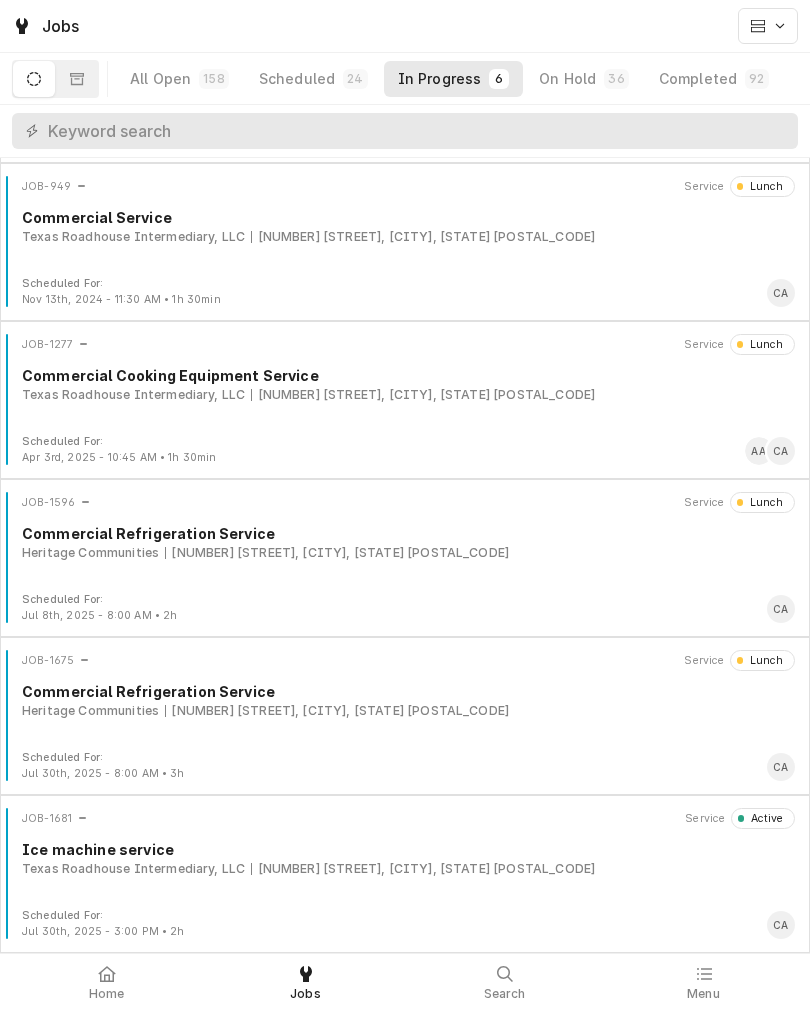 click on "3231 S 24th St, Council Bluffs, IA 51501" at bounding box center (423, 869) 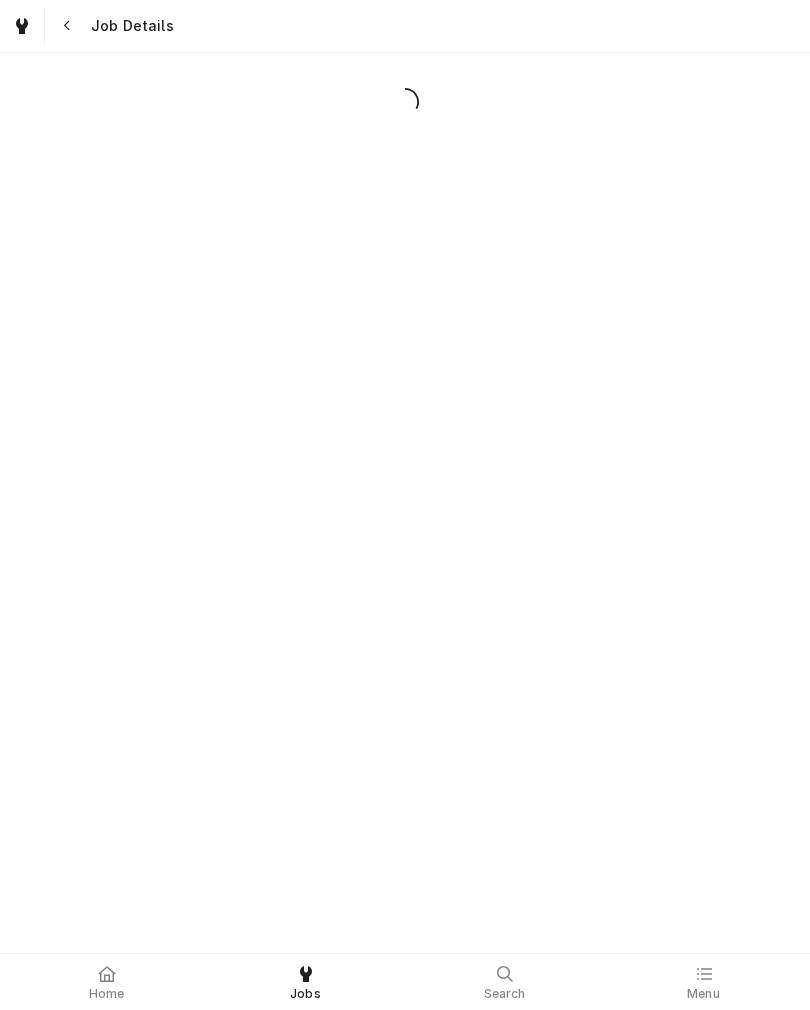 scroll, scrollTop: 0, scrollLeft: 0, axis: both 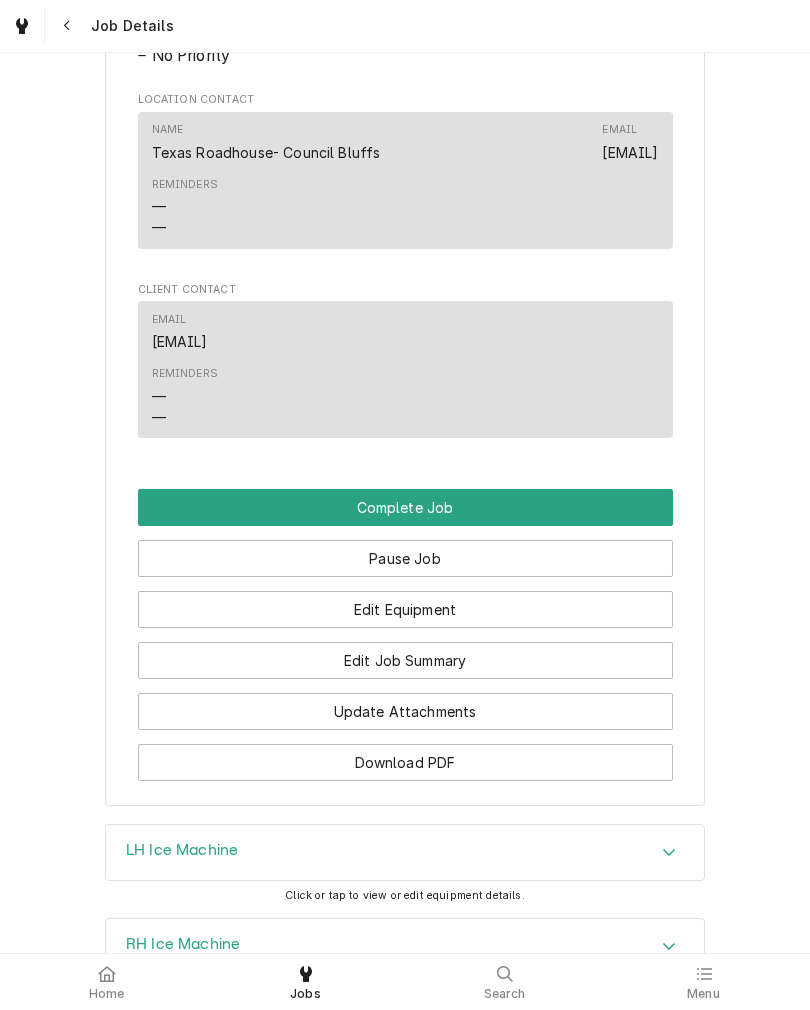 click on "Complete Job" at bounding box center (405, 507) 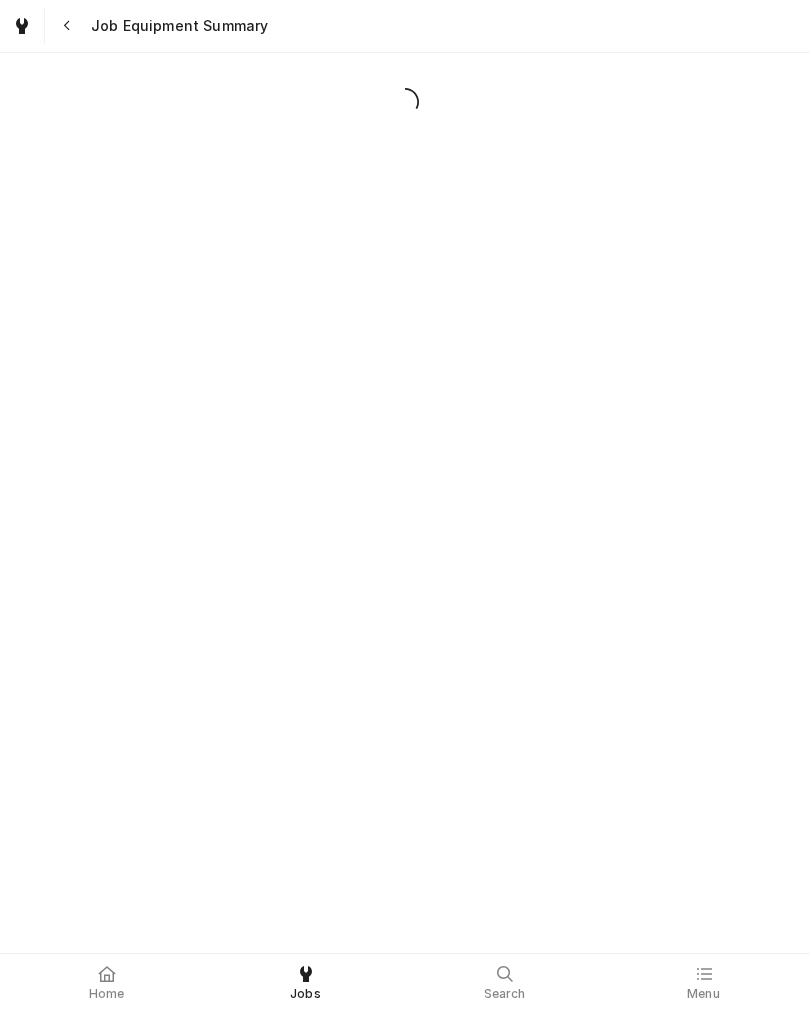 scroll, scrollTop: 0, scrollLeft: 0, axis: both 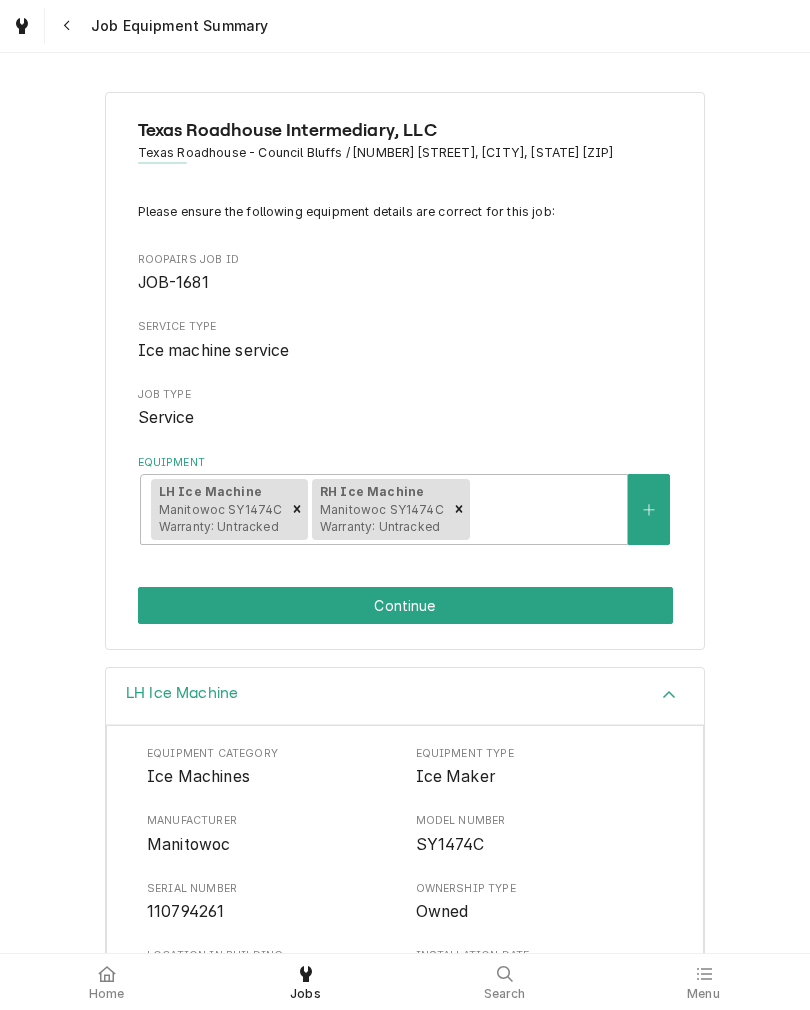 click on "Continue" at bounding box center [405, 605] 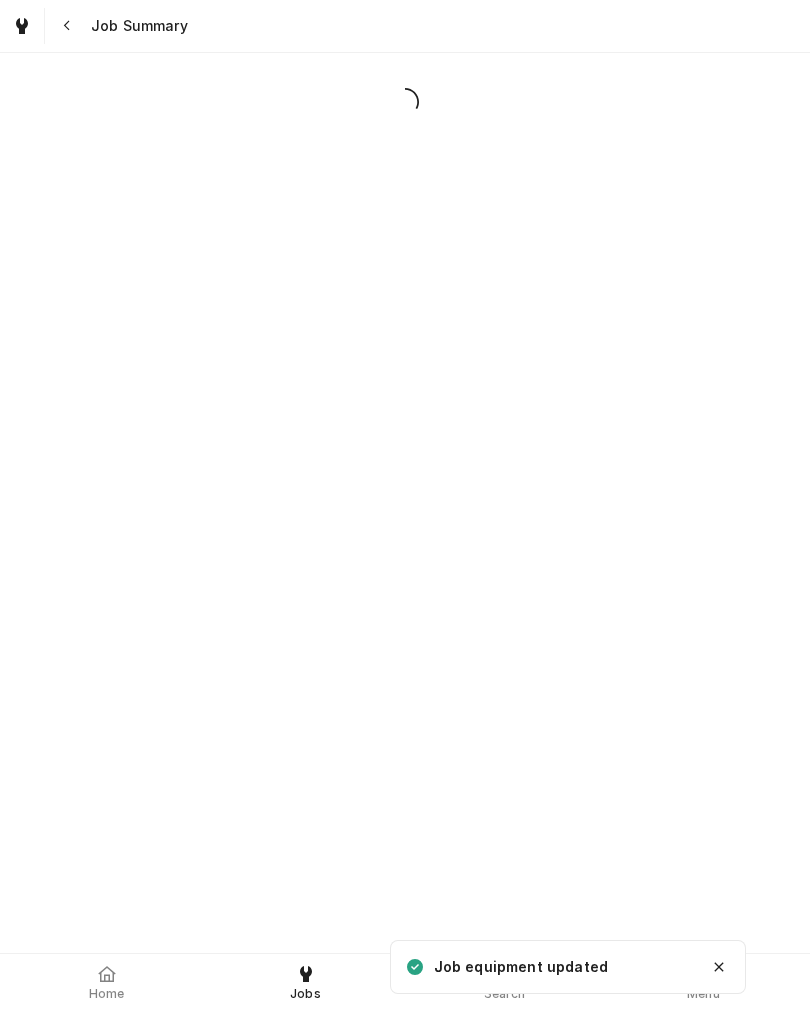 scroll, scrollTop: 0, scrollLeft: 0, axis: both 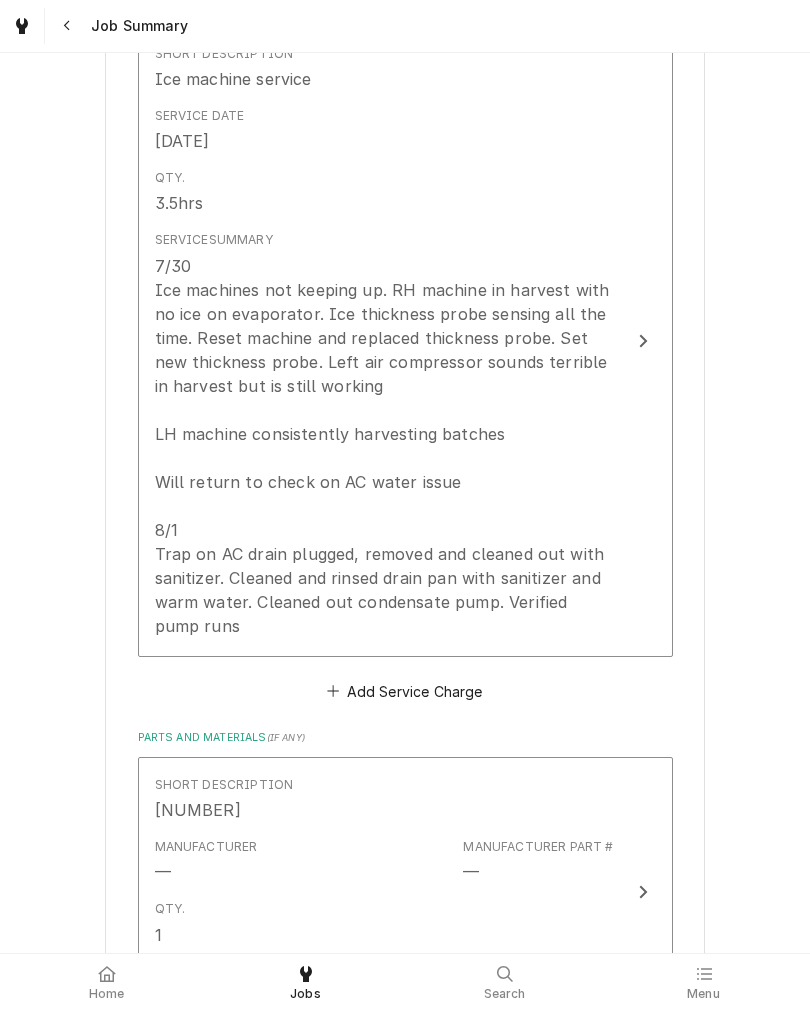click on "7/30
Ice machines not keeping up. RH machine in harvest with no ice on evaporator. Ice thickness probe sensing all the time. Reset machine and replaced thickness probe. Set new thickness probe. Left air compressor sounds terrible in harvest but is still working
LH machine consistently harvesting batches
Will return to check on AC water issue
8/1
Trap on AC drain plugged, removed and cleaned out with sanitizer. Cleaned and rinsed drain pan with sanitizer and warm water. Cleaned out condensate pump. Verified pump runs" at bounding box center [384, 446] 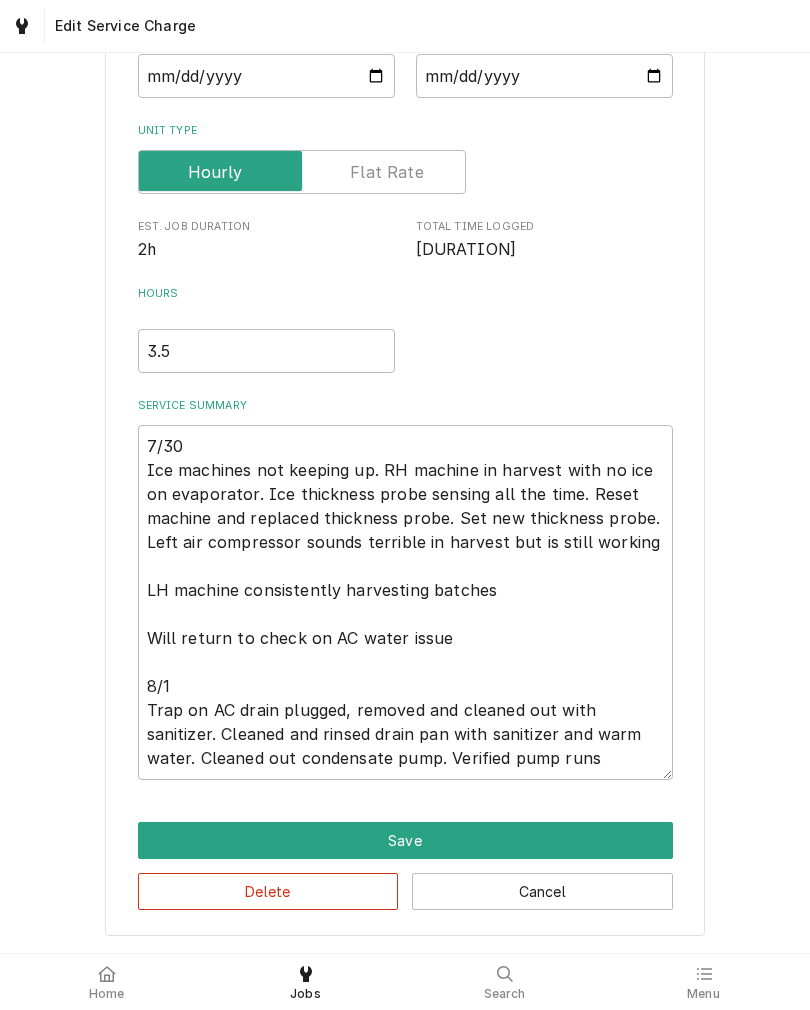 scroll, scrollTop: 237, scrollLeft: 0, axis: vertical 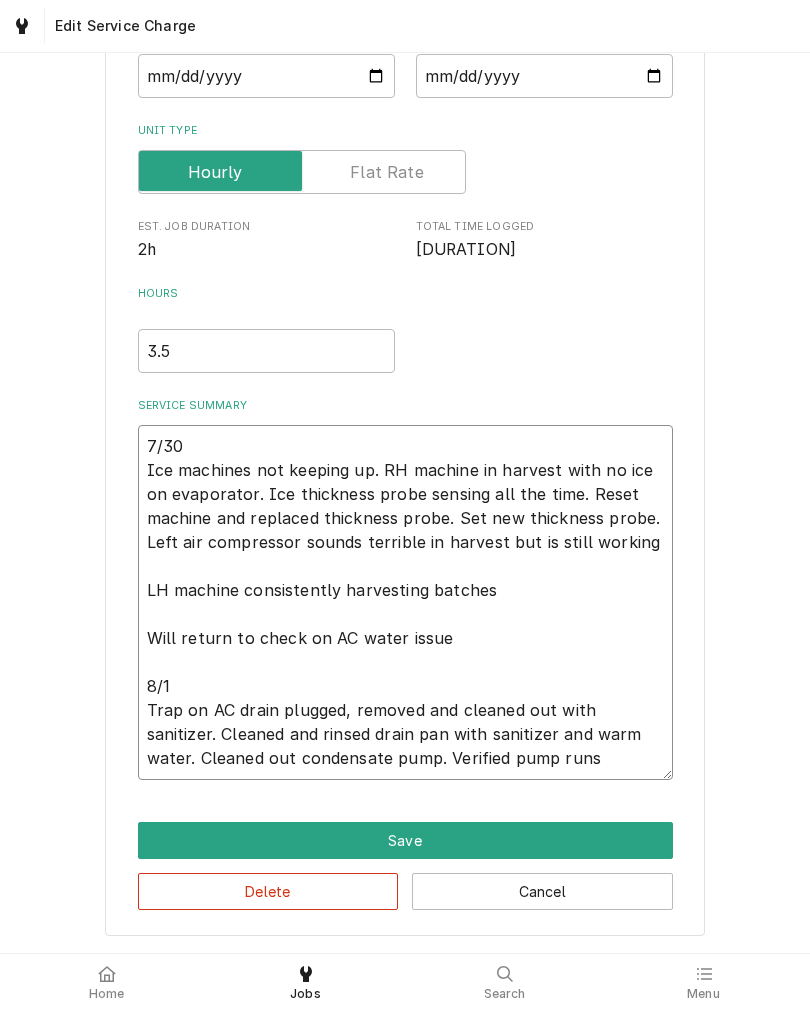 click on "7/30
Ice machines not keeping up. RH machine in harvest with no ice on evaporator. Ice thickness probe sensing all the time. Reset machine and replaced thickness probe. Set new thickness probe. Left air compressor sounds terrible in harvest but is still working
LH machine consistently harvesting batches
Will return to check on AC water issue
8/1
Trap on AC drain plugged, removed and cleaned out with sanitizer. Cleaned and rinsed drain pan with sanitizer and warm water. Cleaned out condensate pump. Verified pump runs" at bounding box center [405, 602] 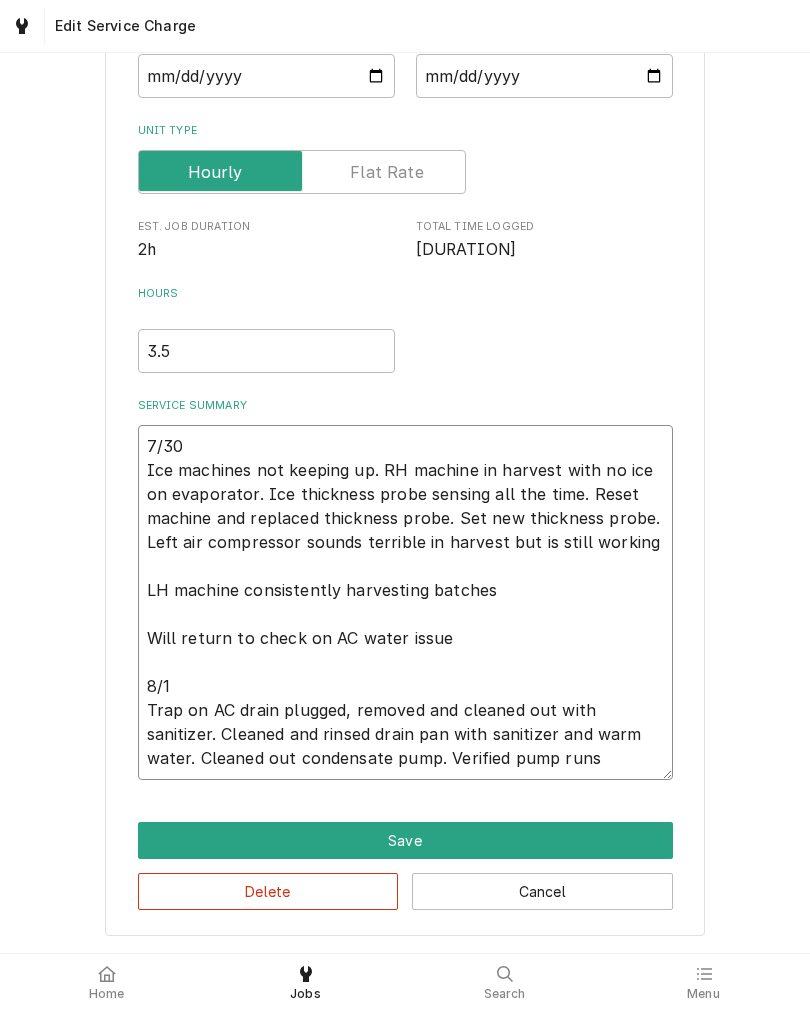 type on "x" 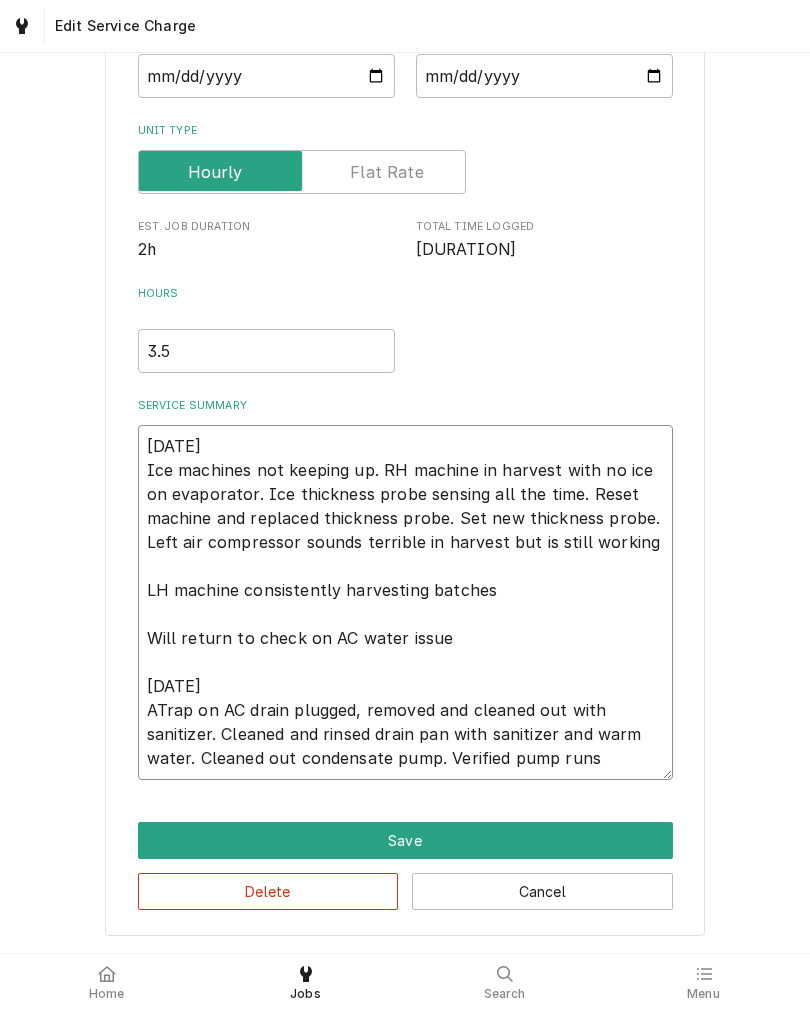 type on "x" 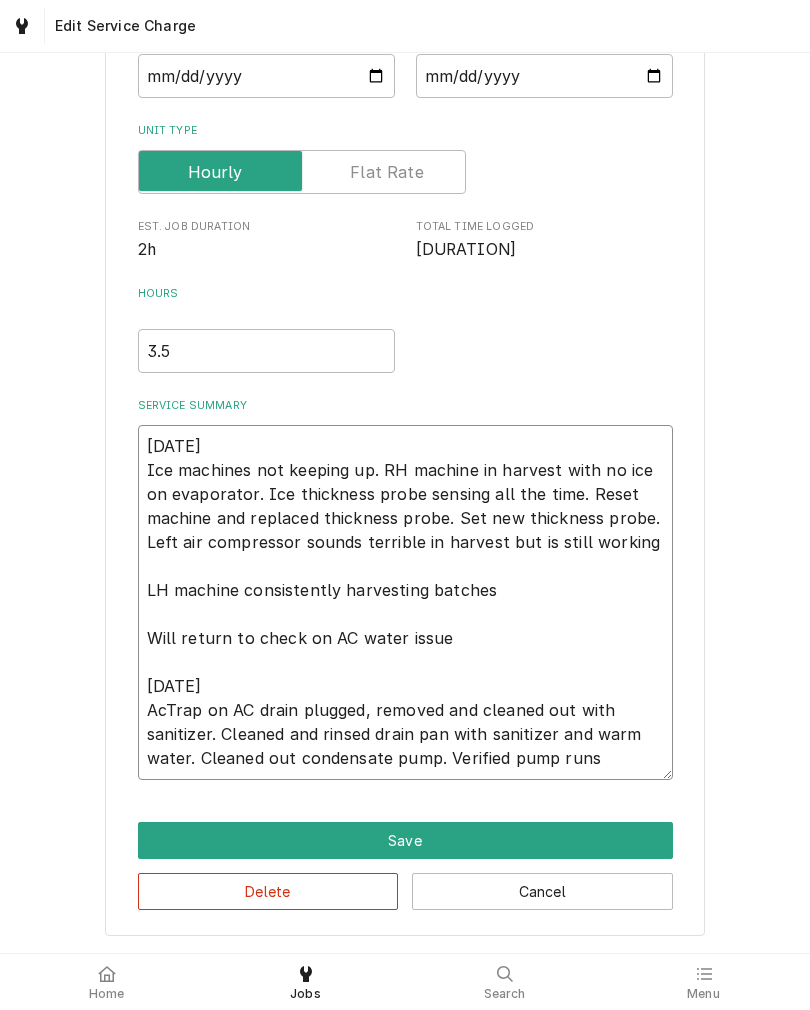 type on "x" 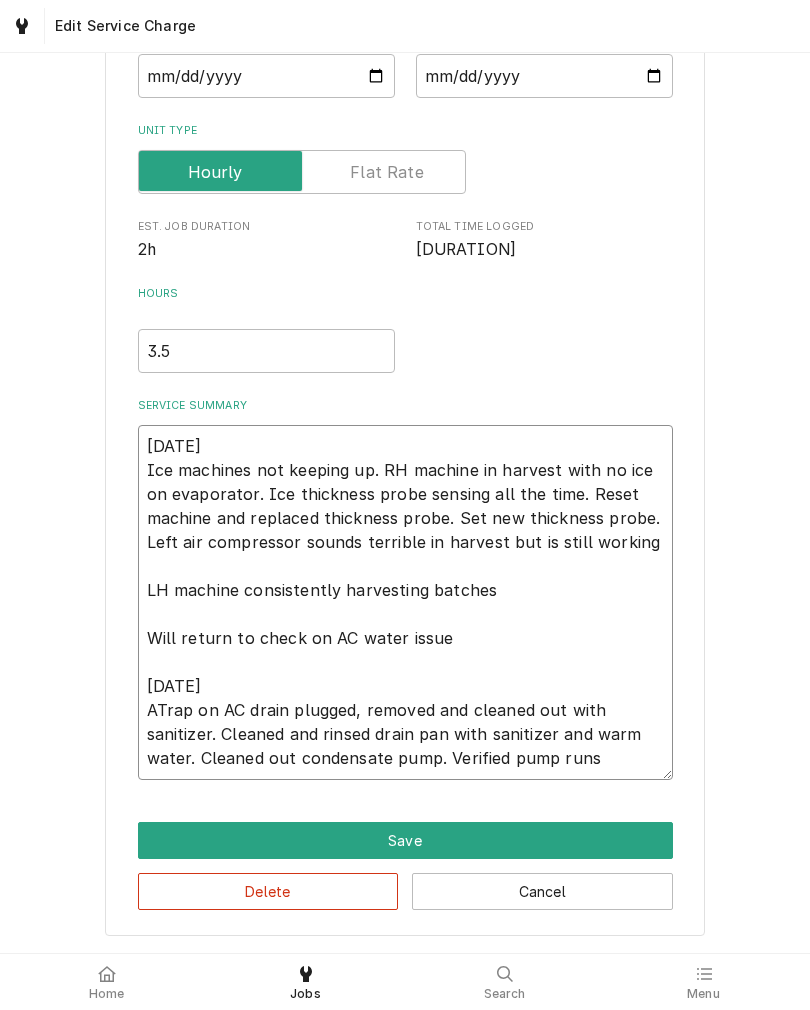 type on "x" 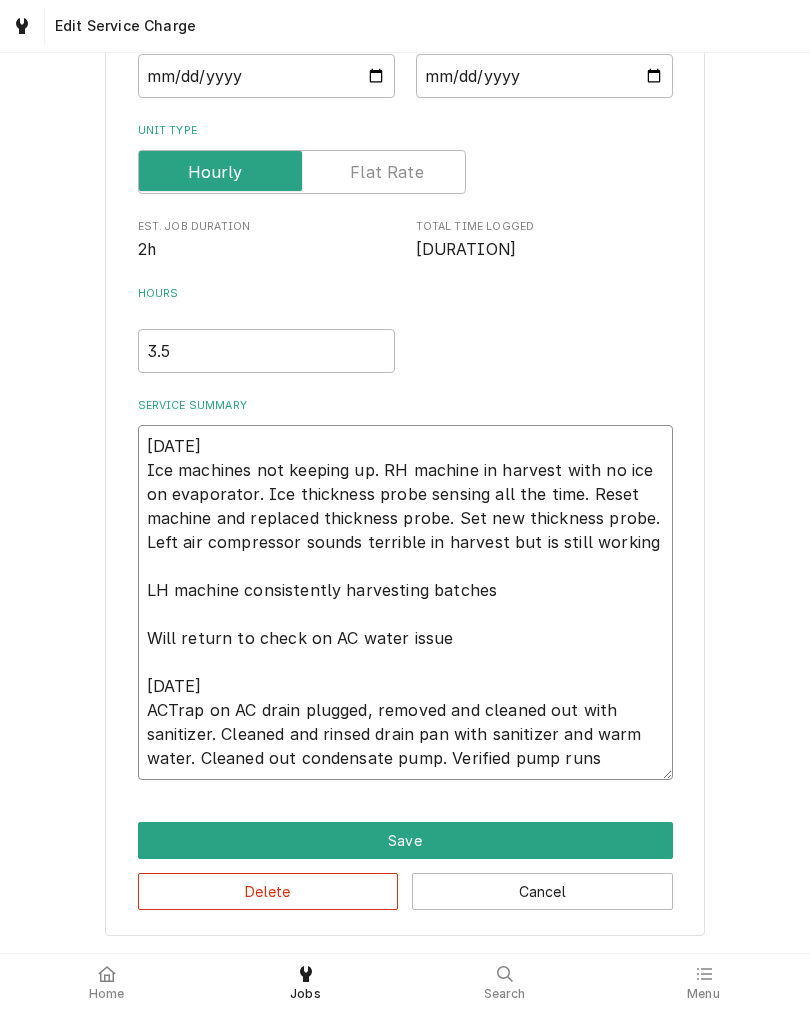 type on "x" 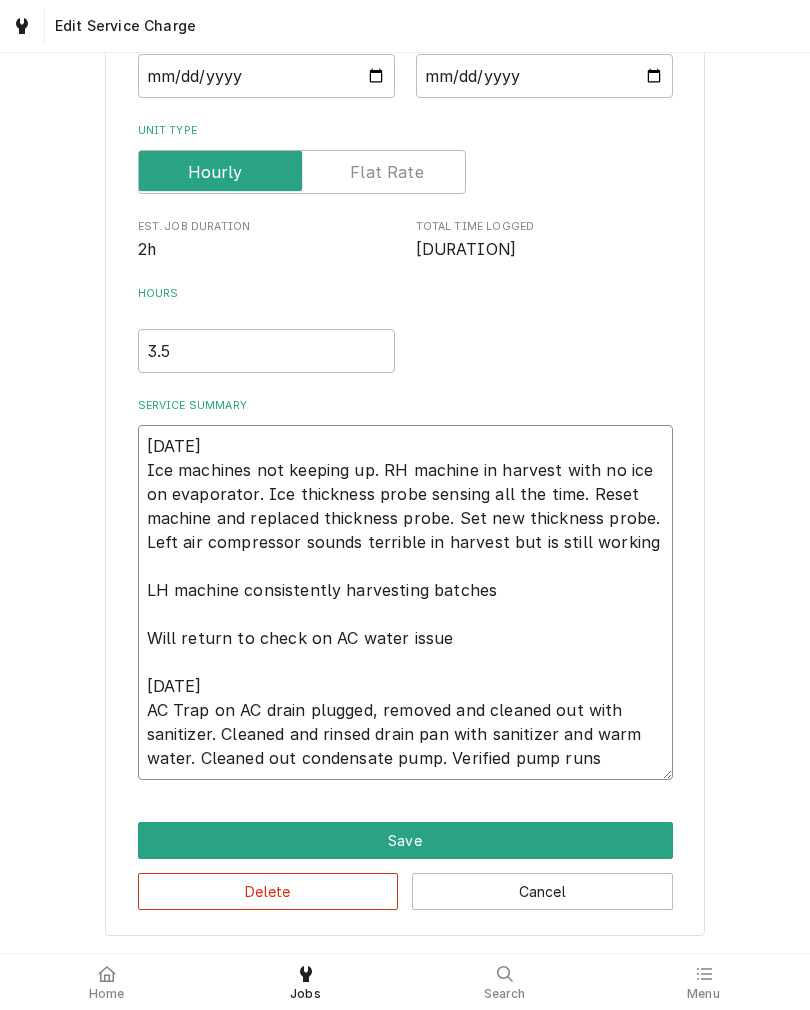 type on "x" 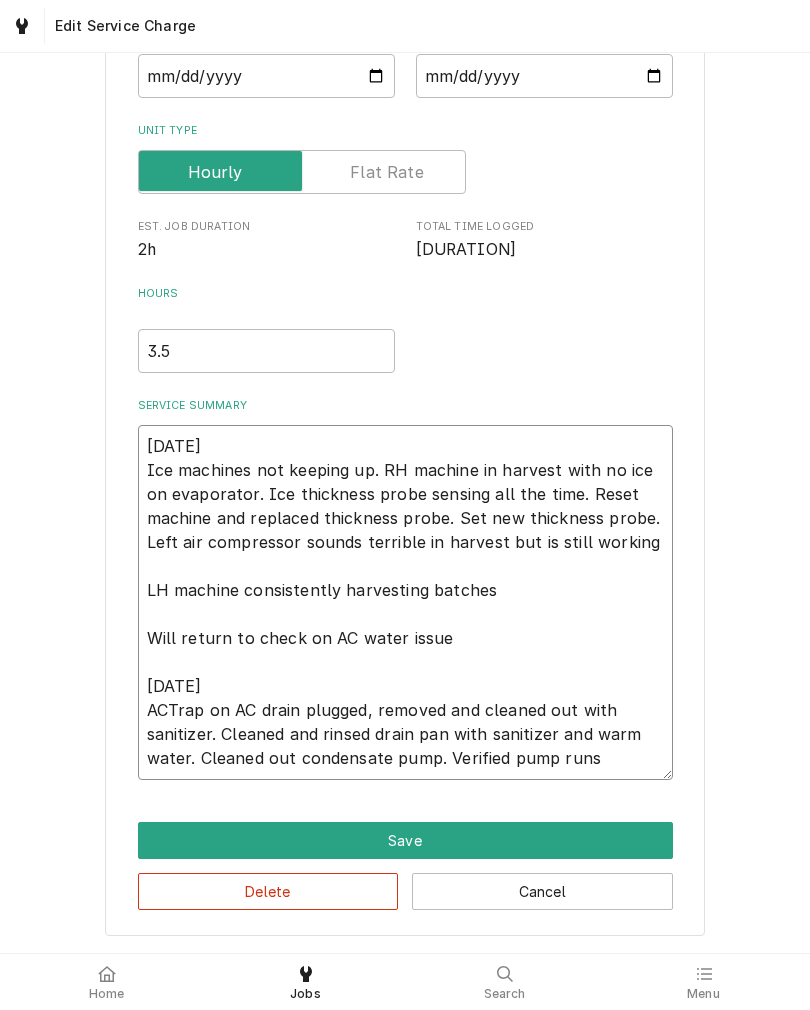 type on "x" 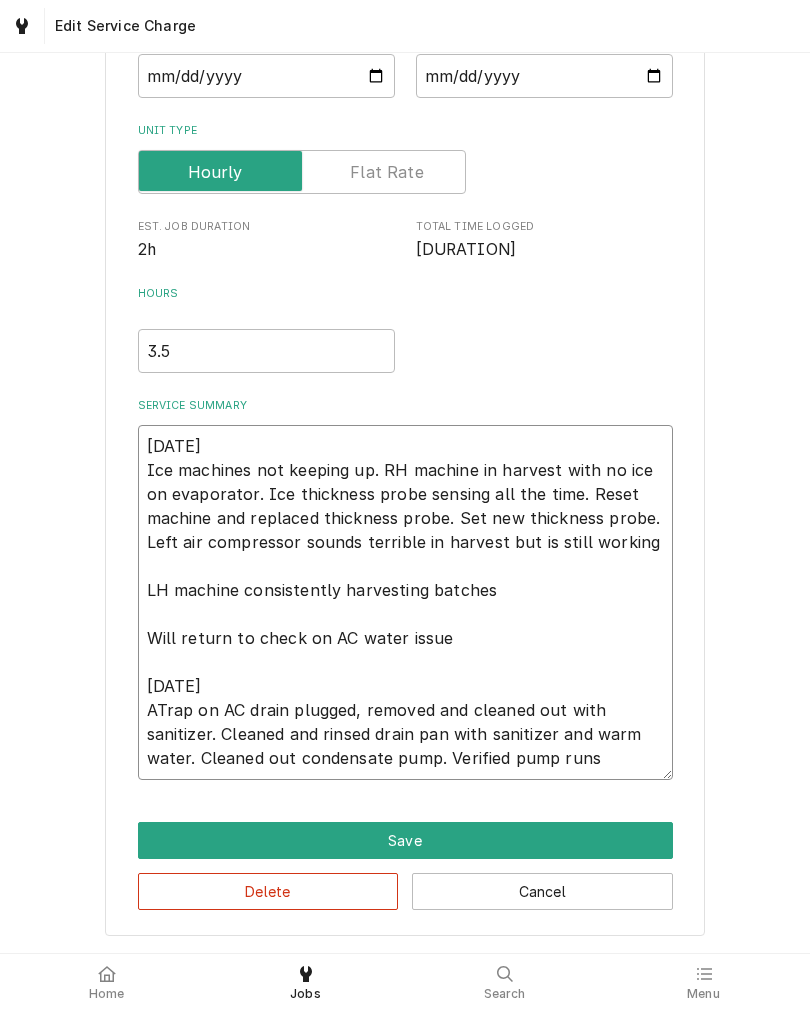 type on "x" 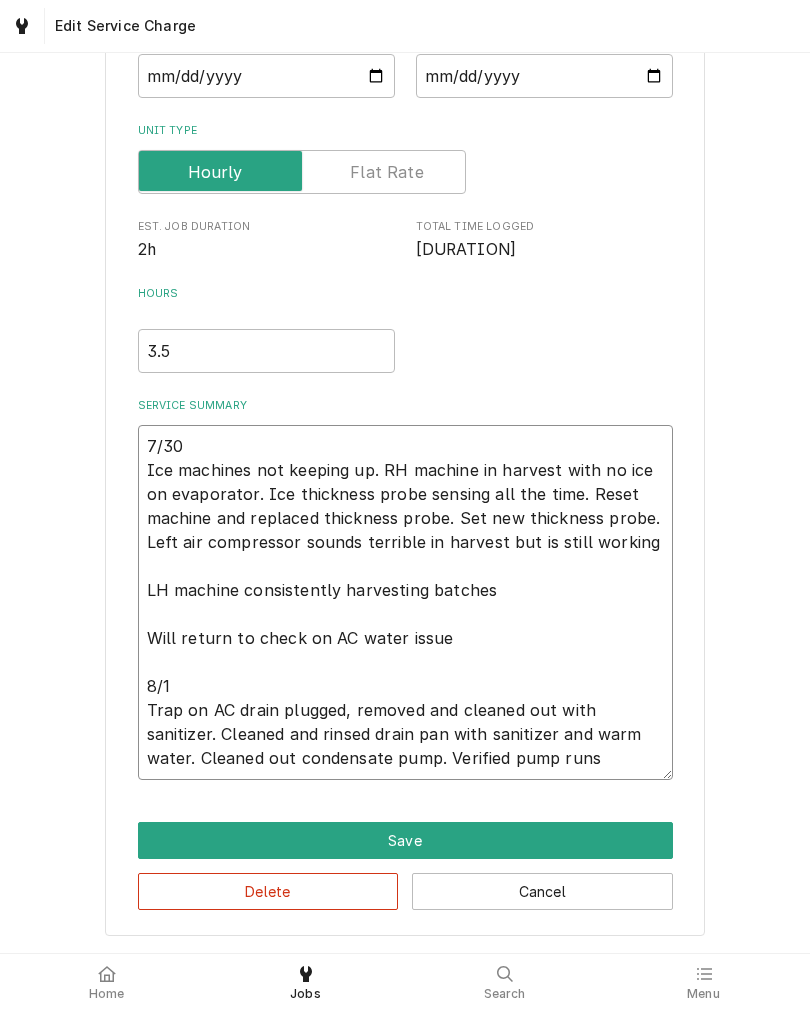 type on "x" 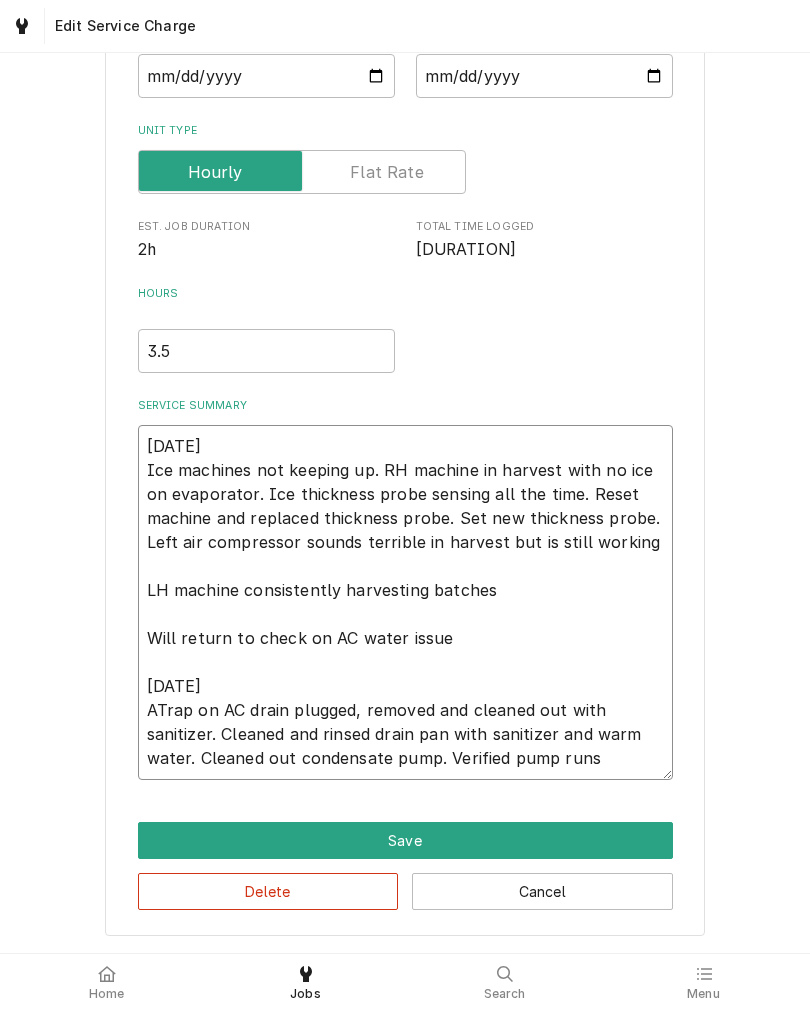 type on "x" 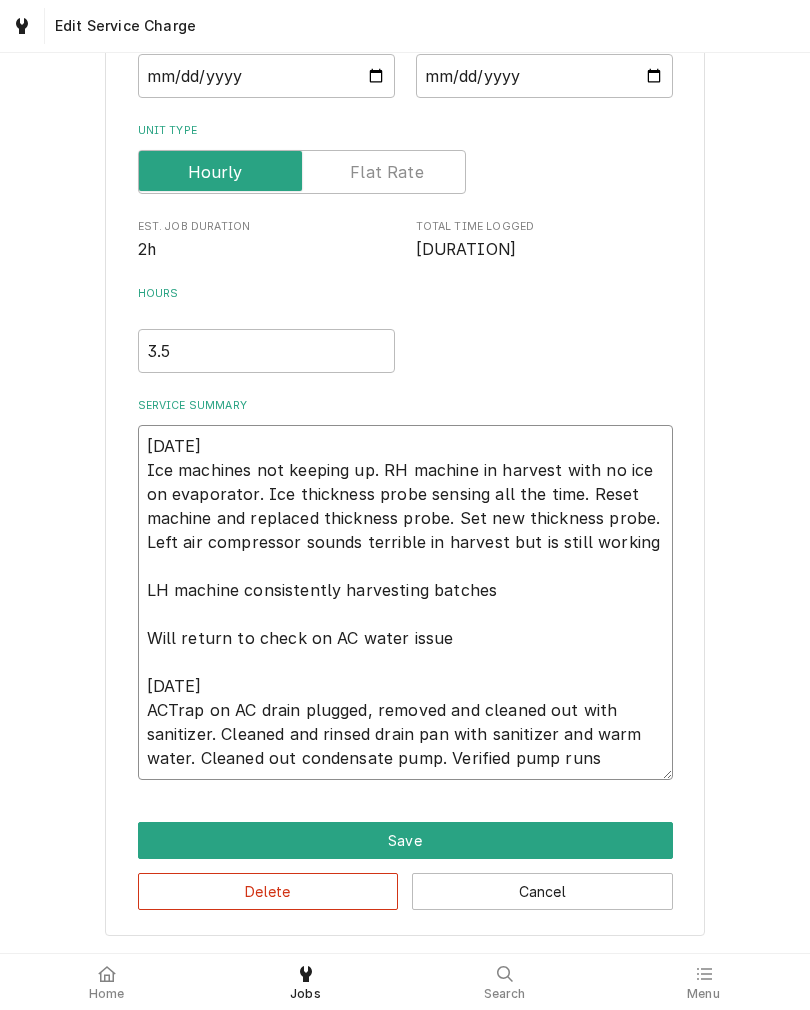 type on "x" 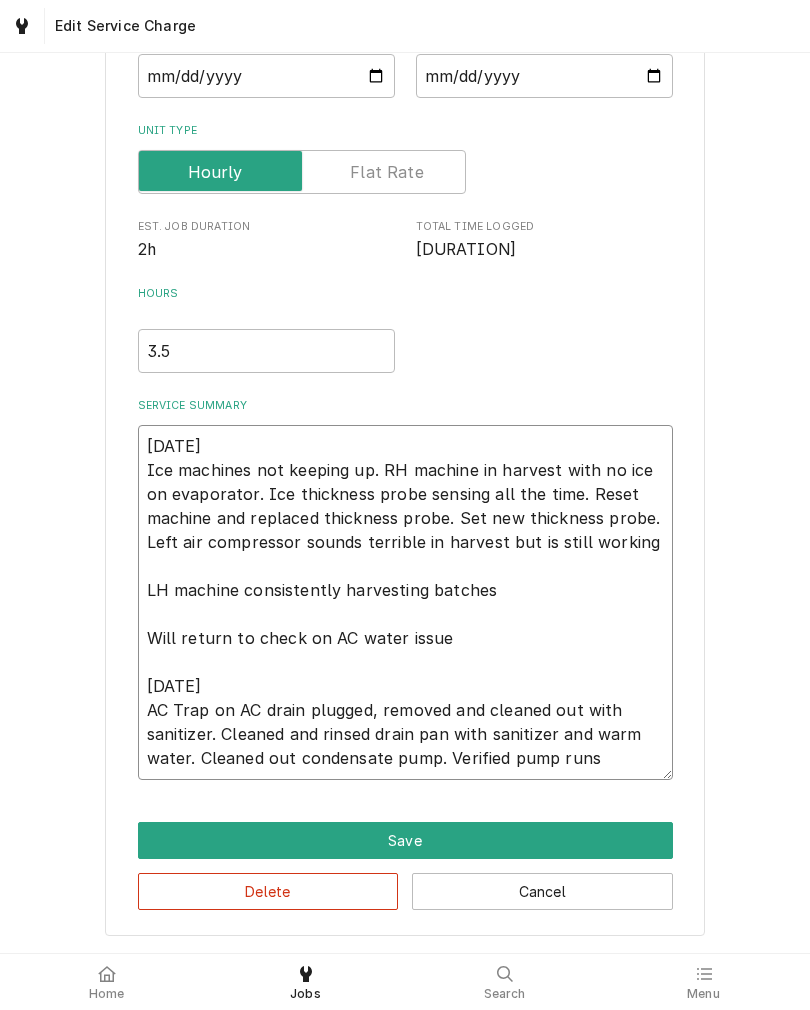 type on "x" 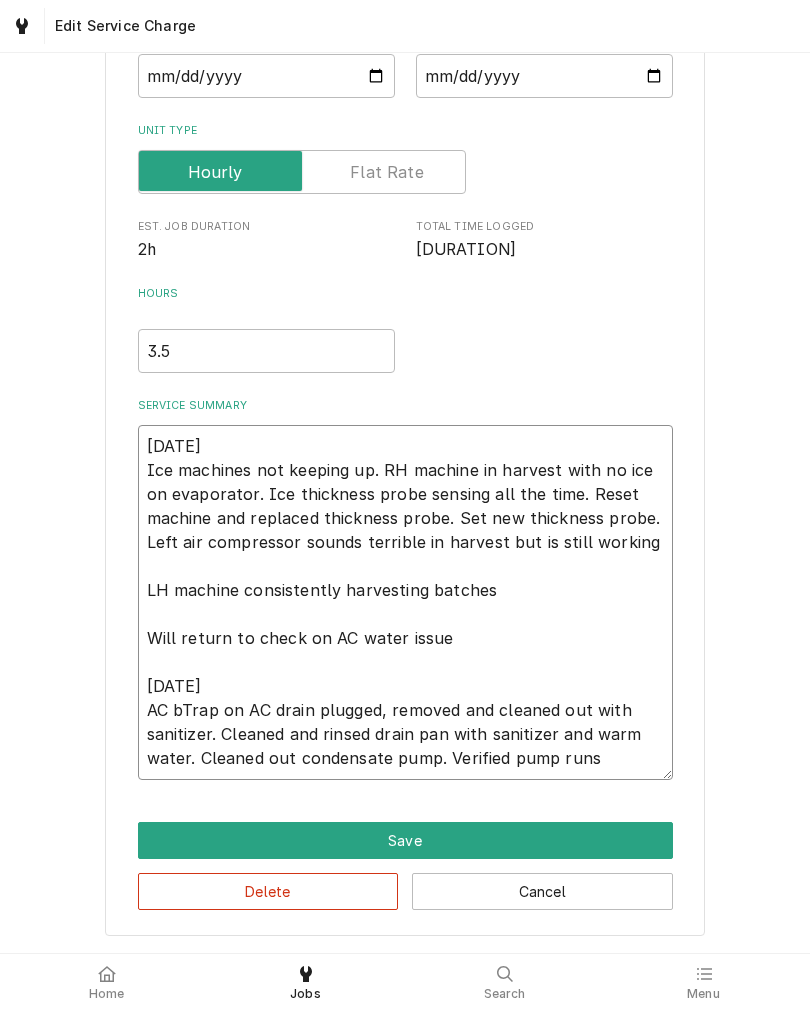 type on "x" 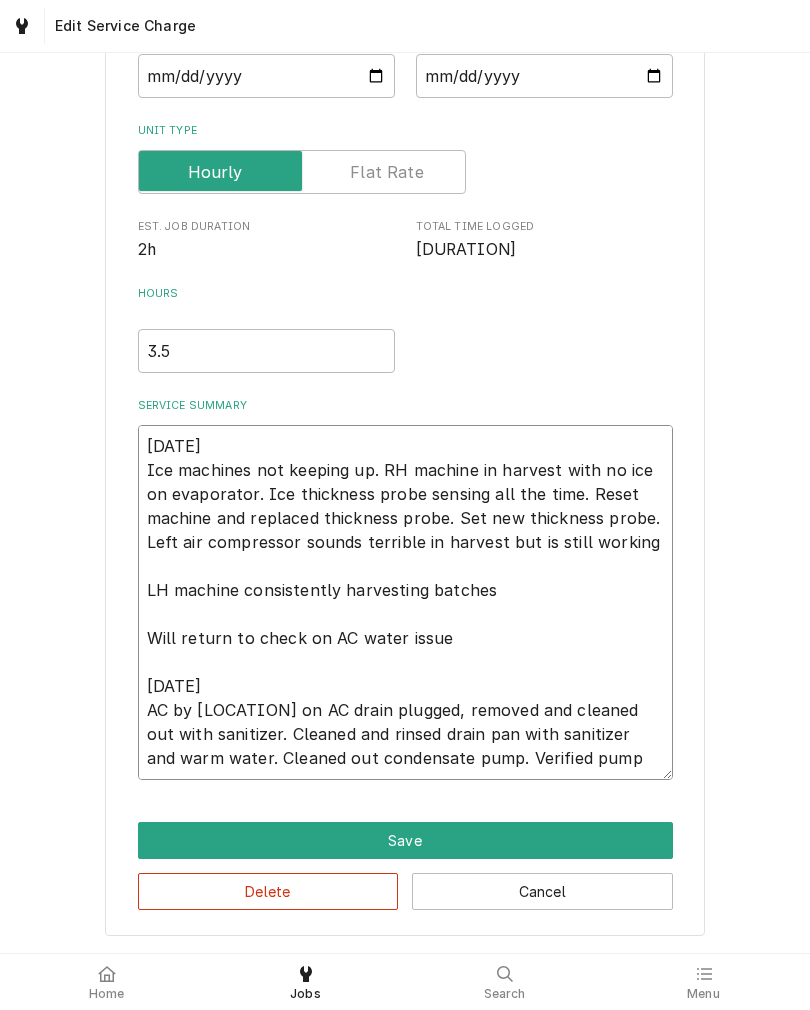type on "x" 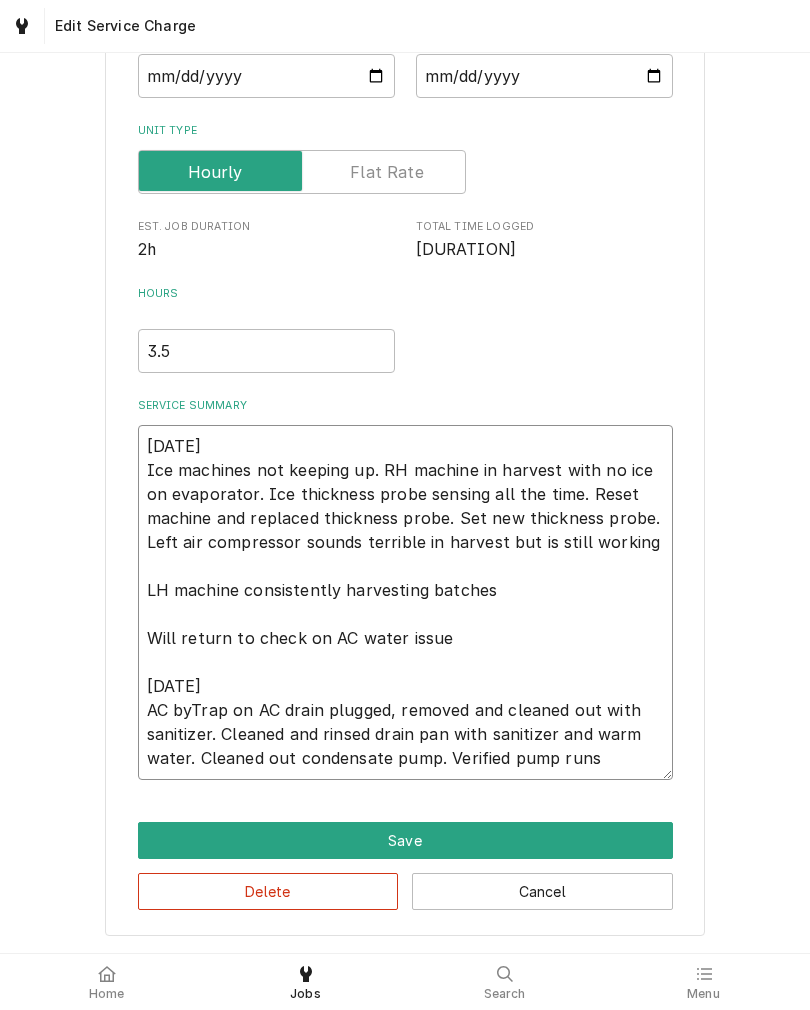 type on "x" 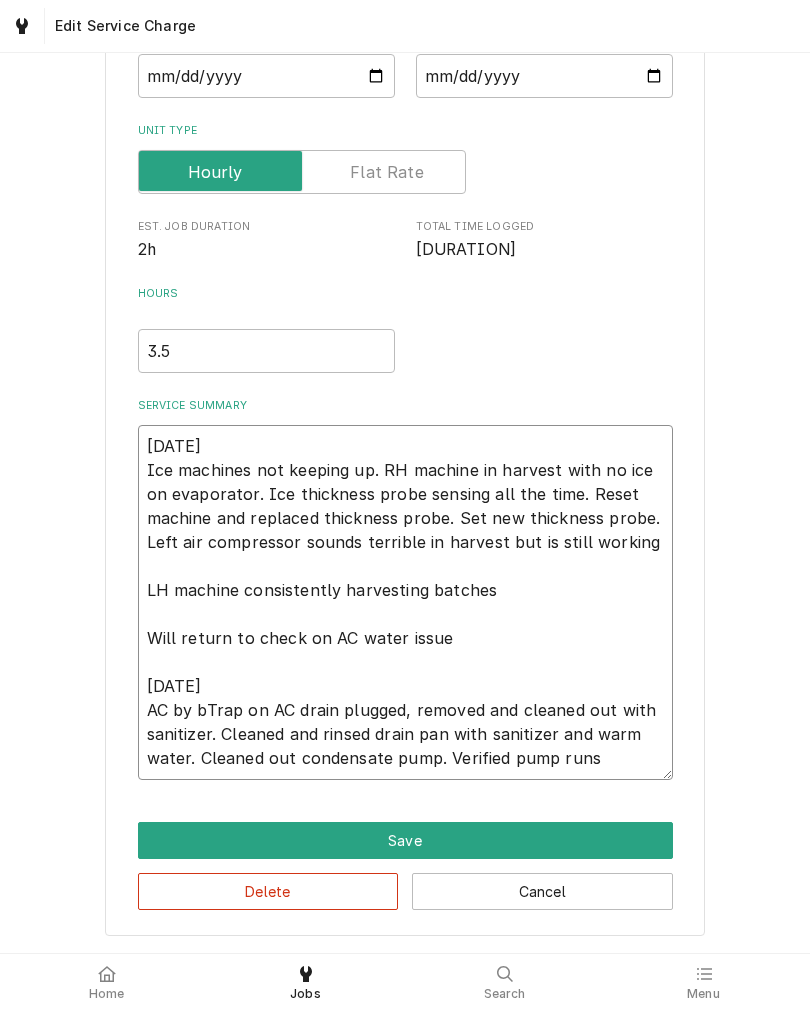 type on "x" 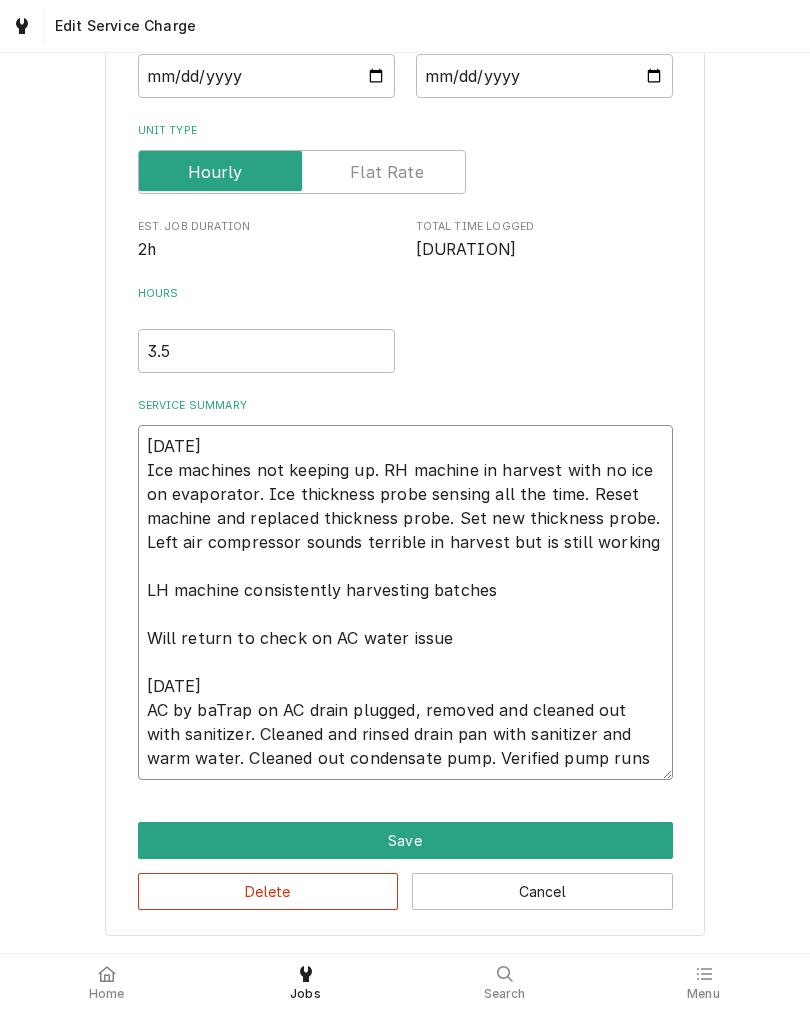type on "x" 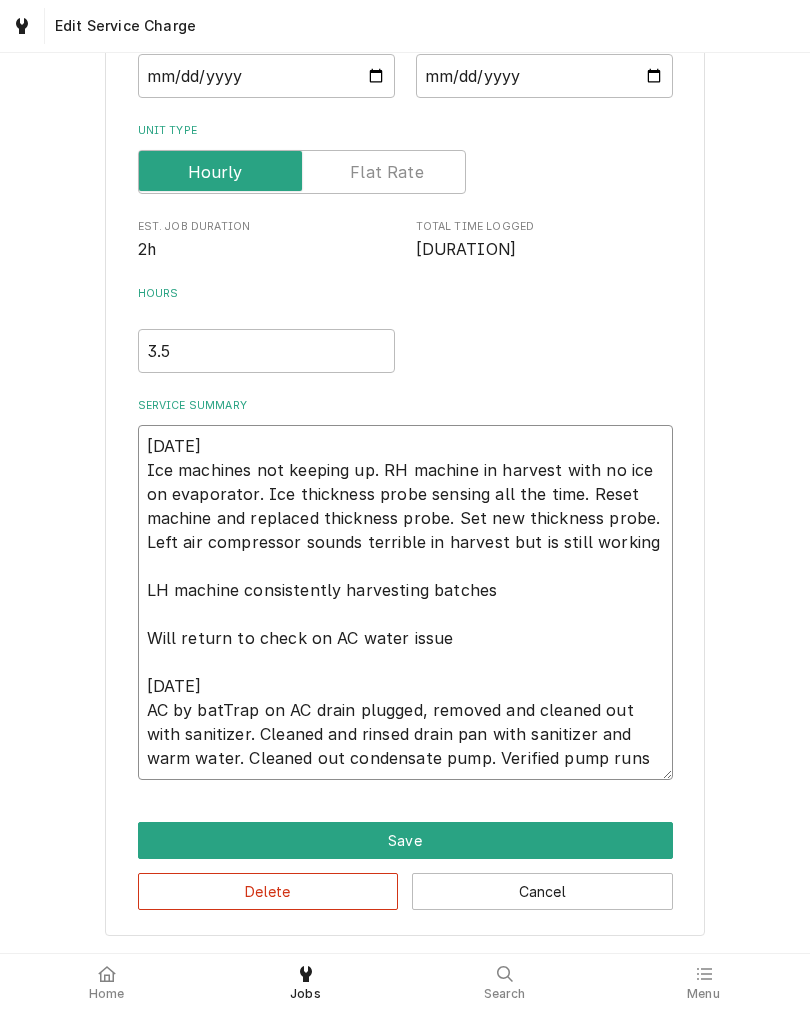 type on "x" 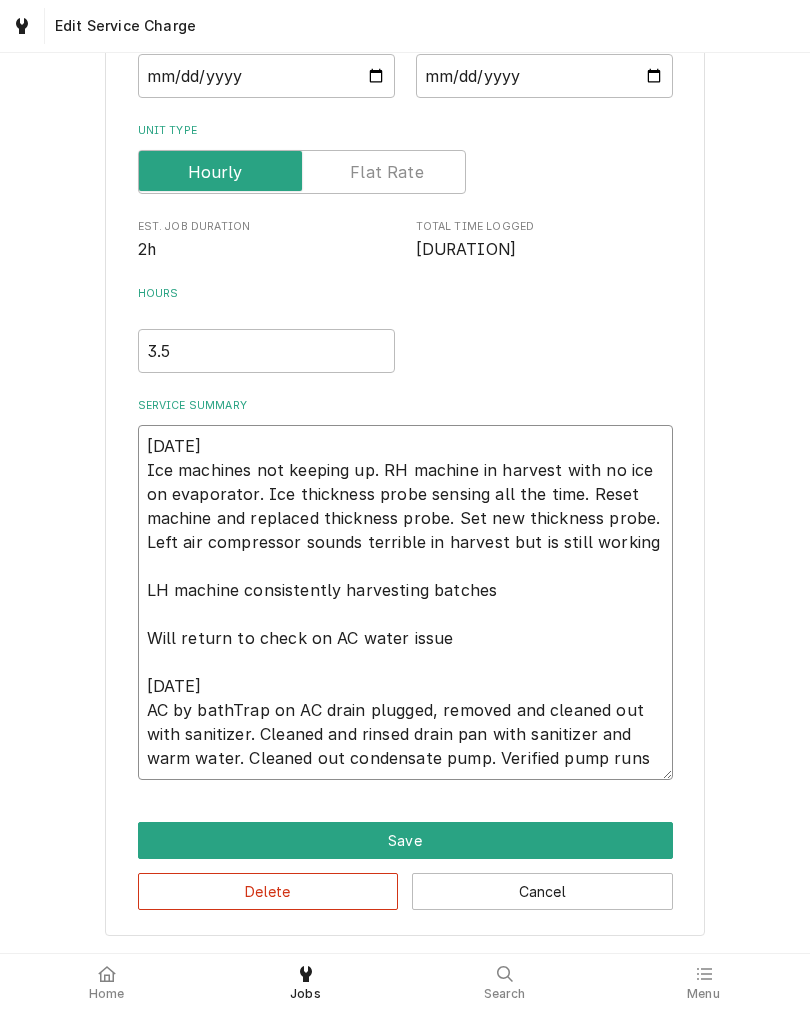 type on "x" 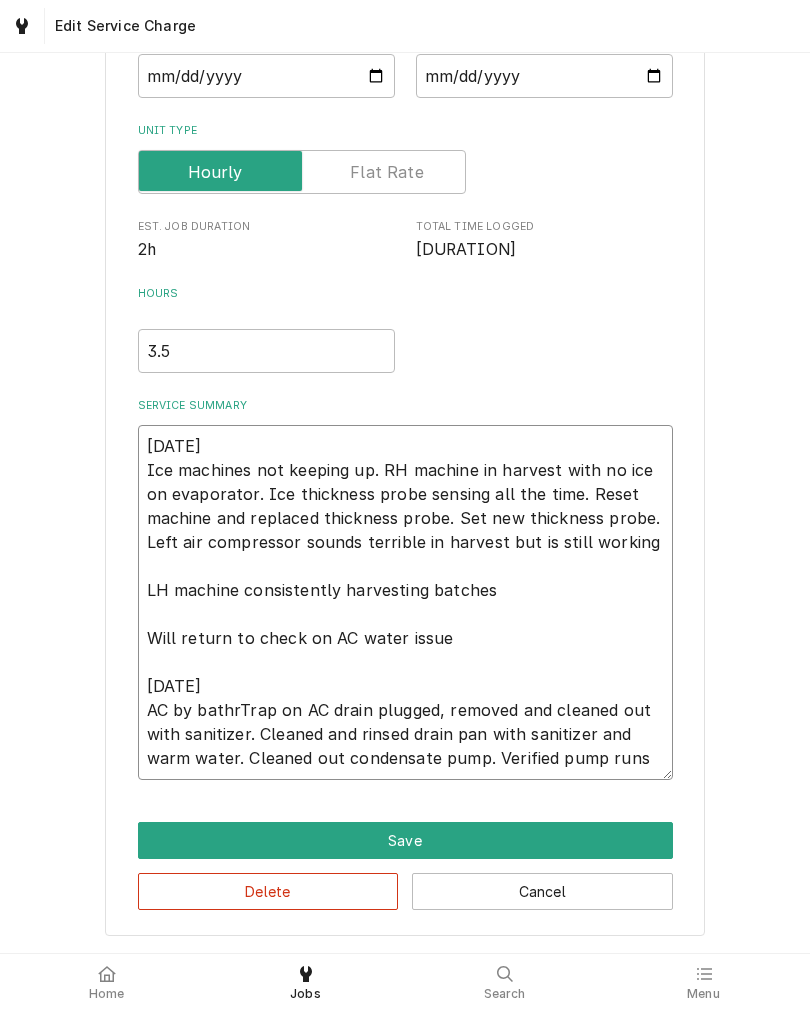 type on "x" 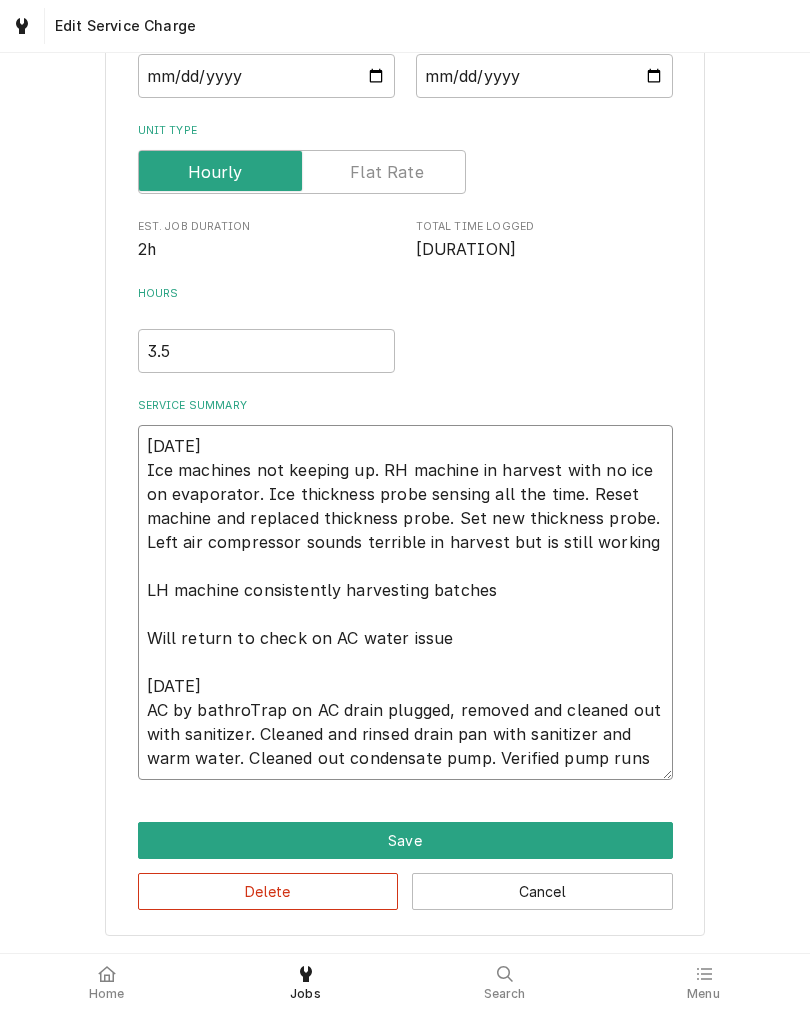 type on "x" 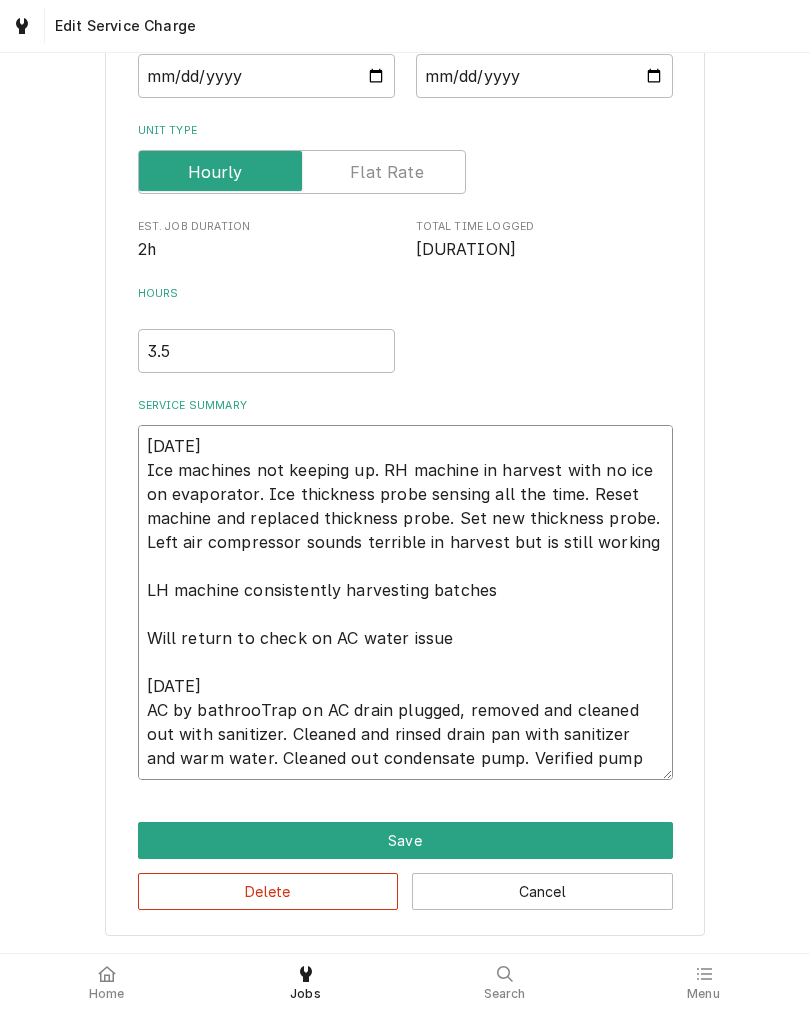 type on "x" 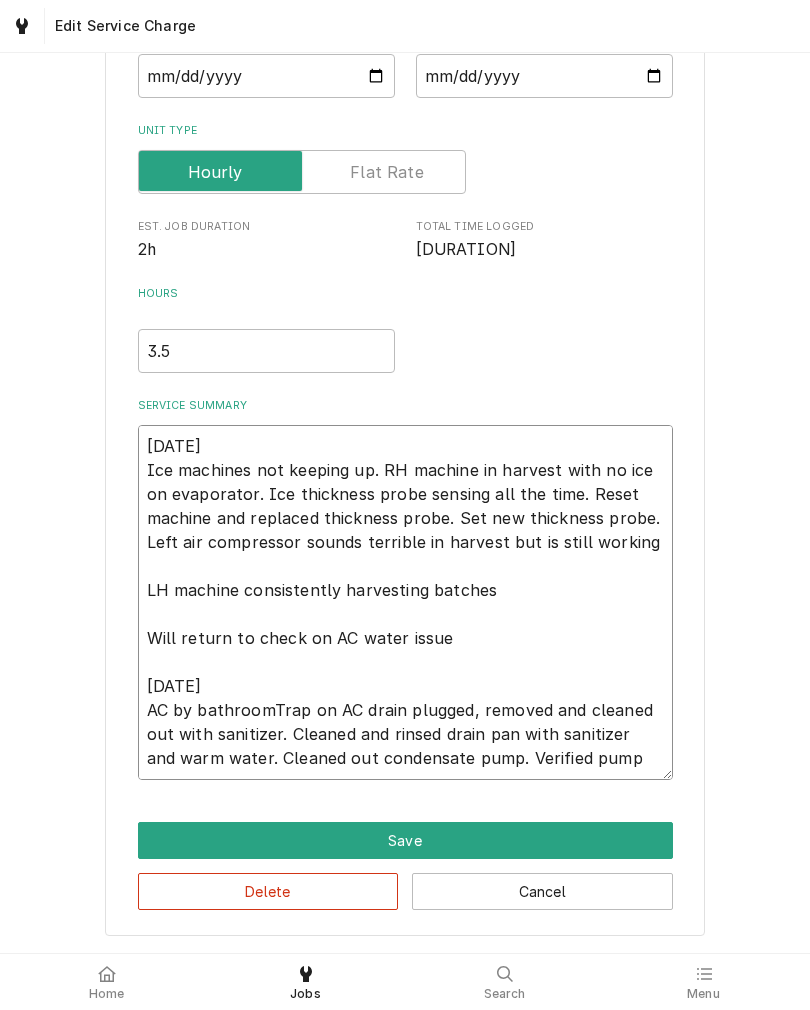 type on "x" 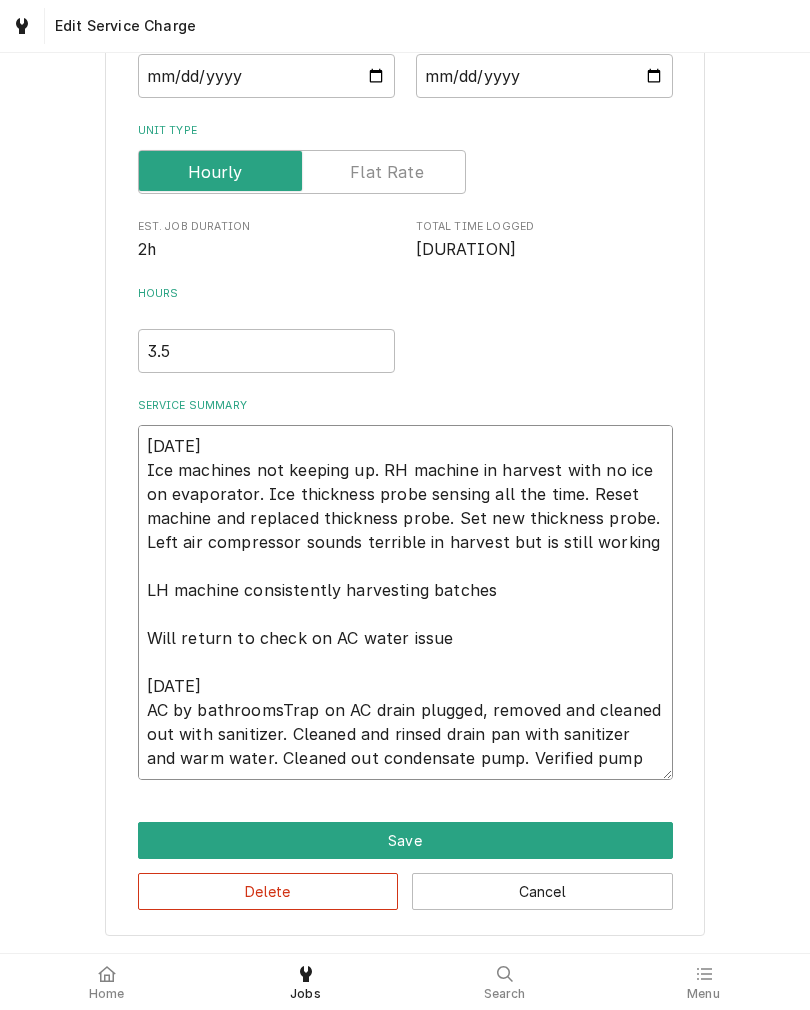 type on "x" 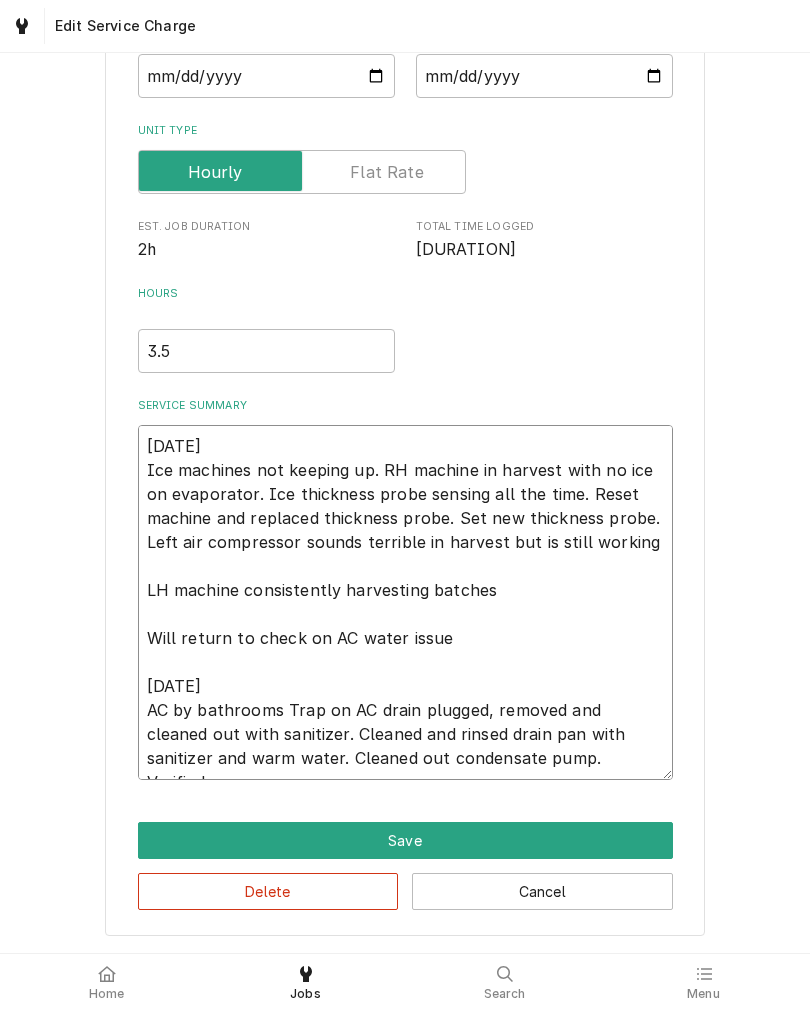 type on "x" 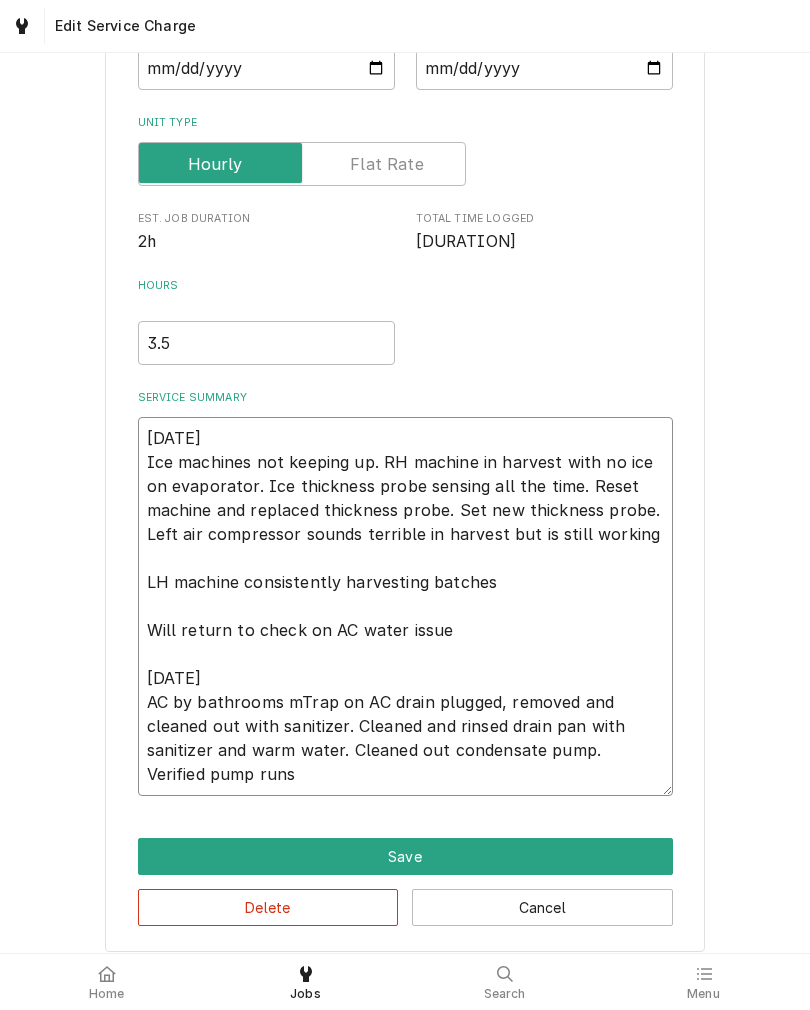 type on "x" 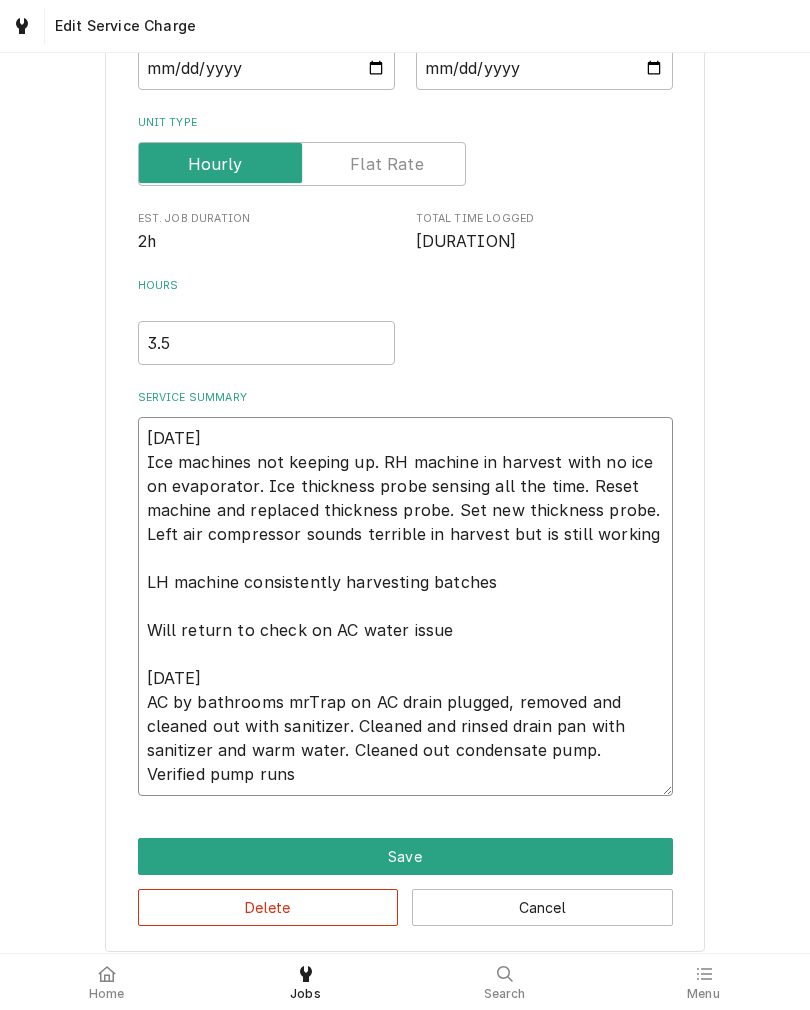 type on "x" 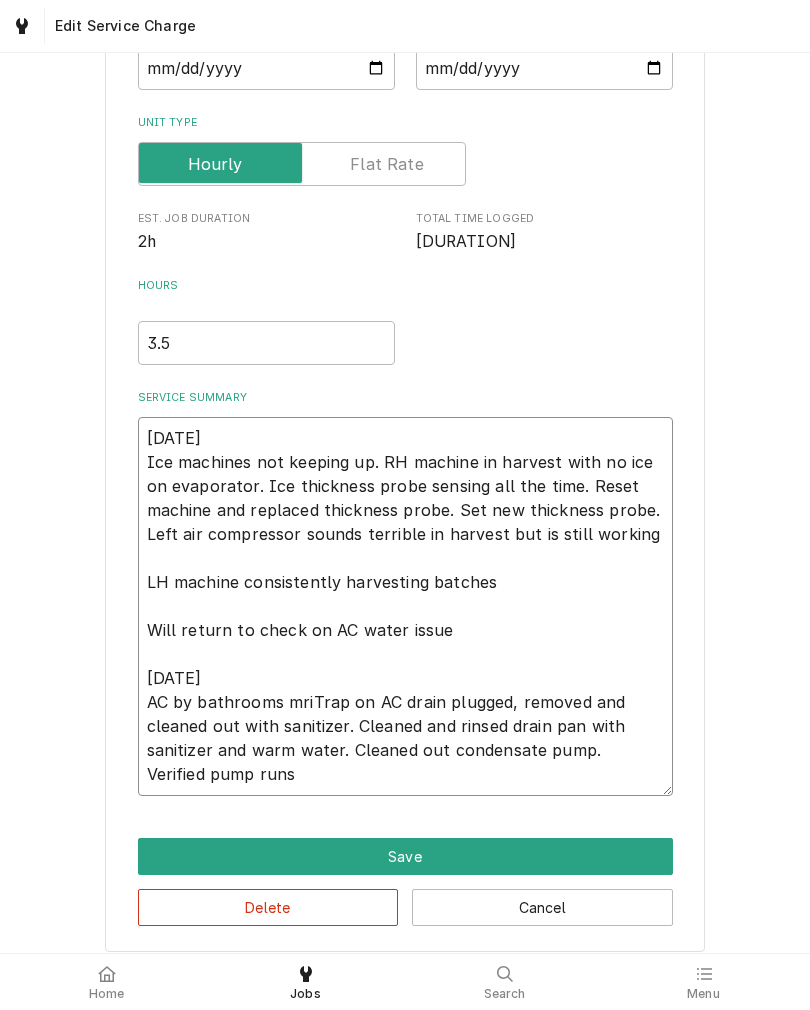 type on "x" 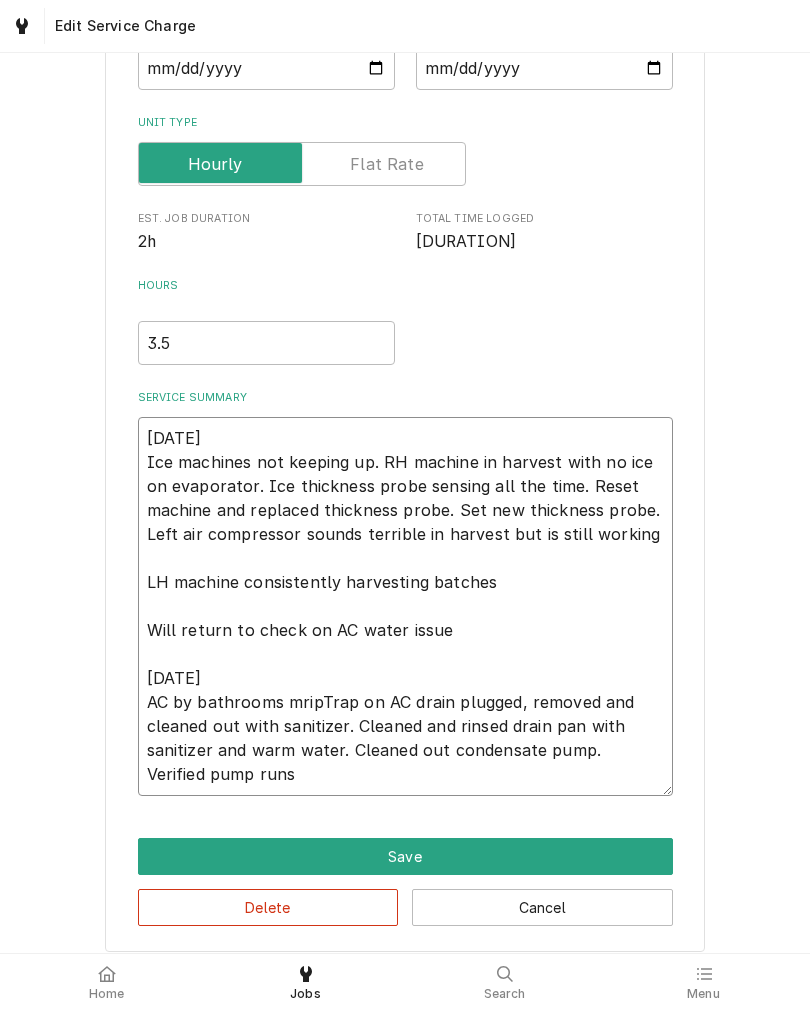 type on "x" 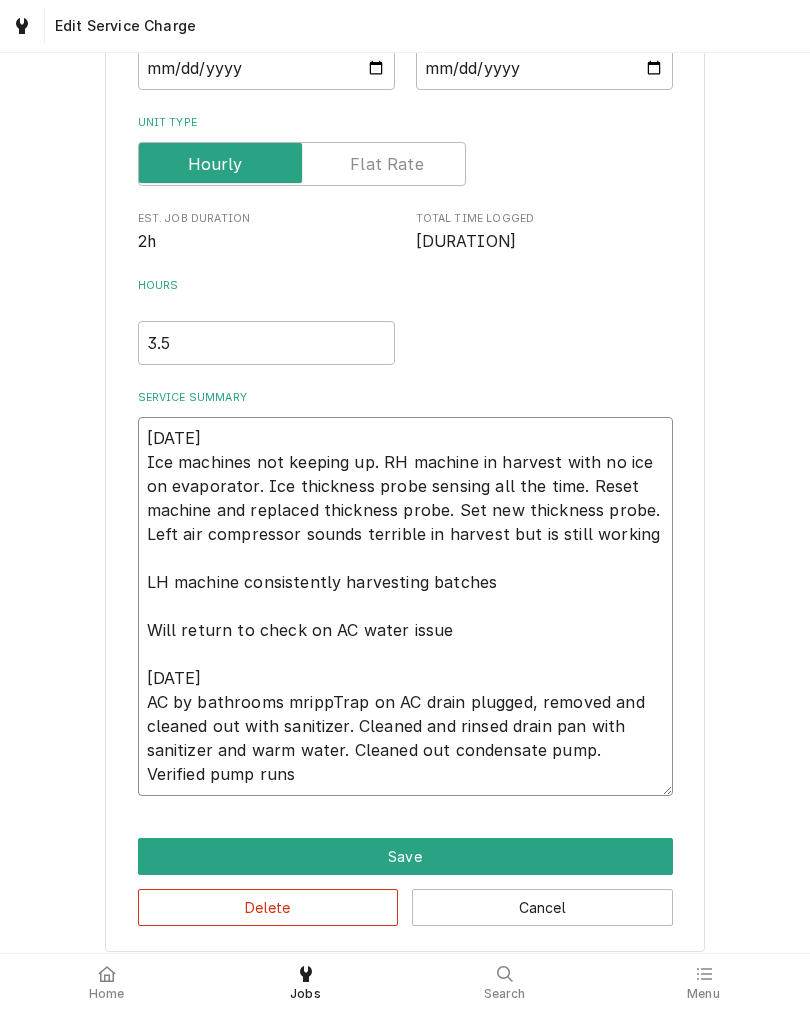 type on "x" 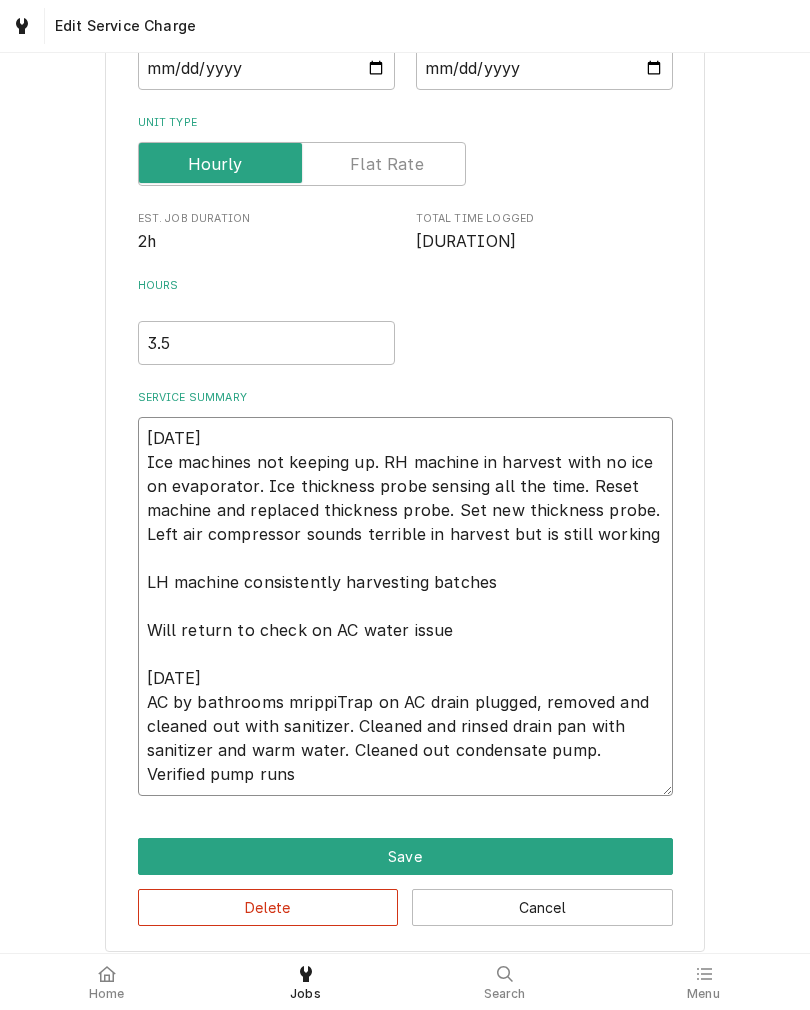type on "x" 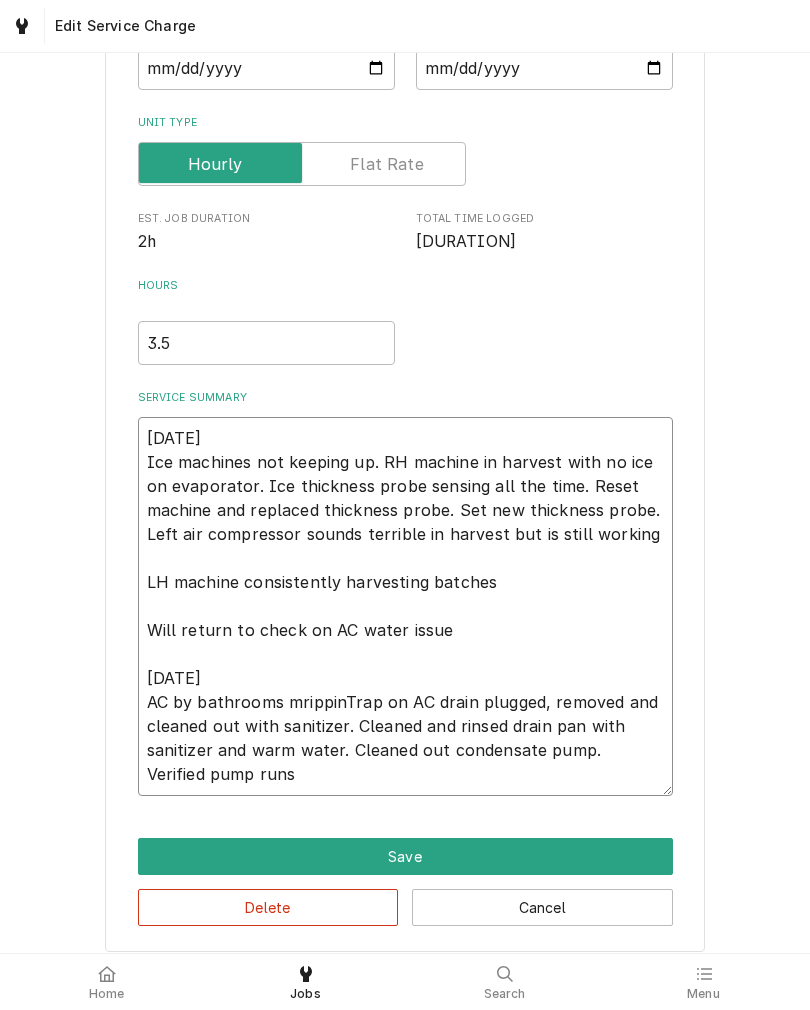 type on "x" 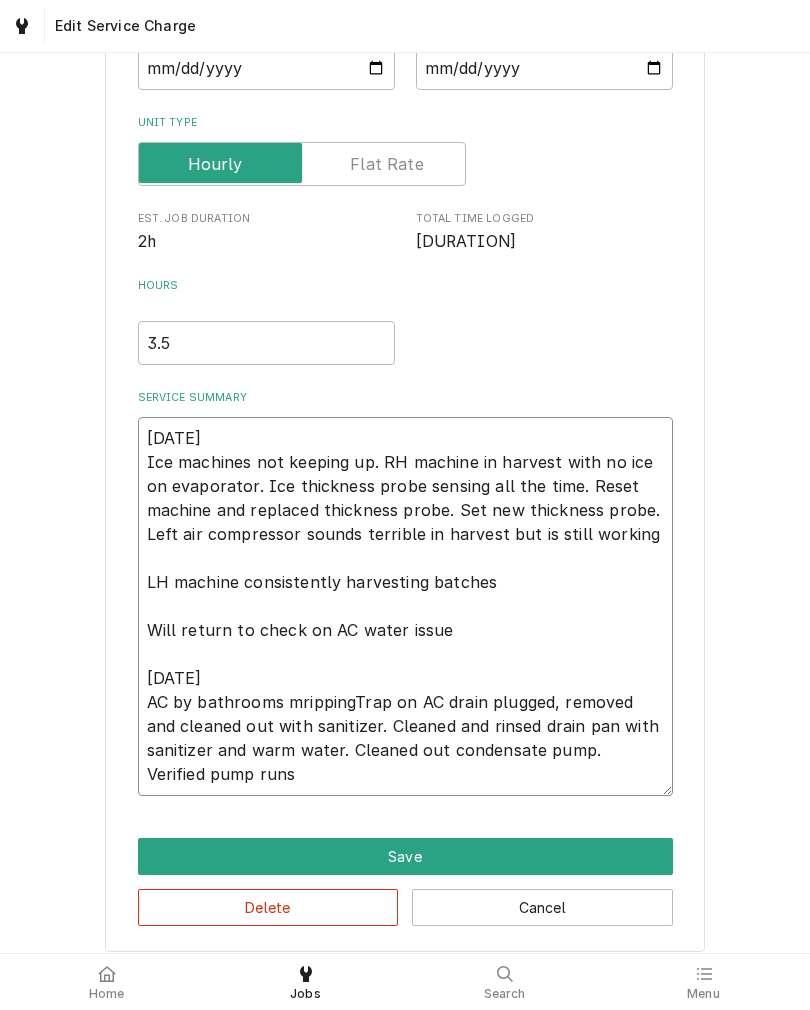 type on "x" 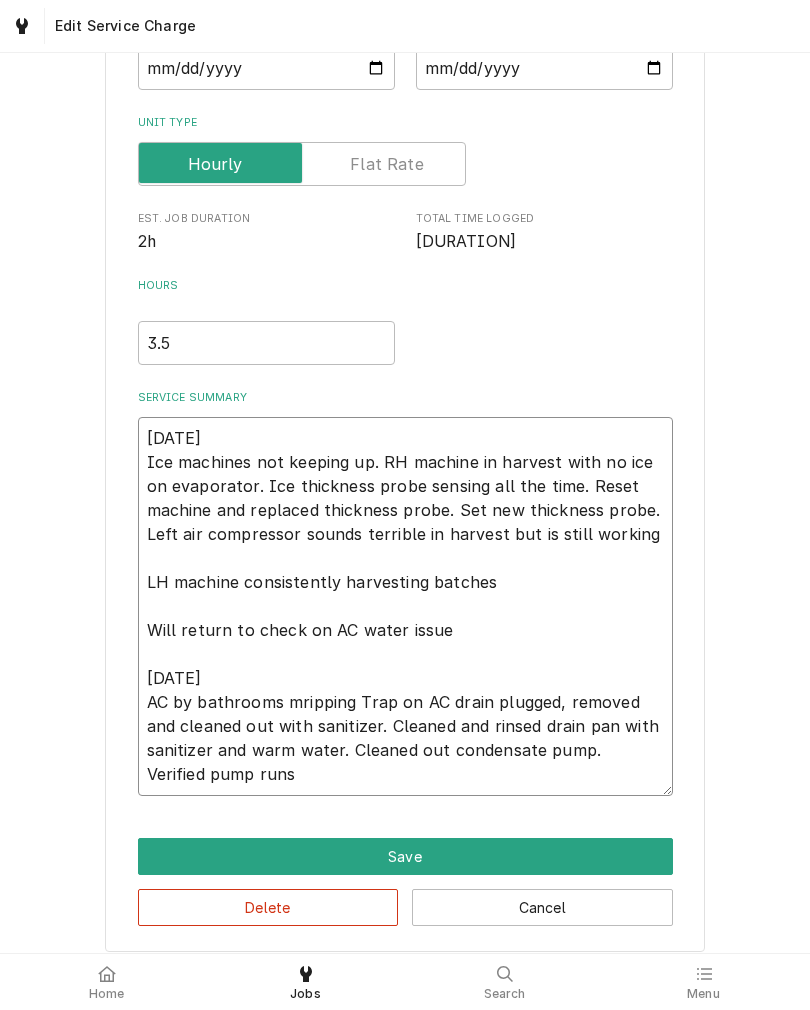 type on "x" 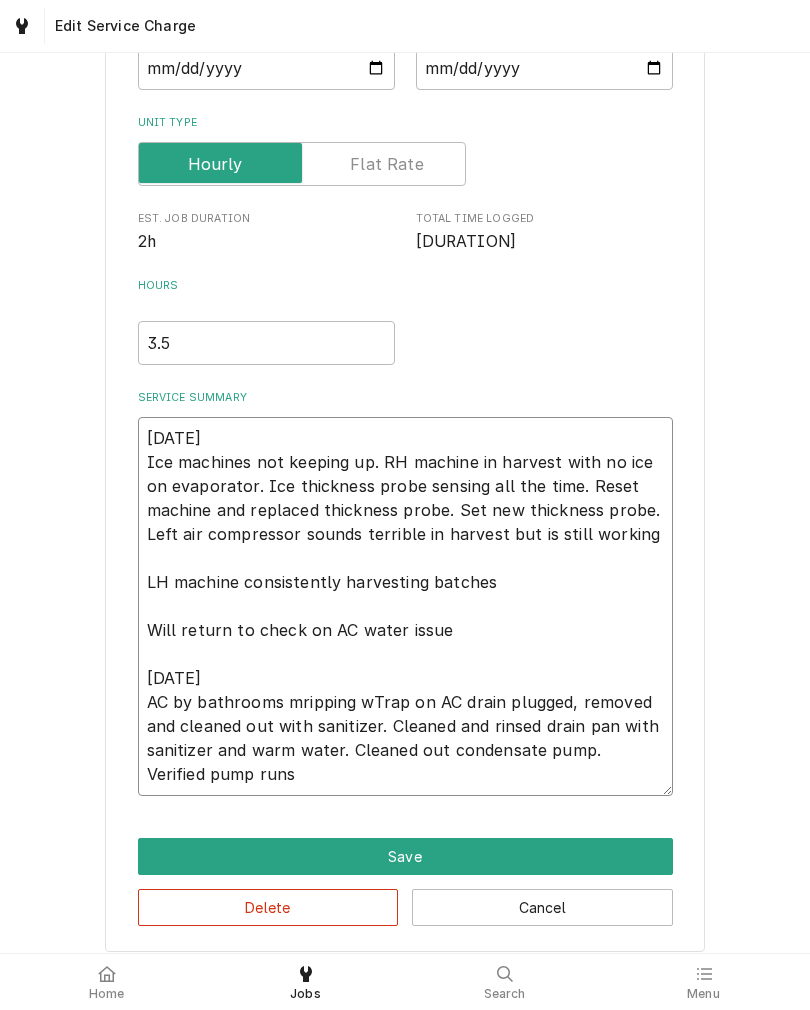 type on "x" 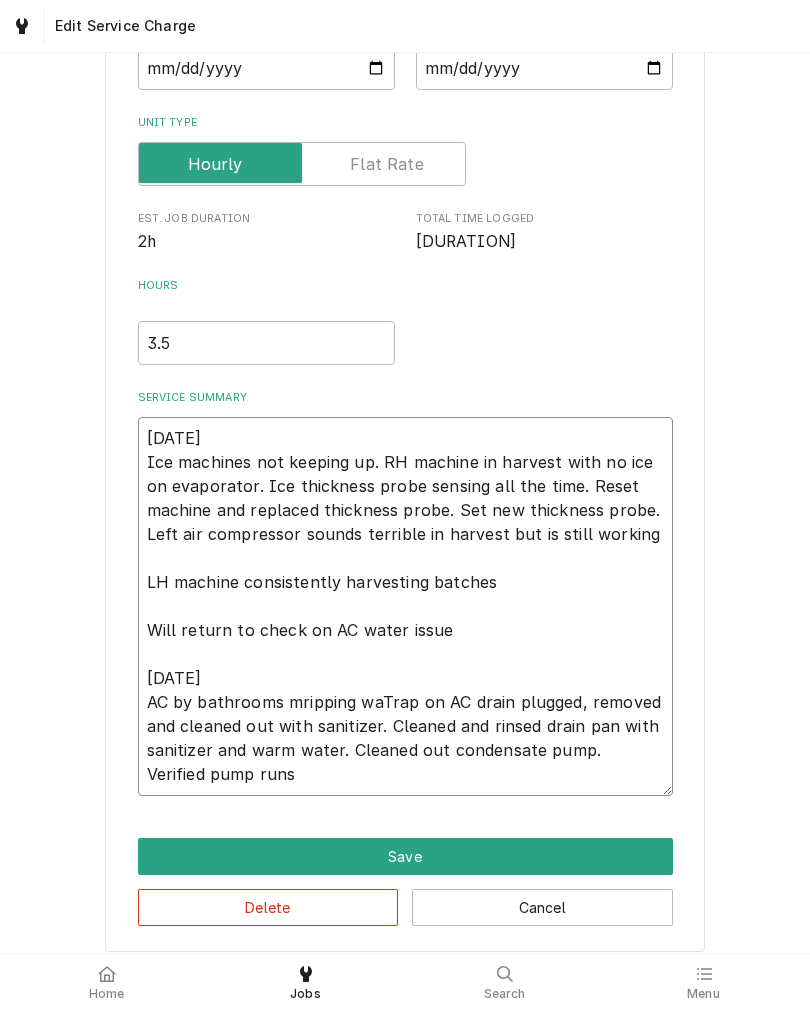 type on "x" 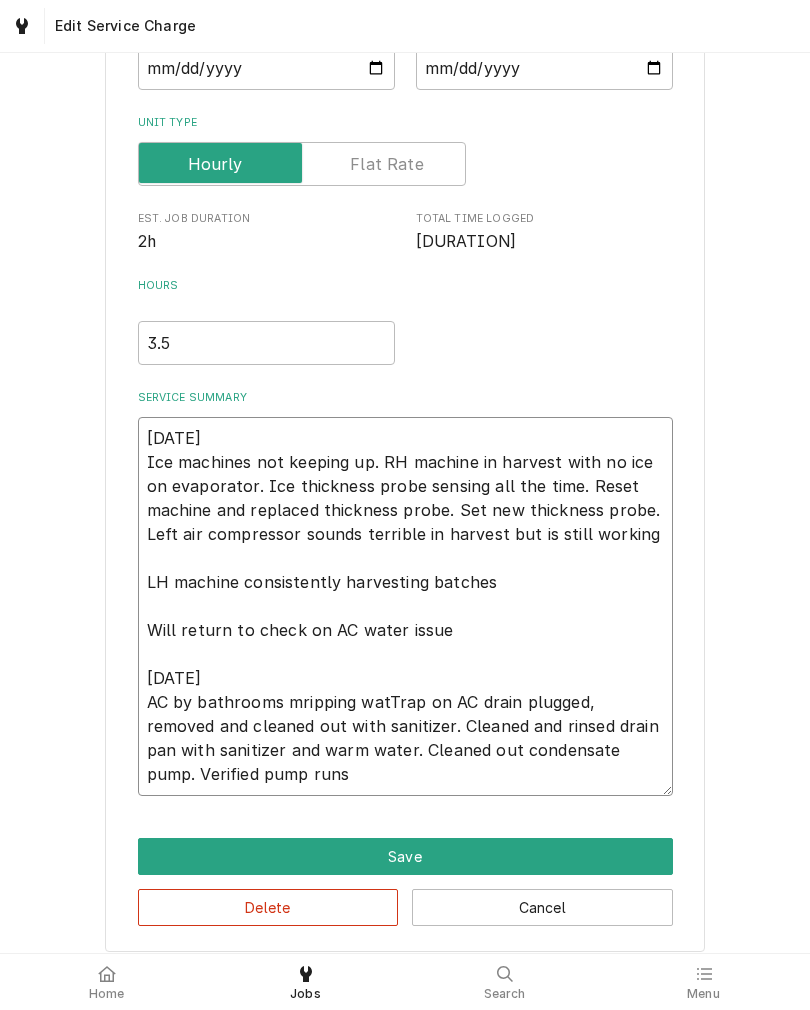 type on "x" 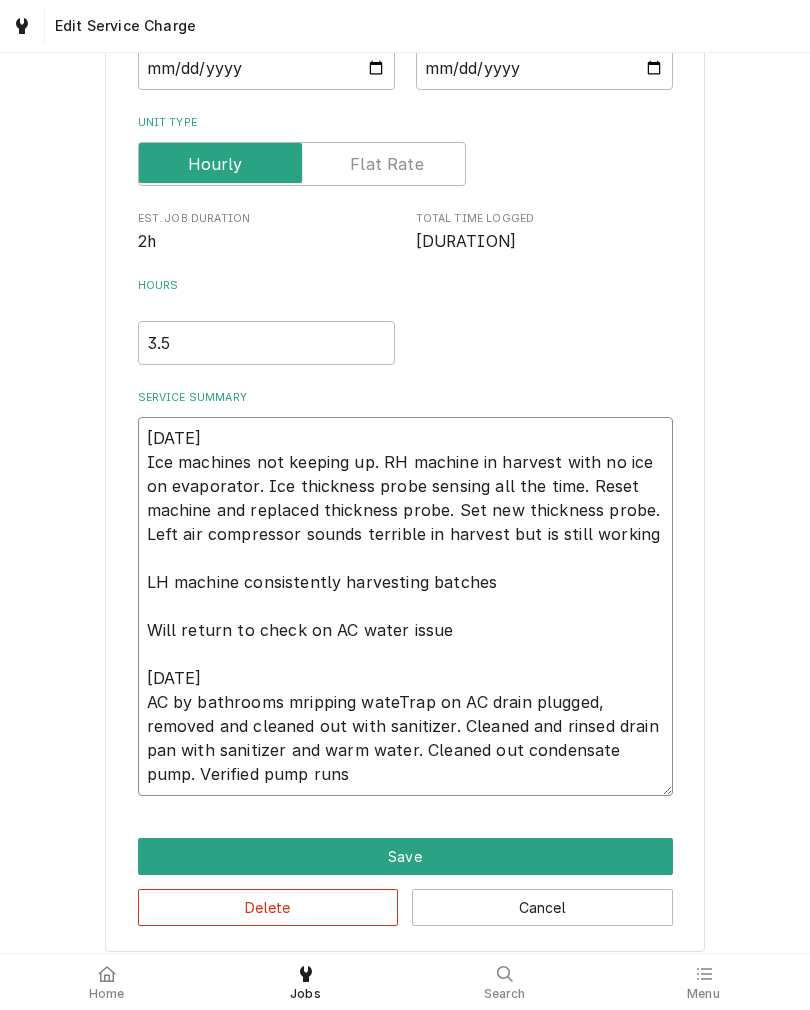 type on "x" 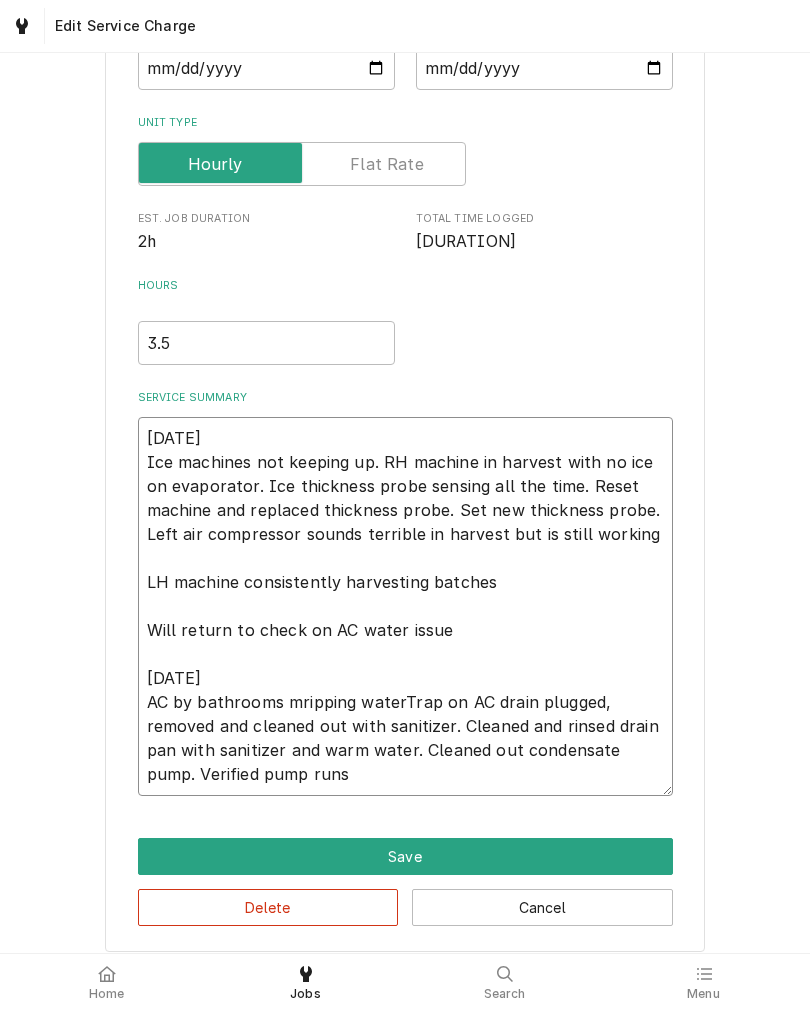 type on "x" 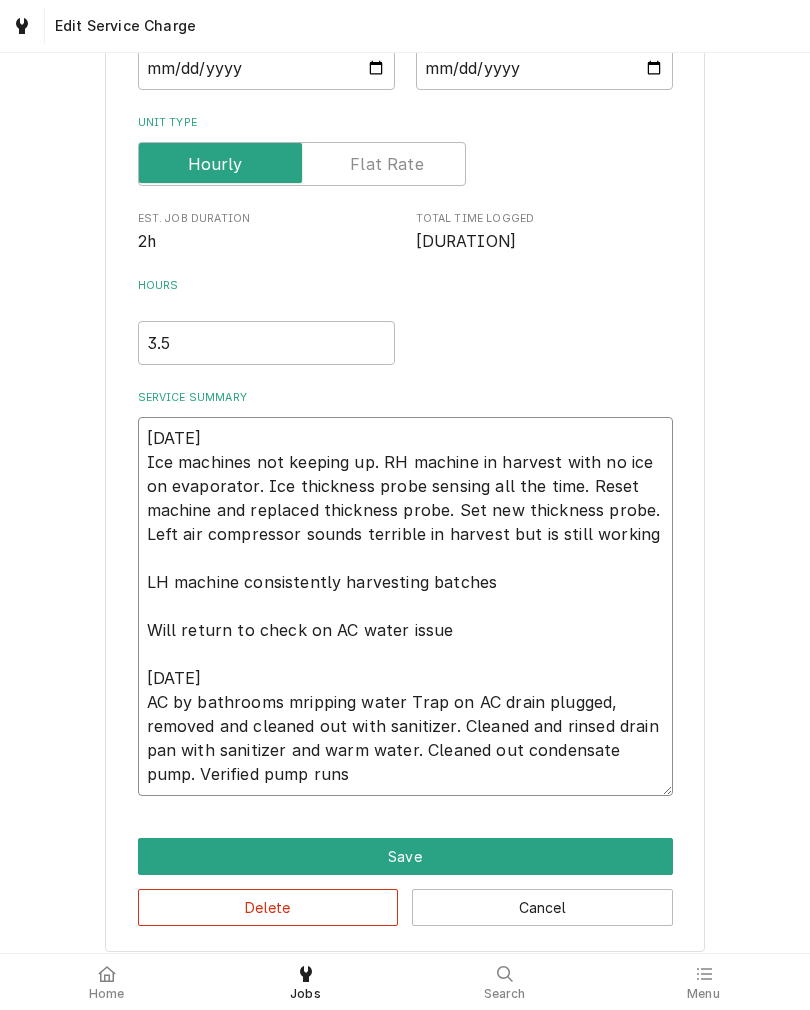 type on "x" 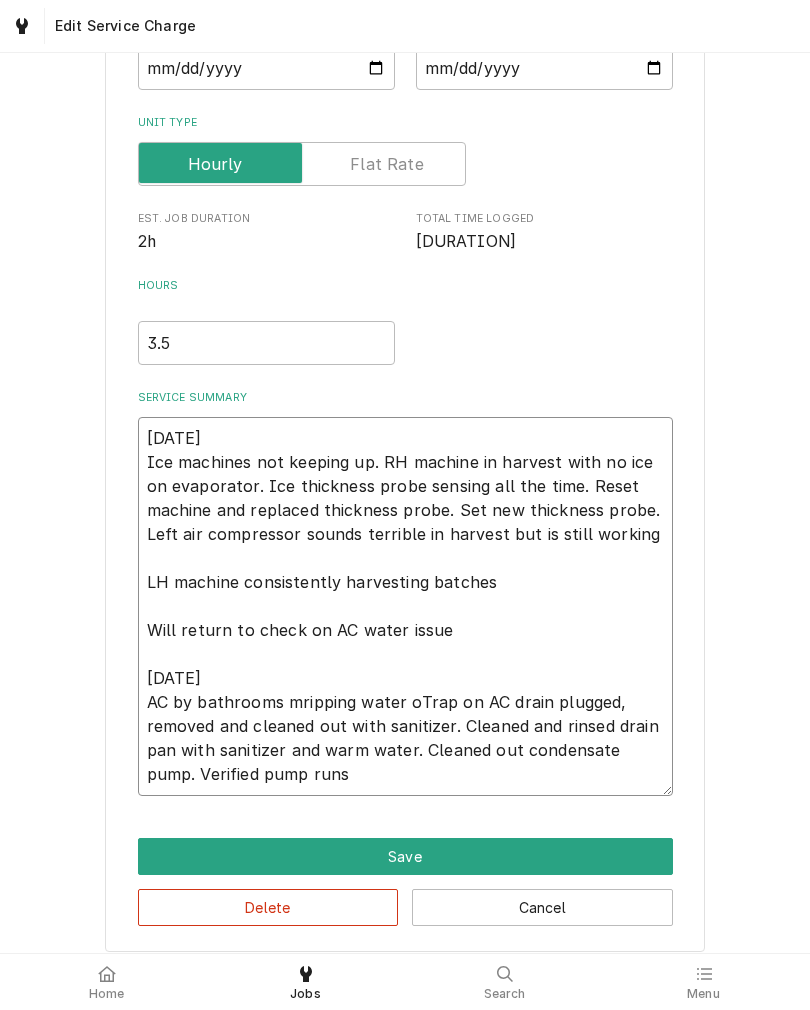 type on "x" 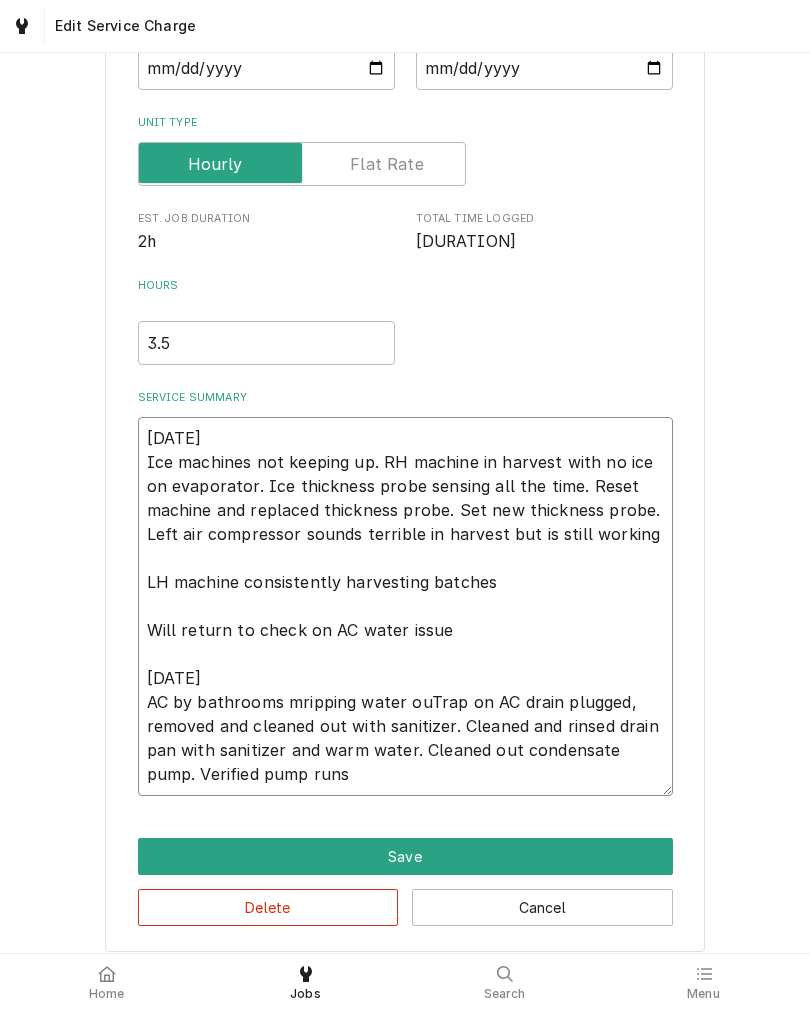 type on "x" 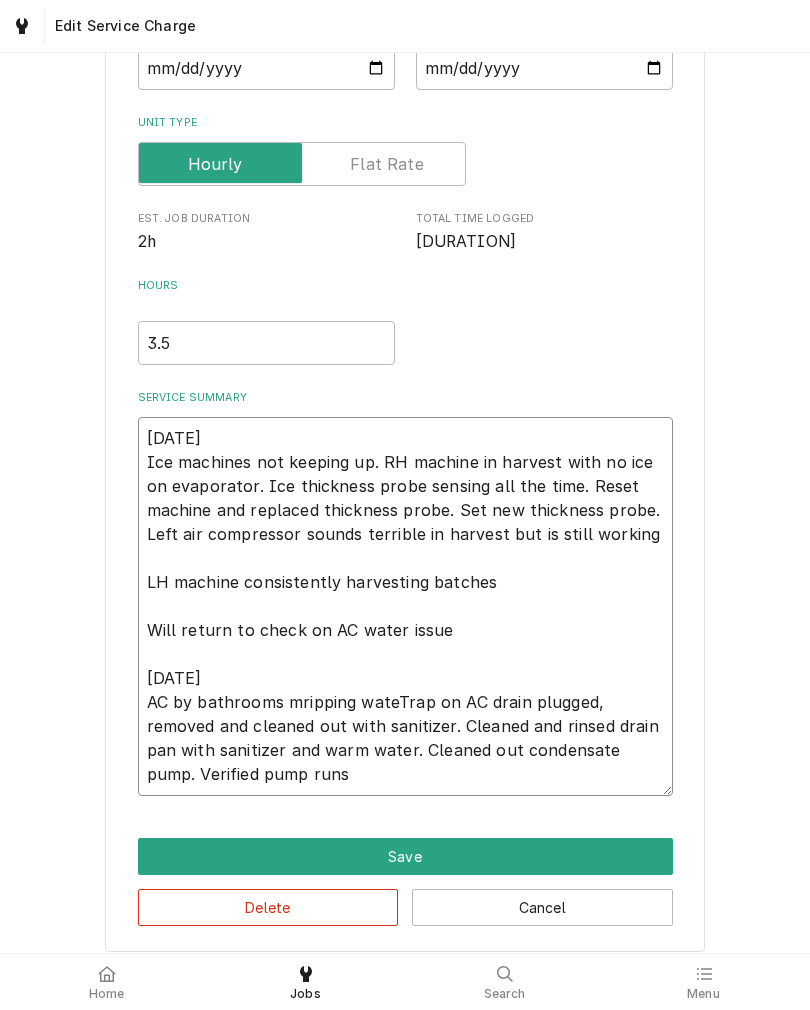 type on "x" 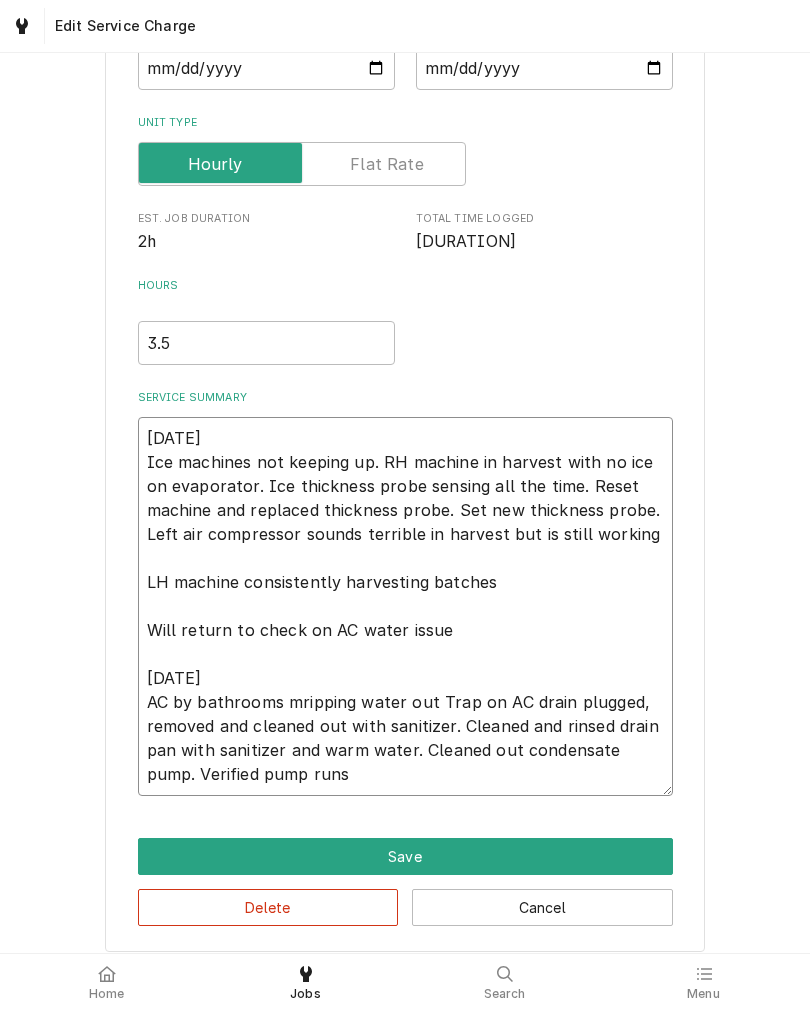 type on "x" 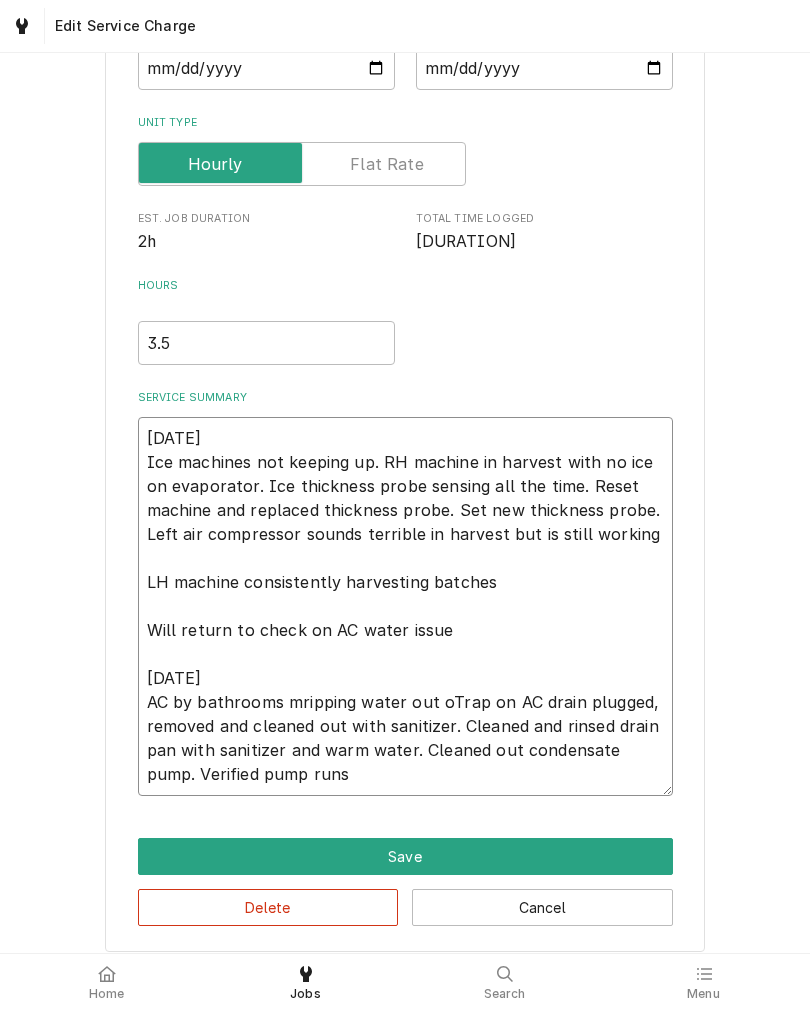 type on "x" 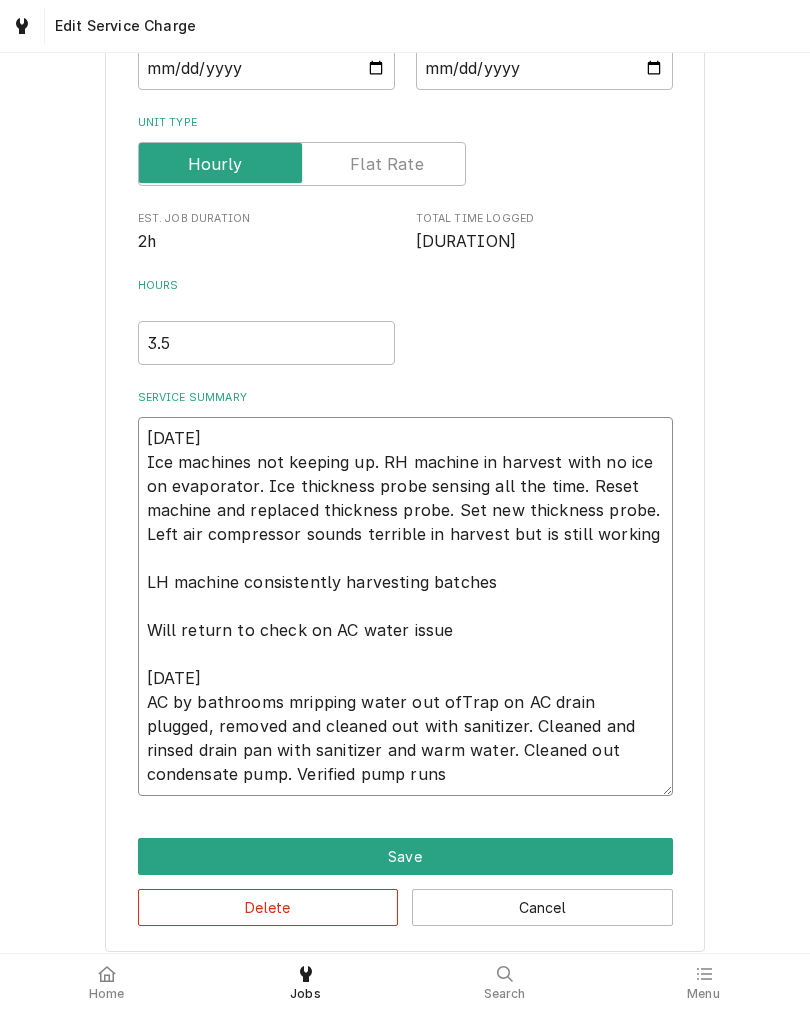 type on "x" 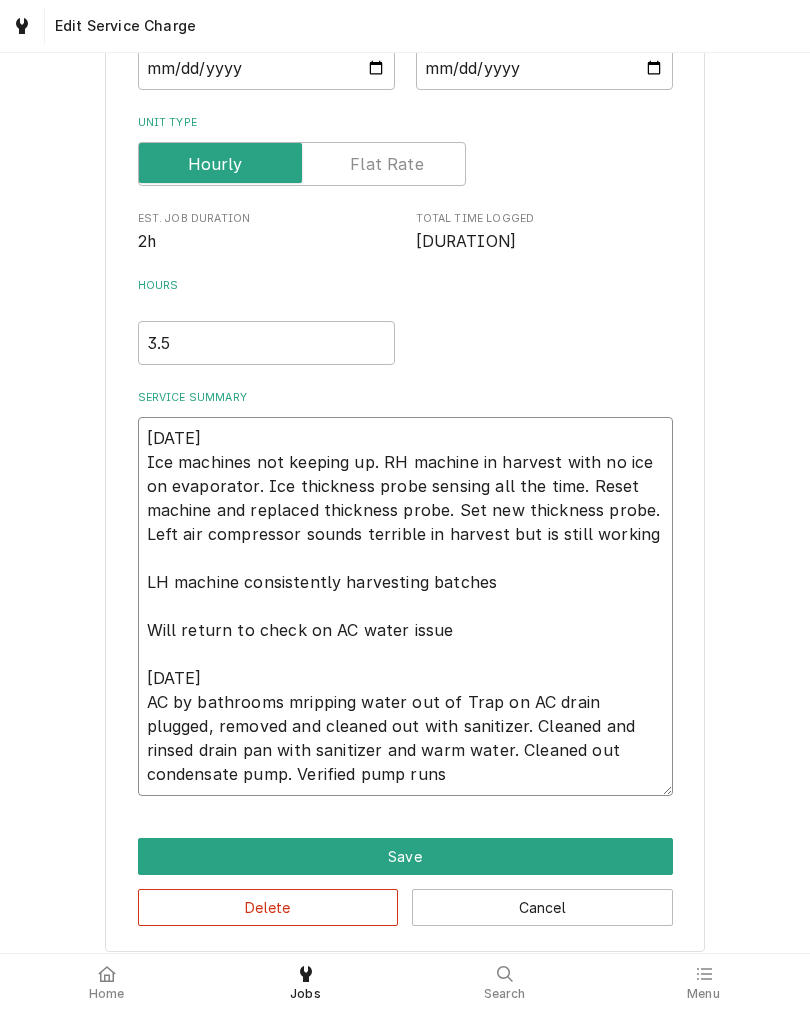 type on "x" 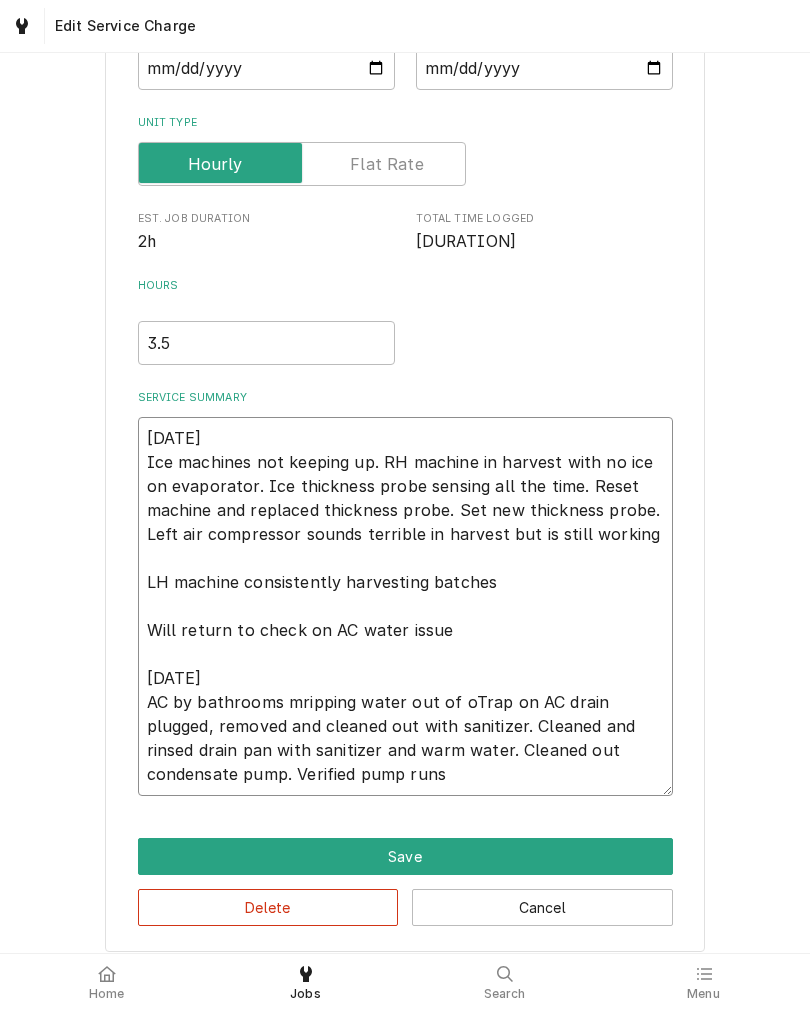 type on "x" 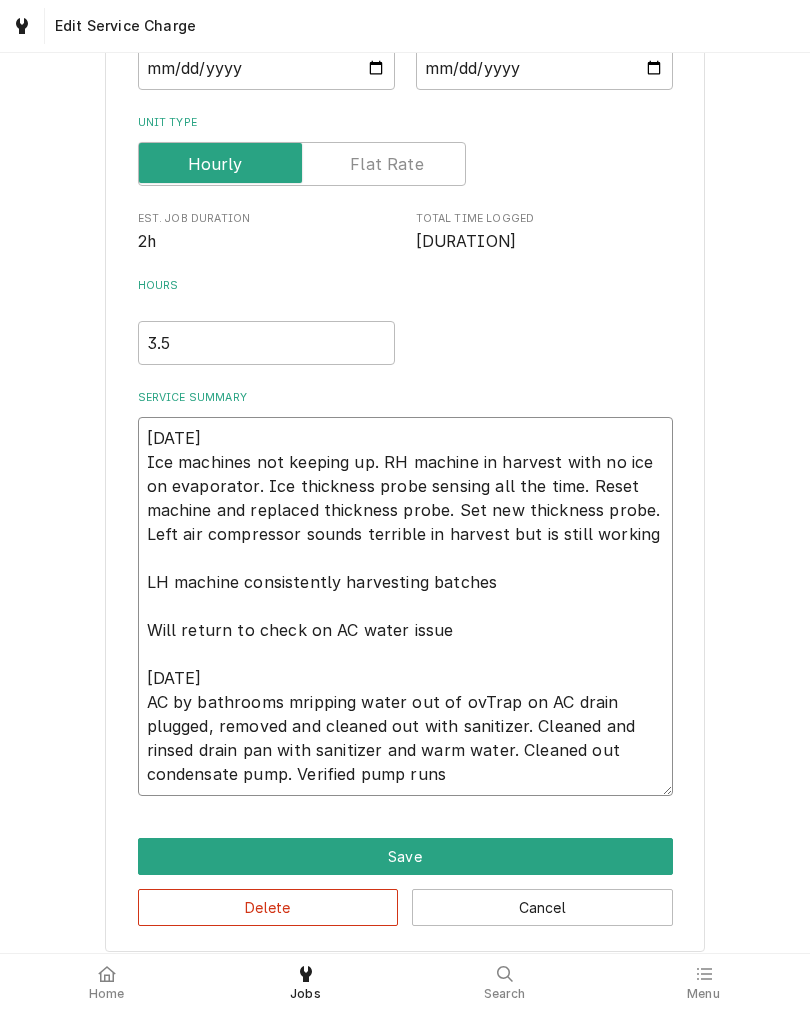 type on "x" 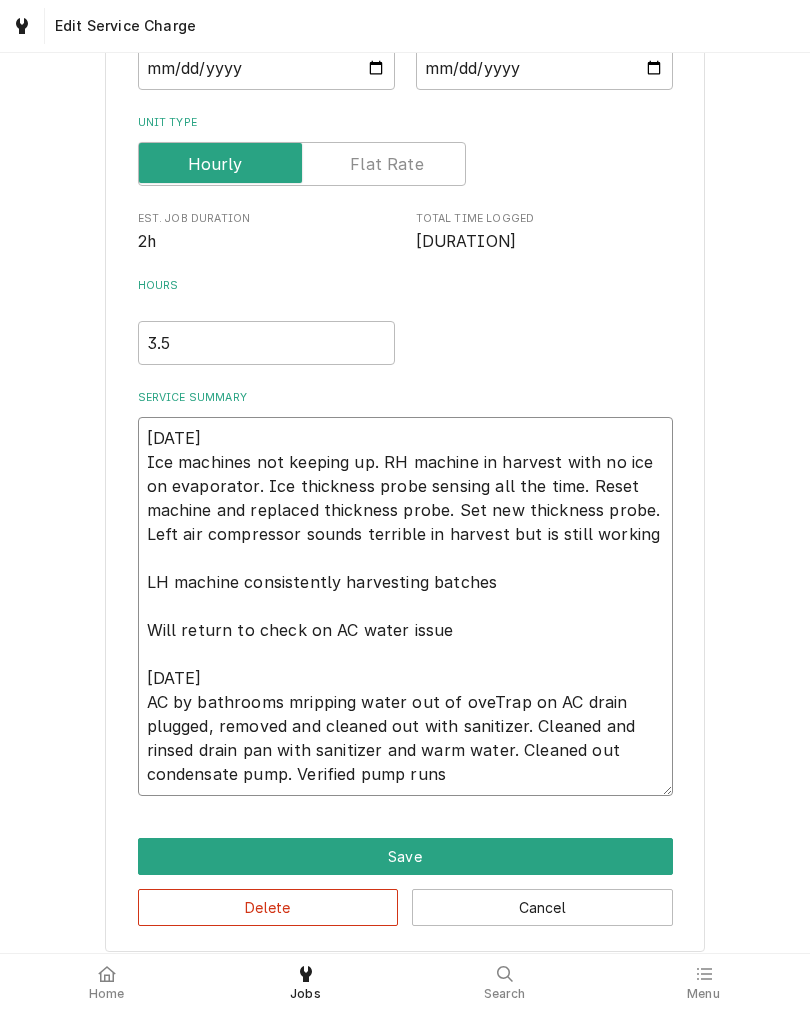 type on "x" 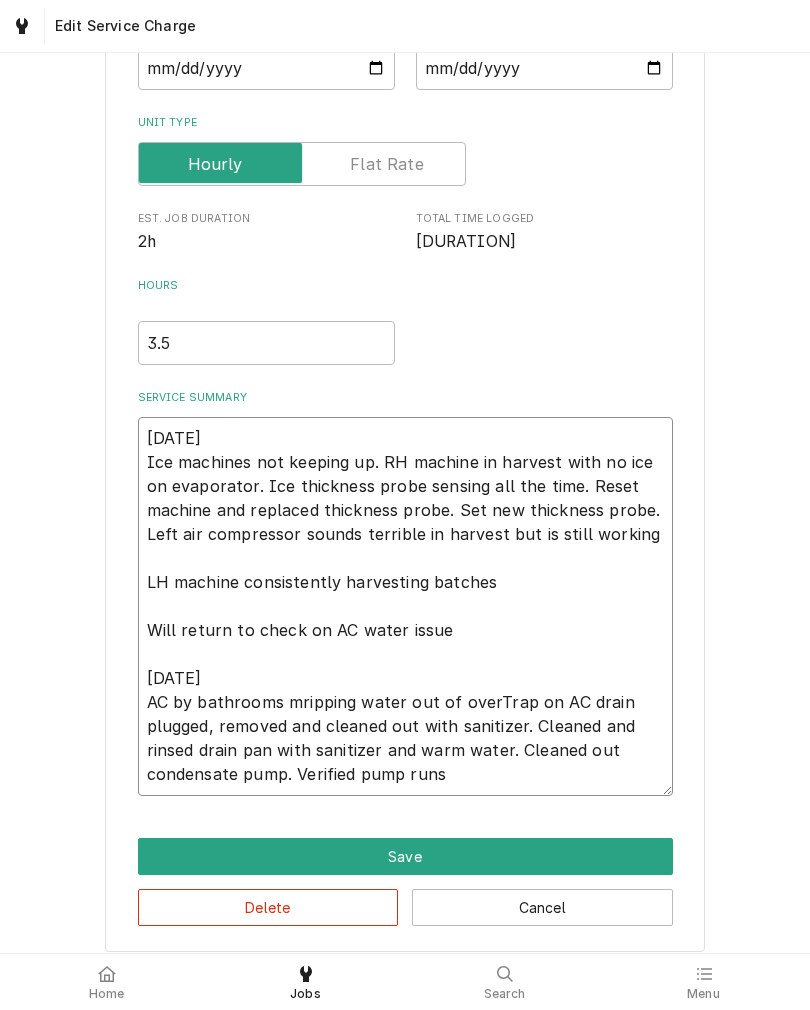 type on "x" 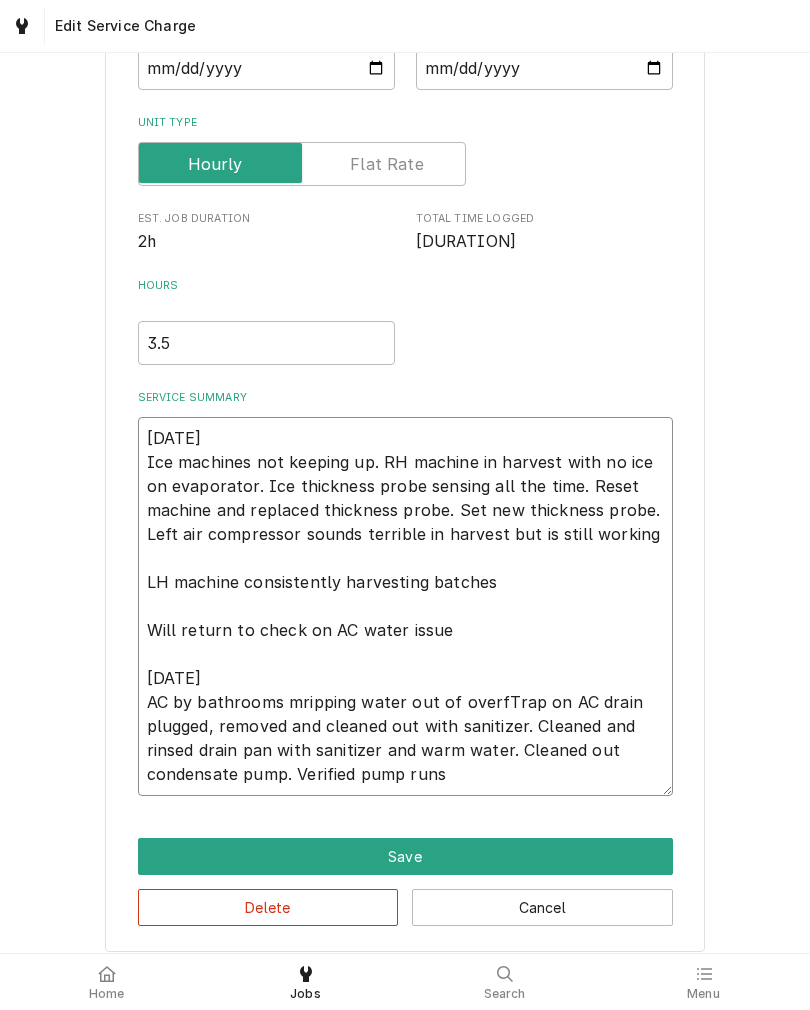 type on "x" 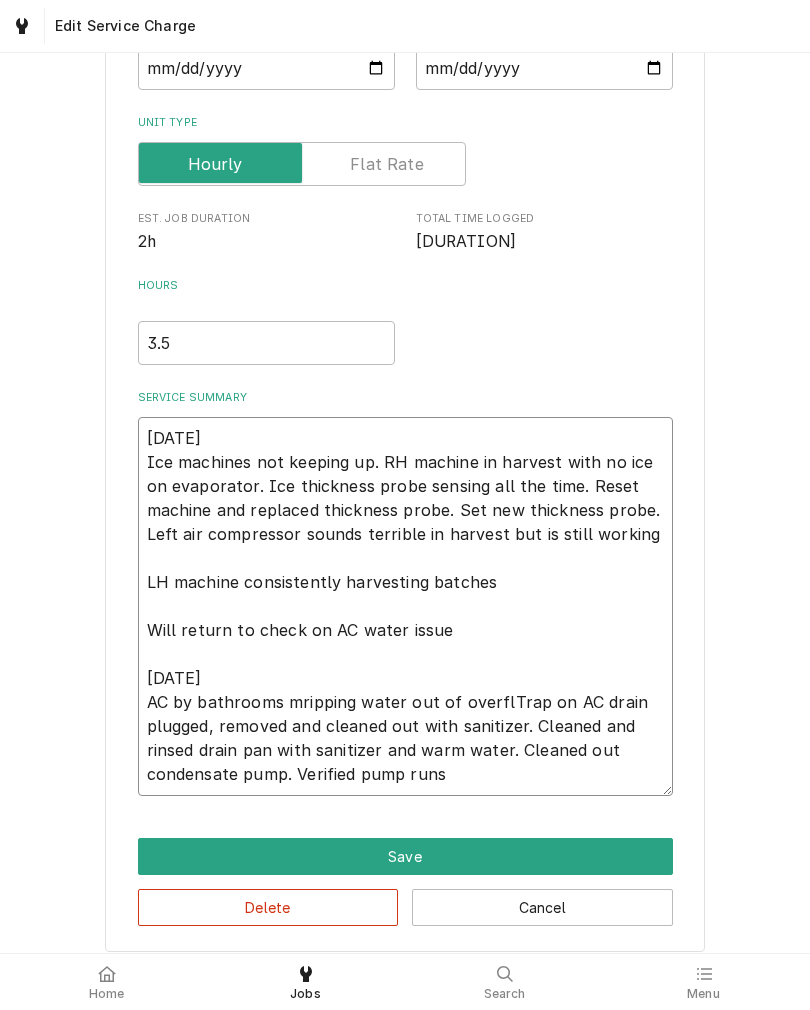 type on "x" 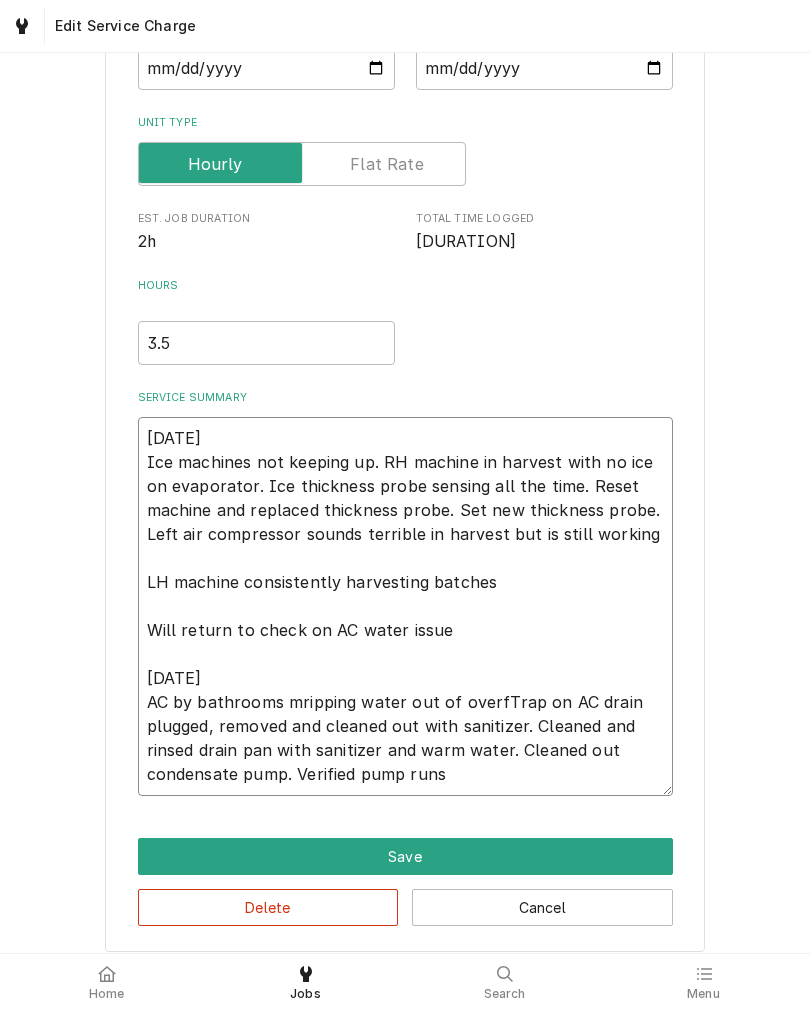 type on "x" 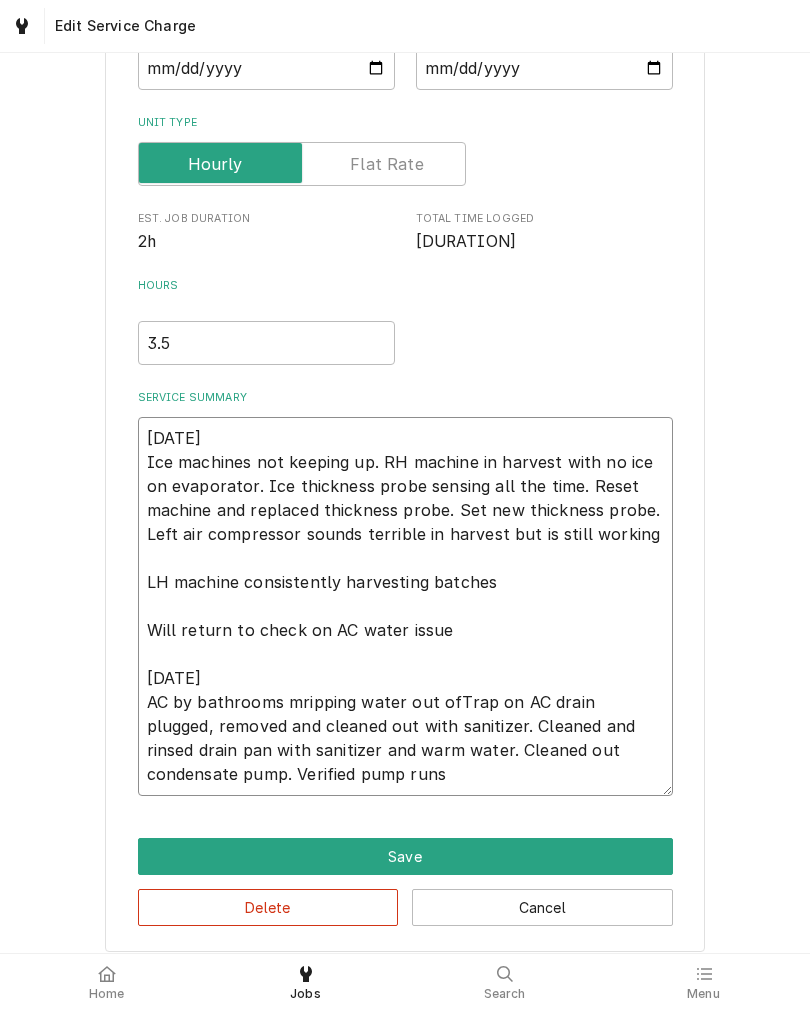 type on "x" 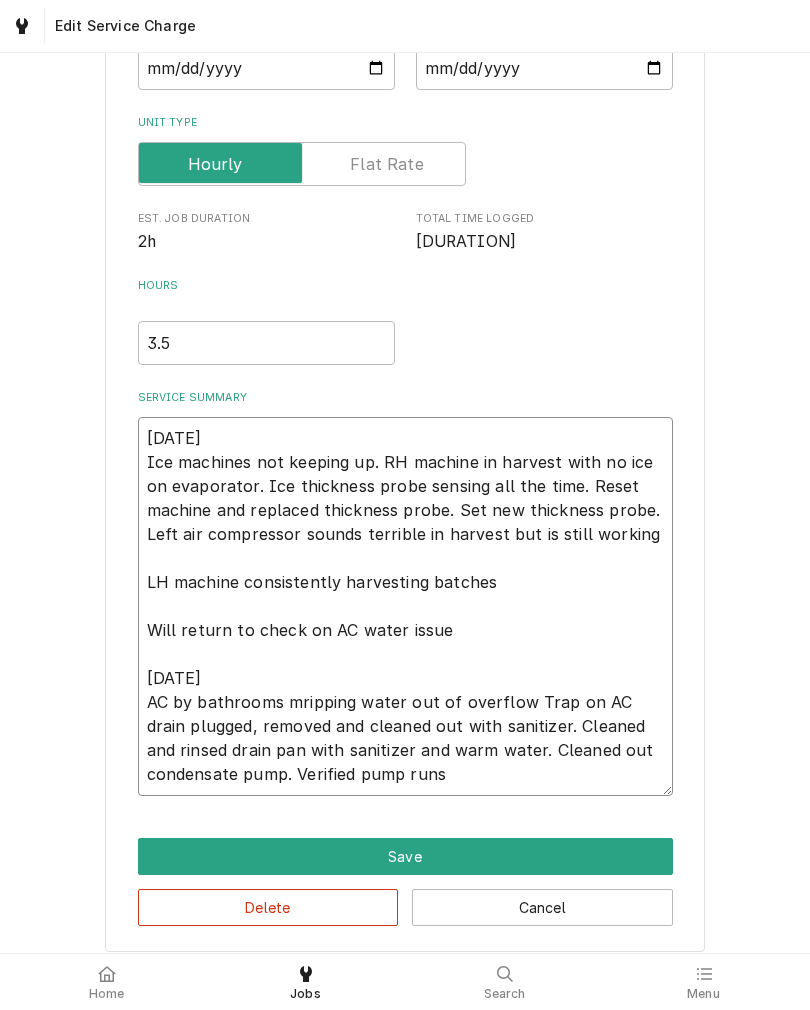 type on "x" 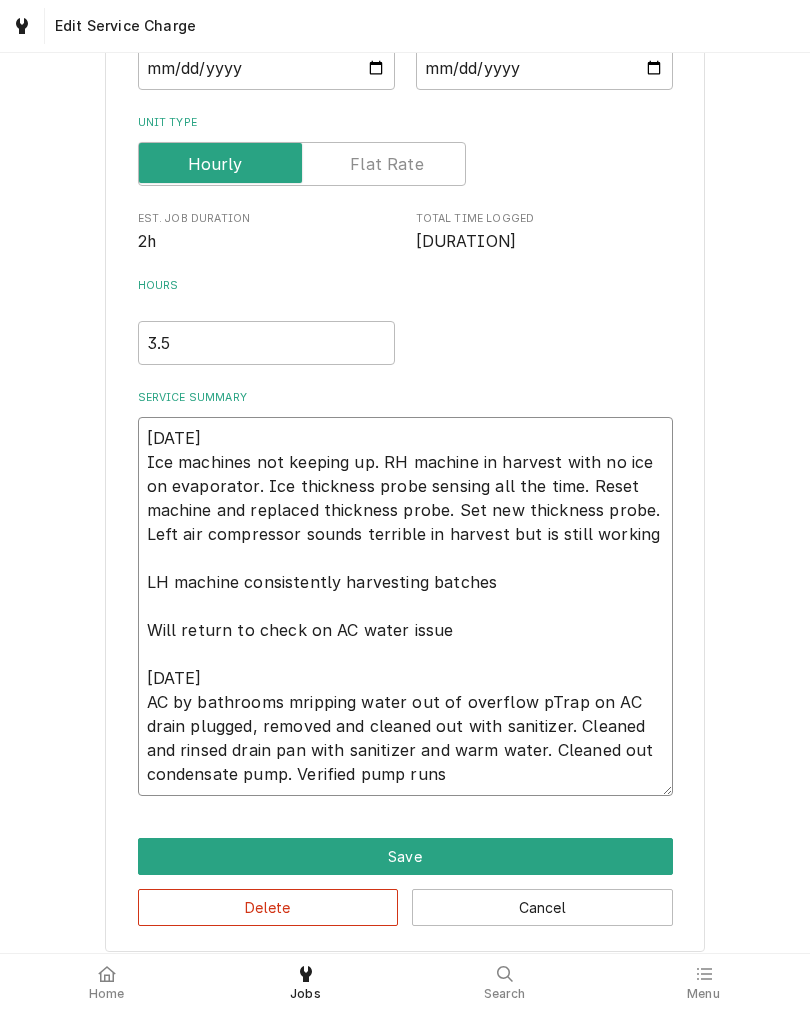 type on "x" 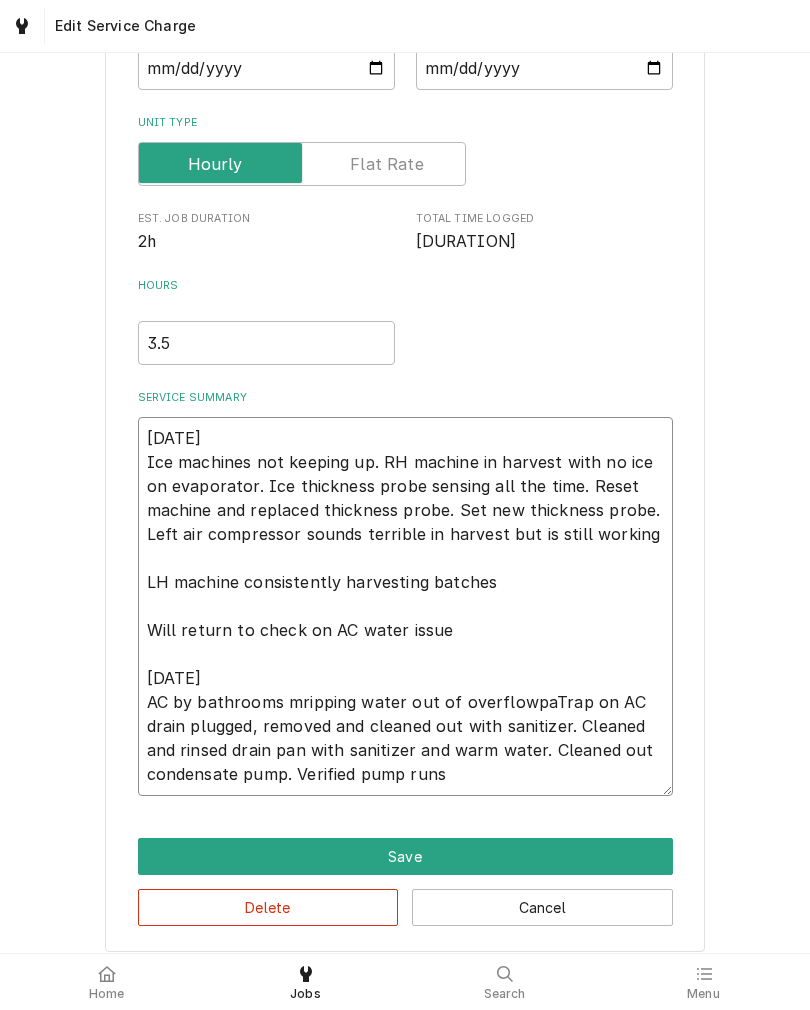 type on "x" 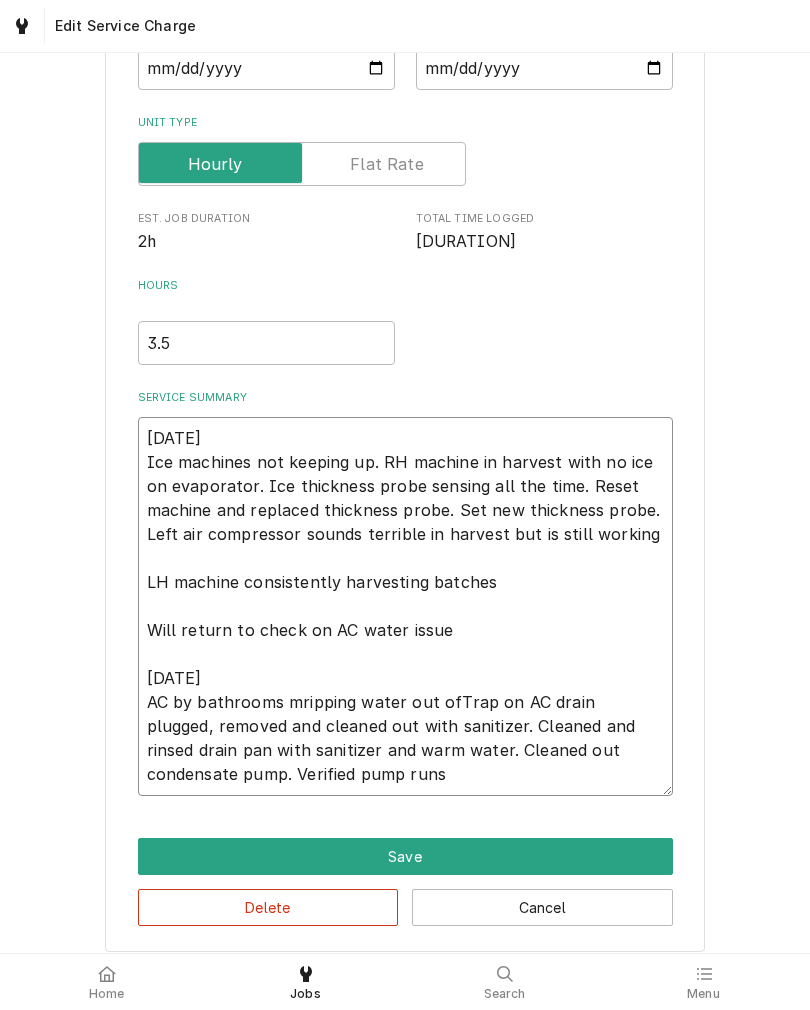 type on "x" 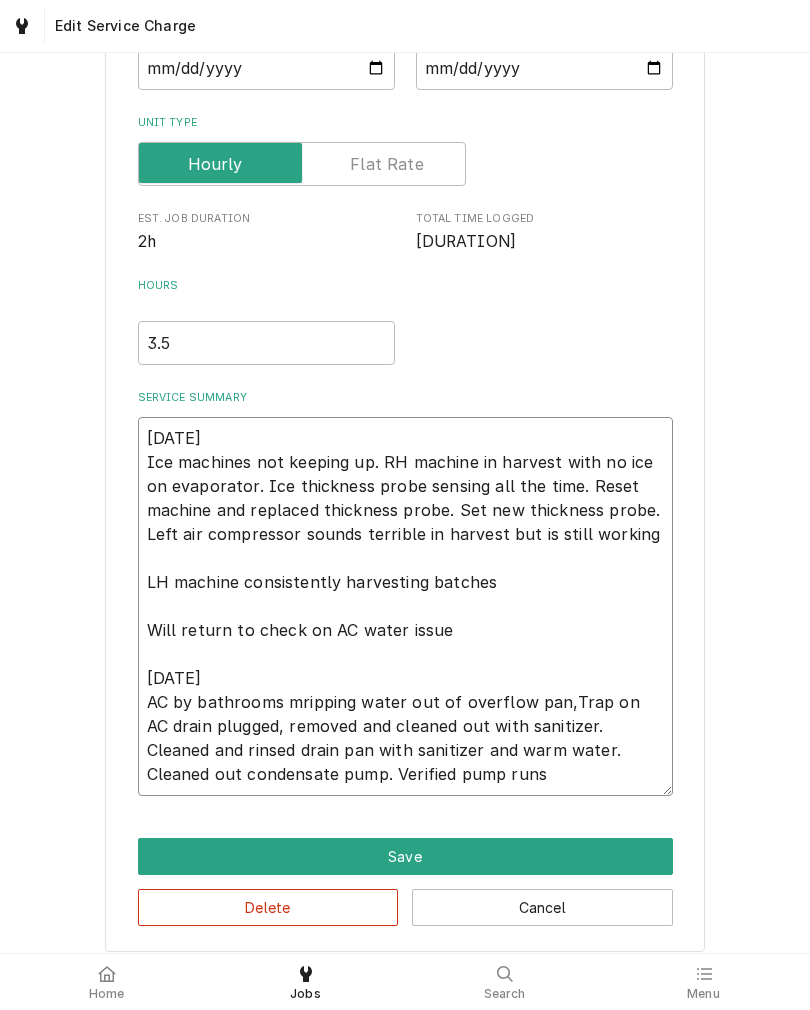 click on "7/30
Ice machines not keeping up. RH machine in harvest with no ice on evaporator. Ice thickness probe sensing all the time. Reset machine and replaced thickness probe. Set new thickness probe. Left air compressor sounds terrible in harvest but is still working
LH machine consistently harvesting batches
Will return to check on AC water issue
8/1
AC by bathrooms mripping water out of overflow pan,Trap on AC drain plugged, removed and cleaned out with sanitizer. Cleaned and rinsed drain pan with sanitizer and warm water. Cleaned out condensate pump. Verified pump runs" at bounding box center (405, 606) 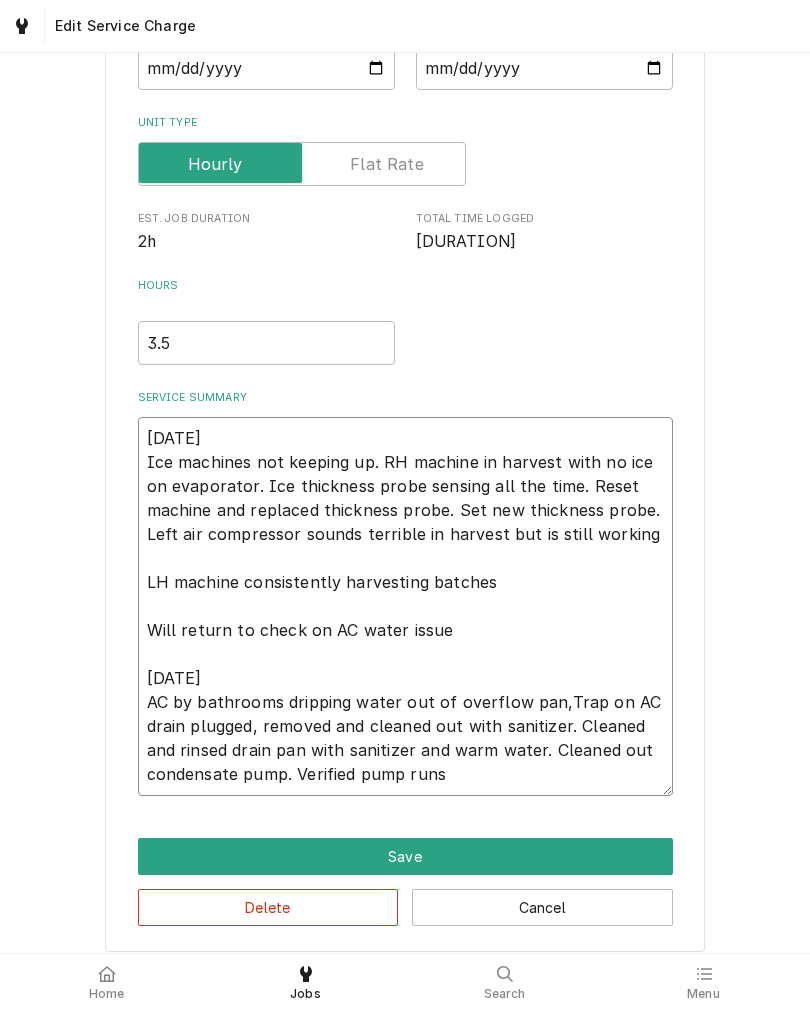 click on "7/30
Ice machines not keeping up. RH machine in harvest with no ice on evaporator. Ice thickness probe sensing all the time. Reset machine and replaced thickness probe. Set new thickness probe. Left air compressor sounds terrible in harvest but is still working
LH machine consistently harvesting batches
Will return to check on AC water issue
8/1
AC by bathrooms dripping water out of overflow pan,Trap on AC drain plugged, removed and cleaned out with sanitizer. Cleaned and rinsed drain pan with sanitizer and warm water. Cleaned out condensate pump. Verified pump runs" at bounding box center [405, 606] 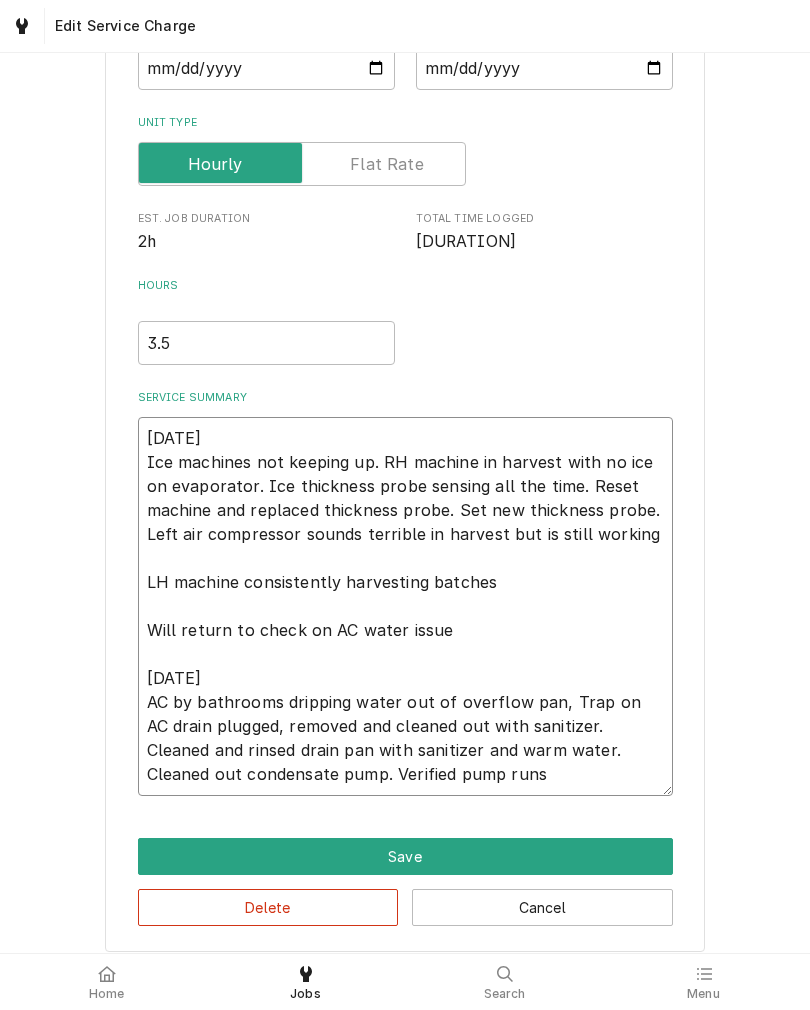 type on "x" 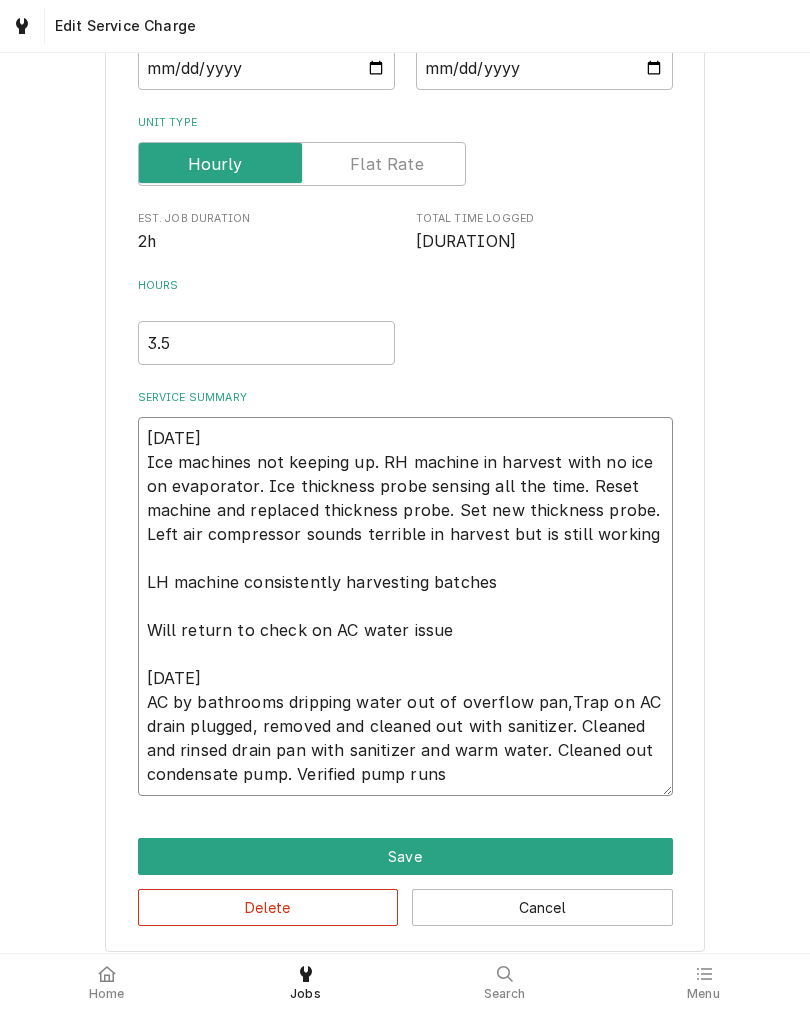 type on "x" 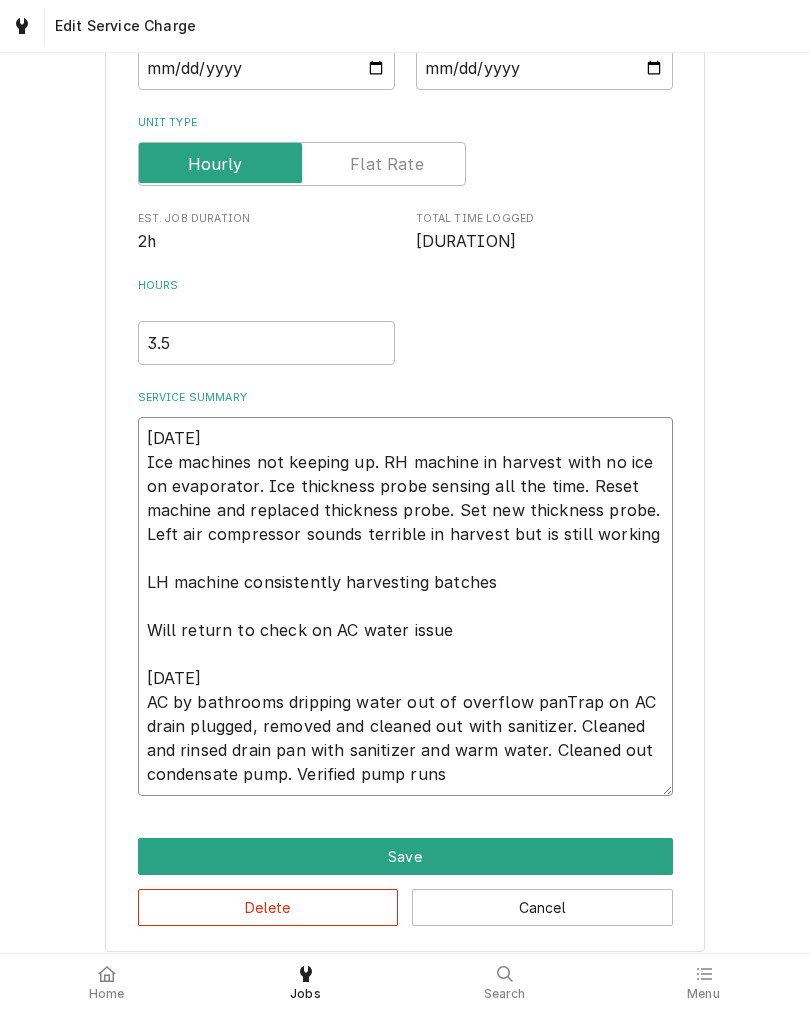 type on "x" 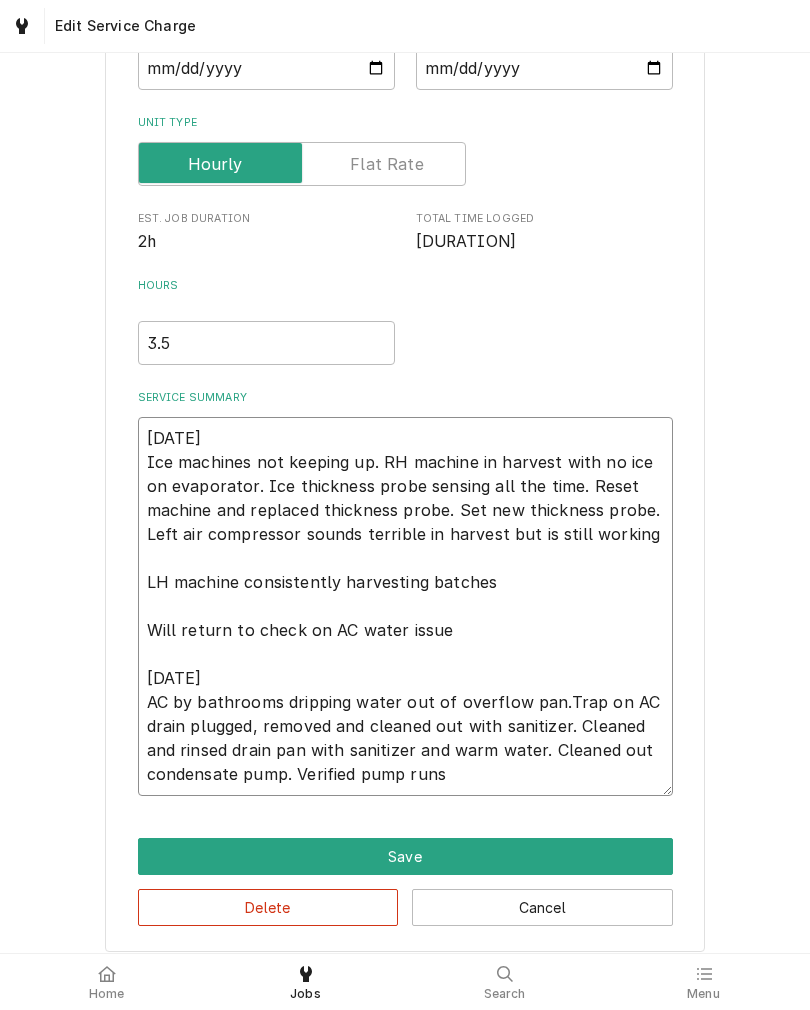 type on "x" 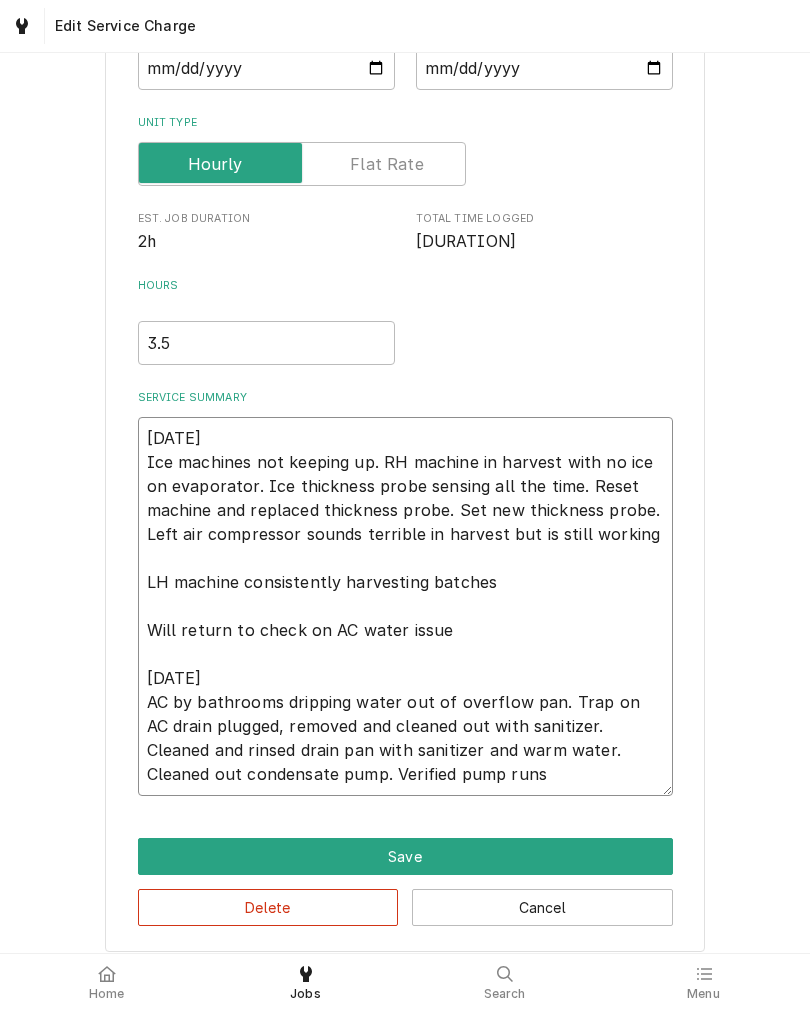type on "x" 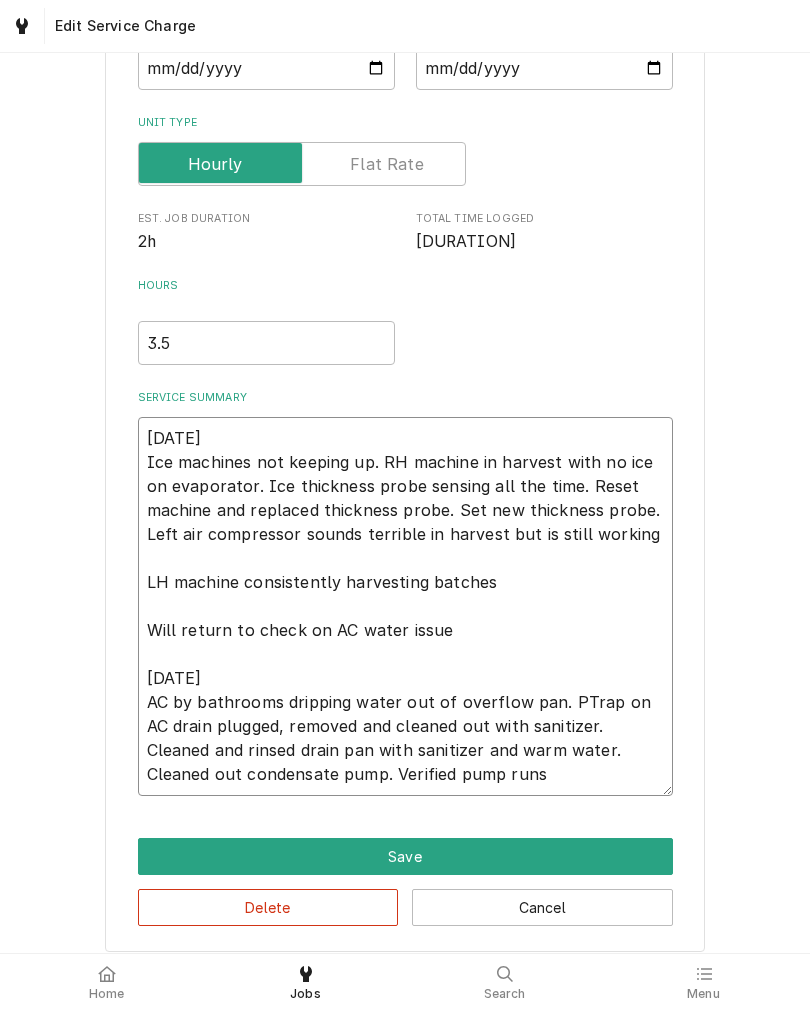 type on "x" 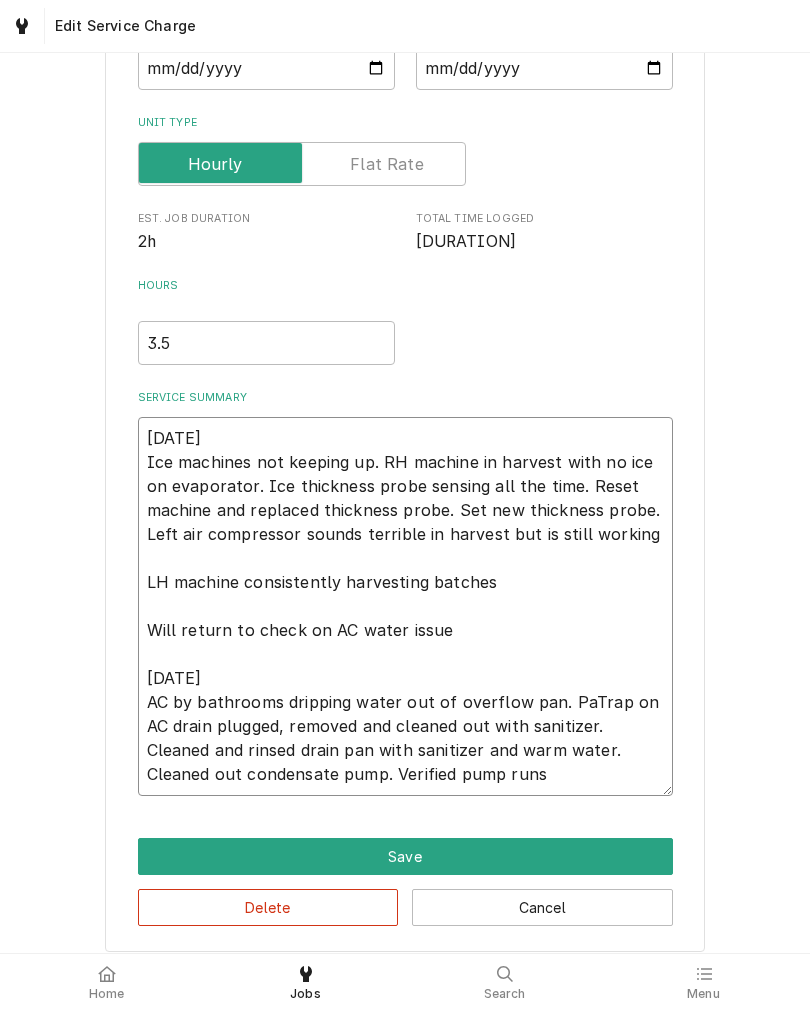 type on "x" 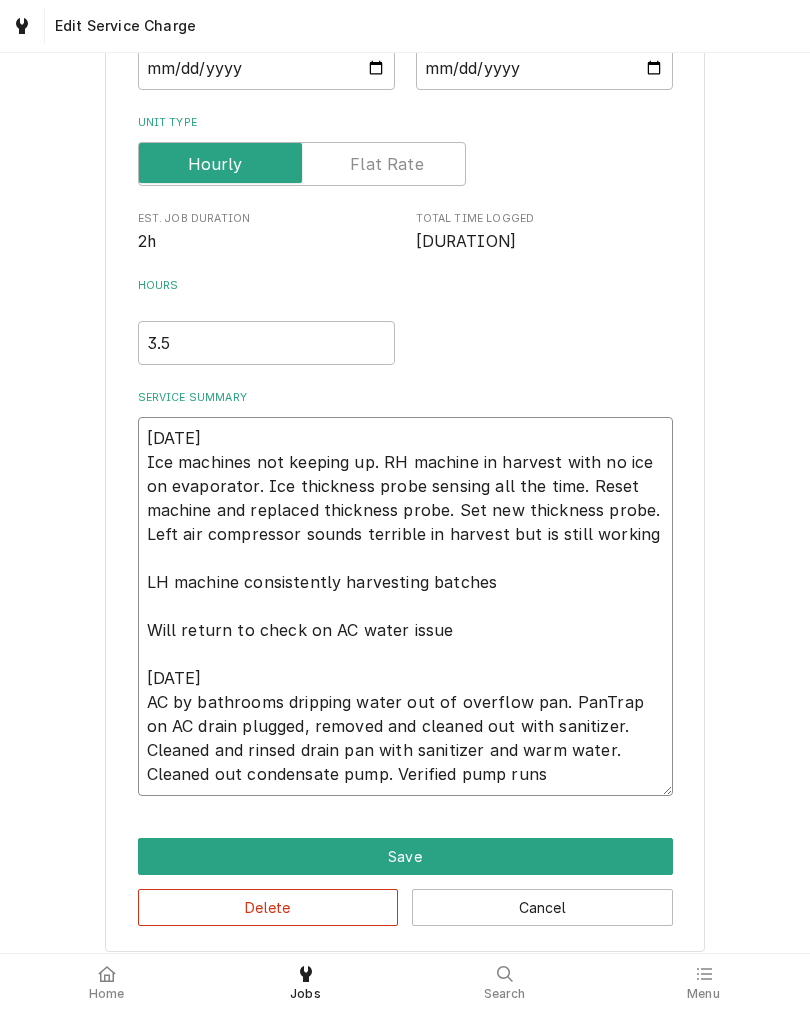 type on "x" 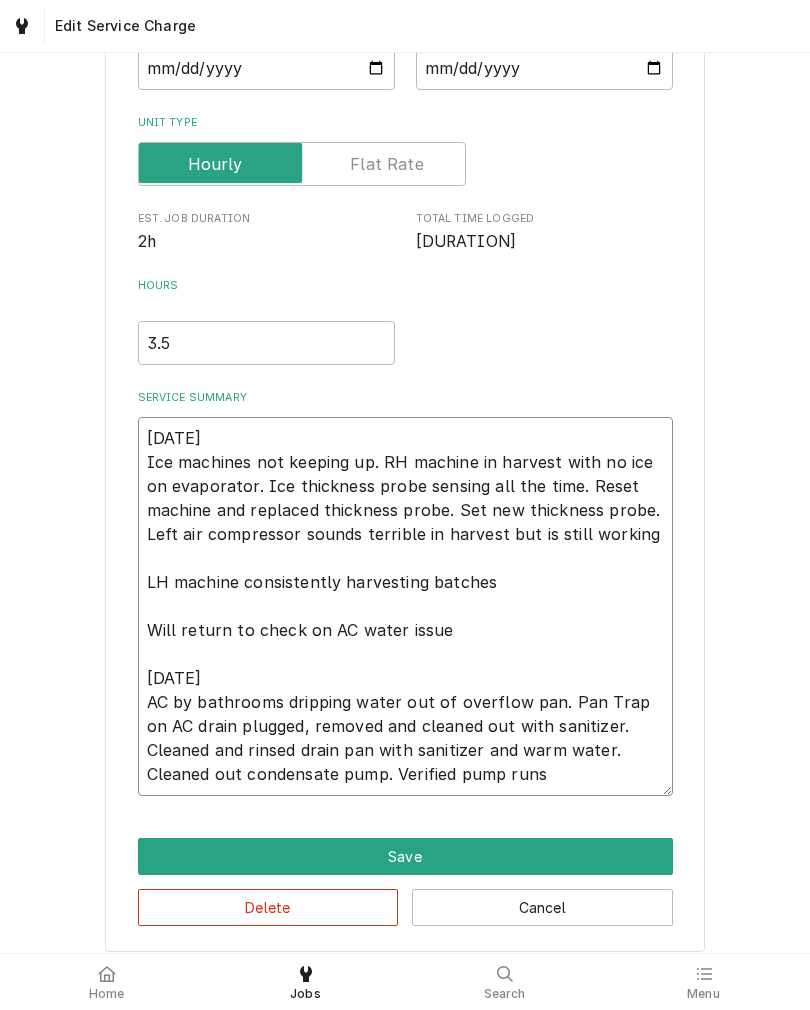 type on "x" 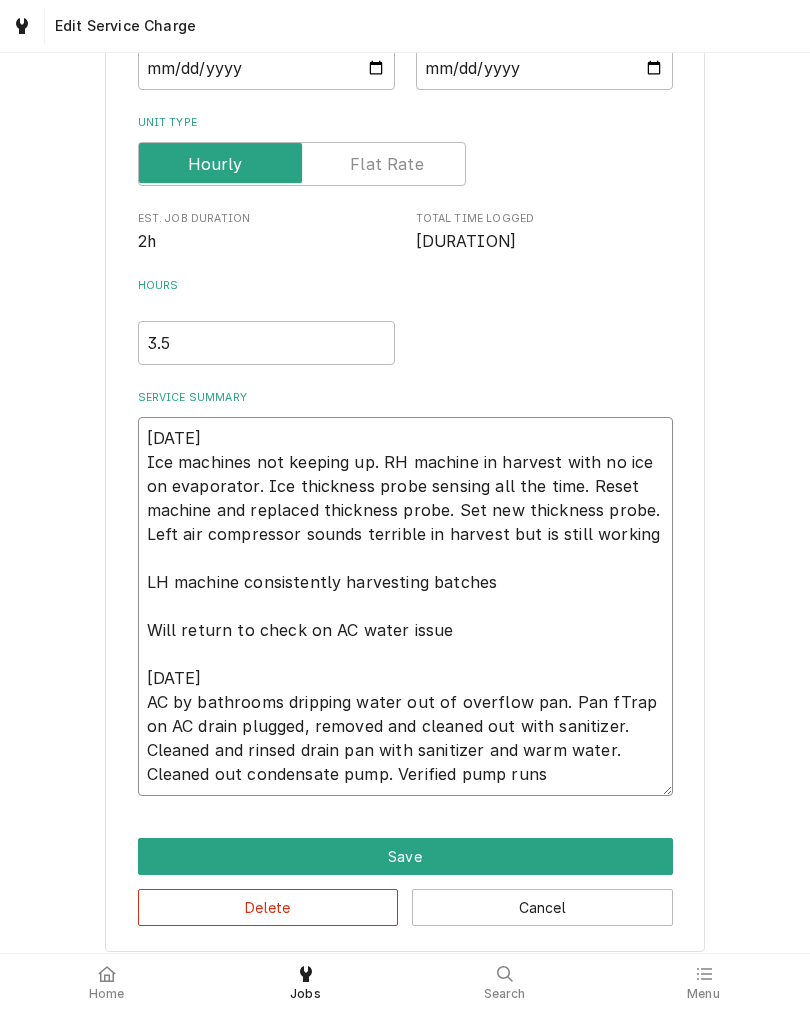 type on "x" 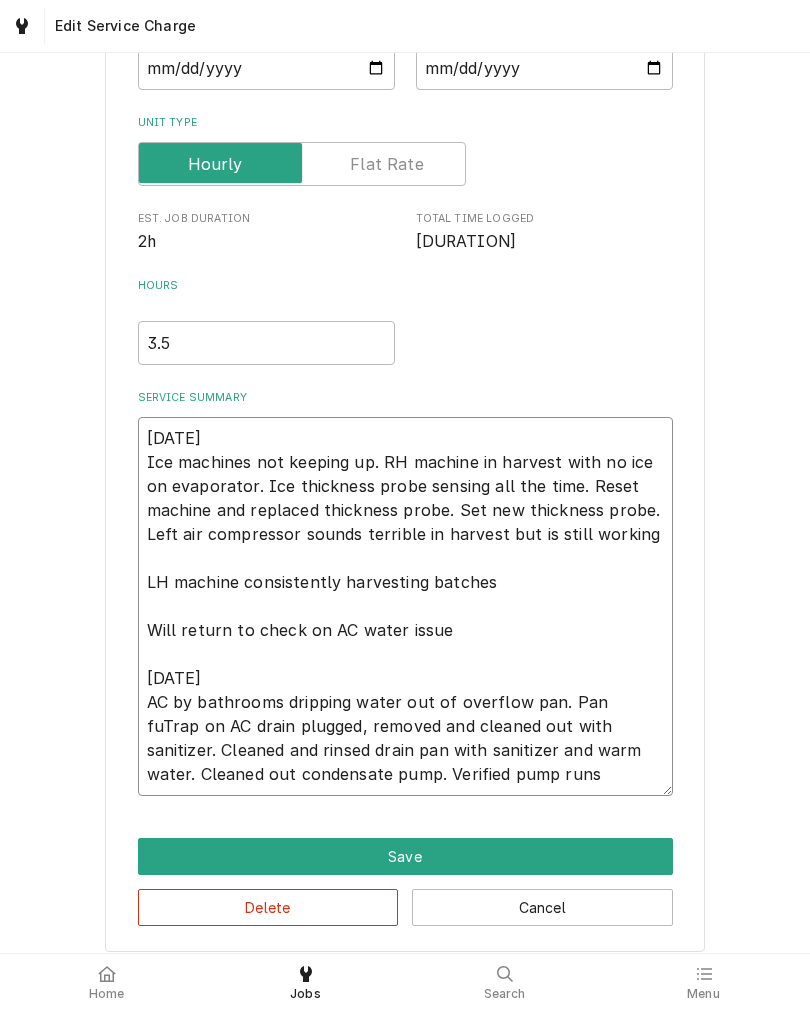 type on "x" 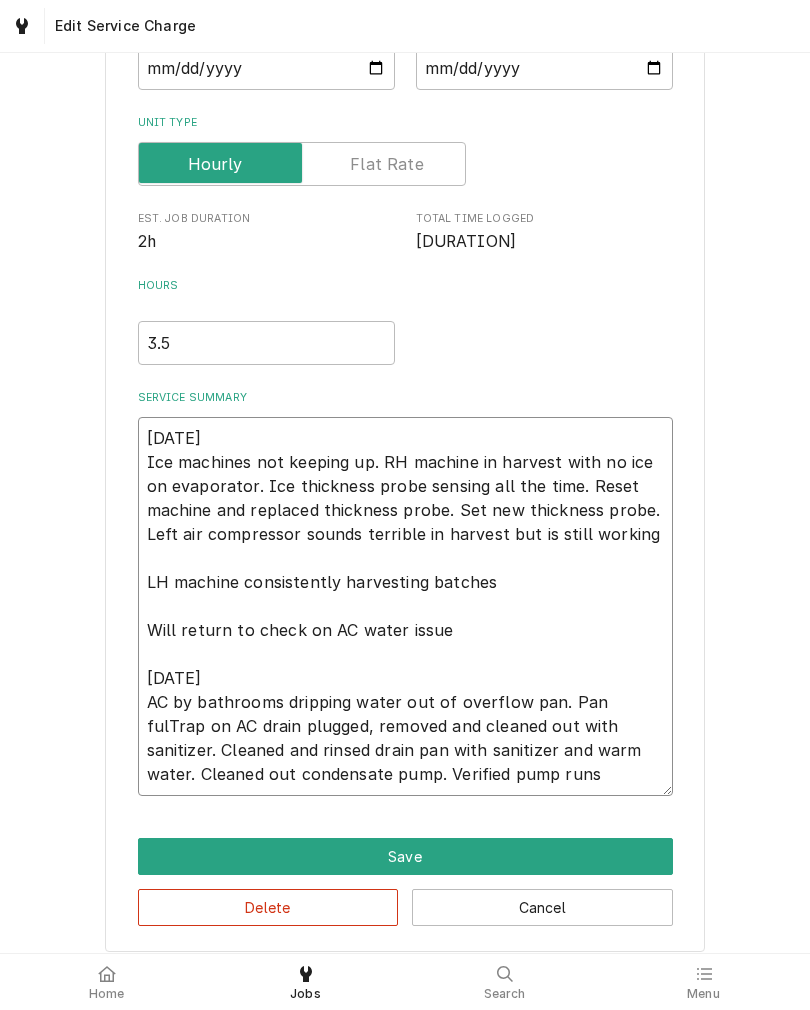 type on "x" 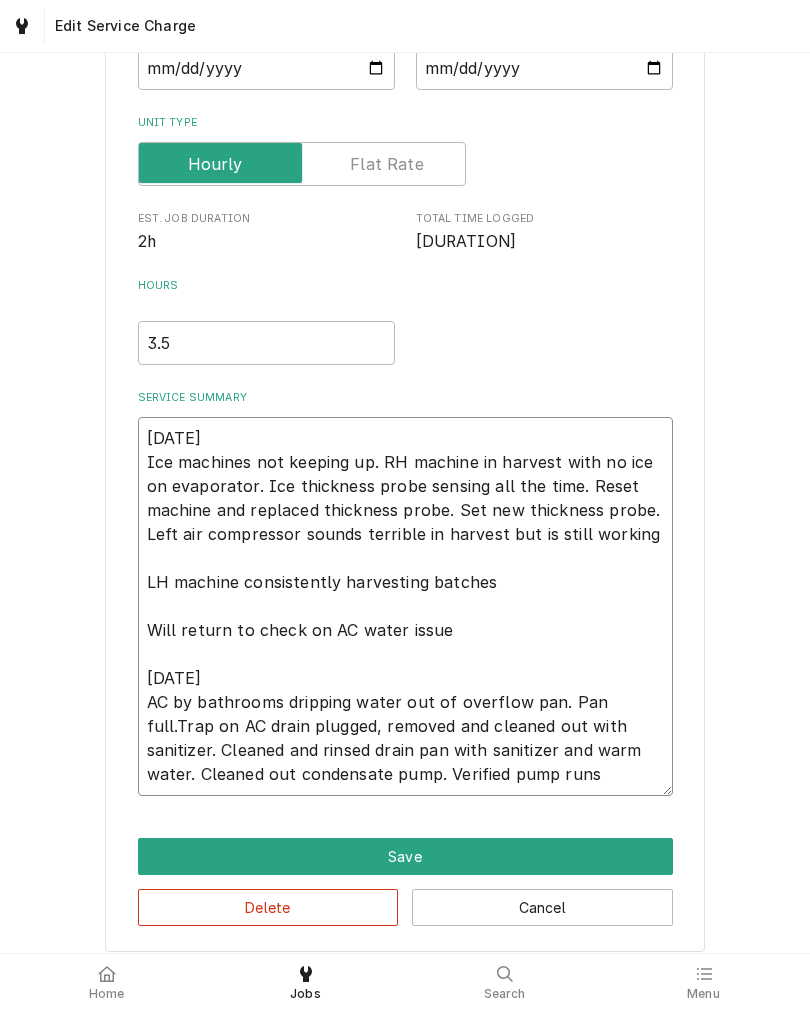 type on "x" 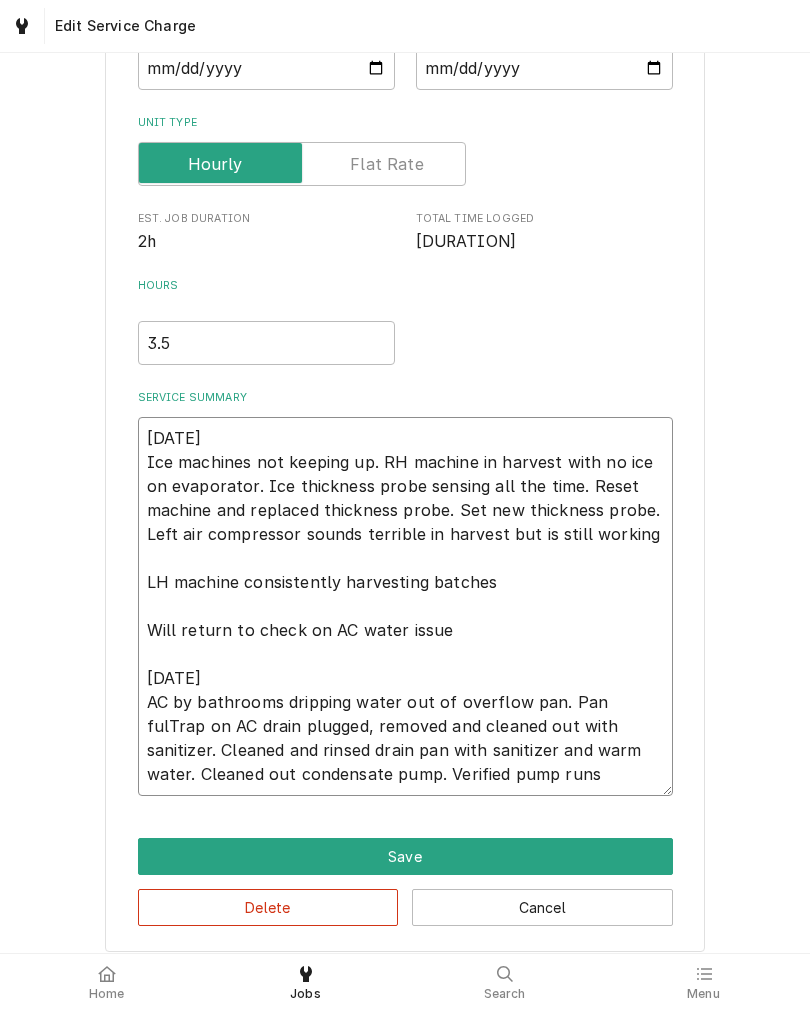click on "7/30
Ice machines not keeping up. RH machine in harvest with no ice on evaporator. Ice thickness probe sensing all the time. Reset machine and replaced thickness probe. Set new thickness probe. Left air compressor sounds terrible in harvest but is still working
LH machine consistently harvesting batches
Will return to check on AC water issue
8/1
AC by bathrooms dripping water out of overflow pan. Pan full. Trap on AC drain plugged, removed and cleaned out with sanitizer. Cleaned and rinsed drain pan with sanitizer and warm water. Cleaned out condensate pump. Verified pump runs" at bounding box center [405, 606] 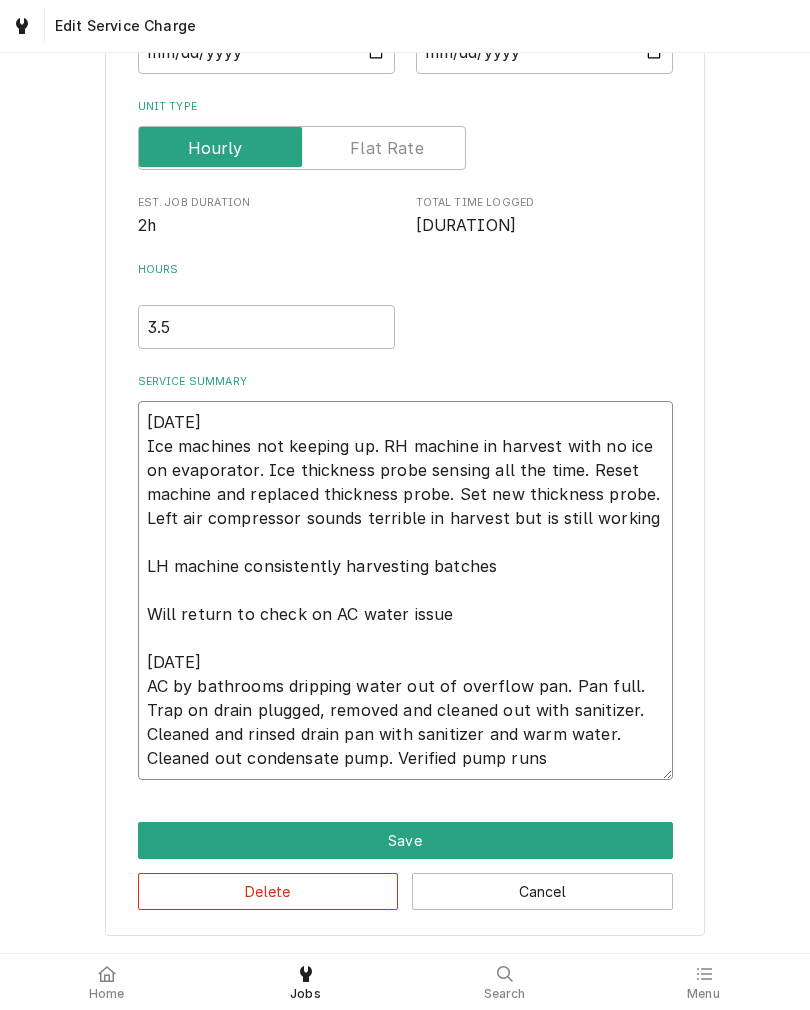 scroll, scrollTop: 261, scrollLeft: 0, axis: vertical 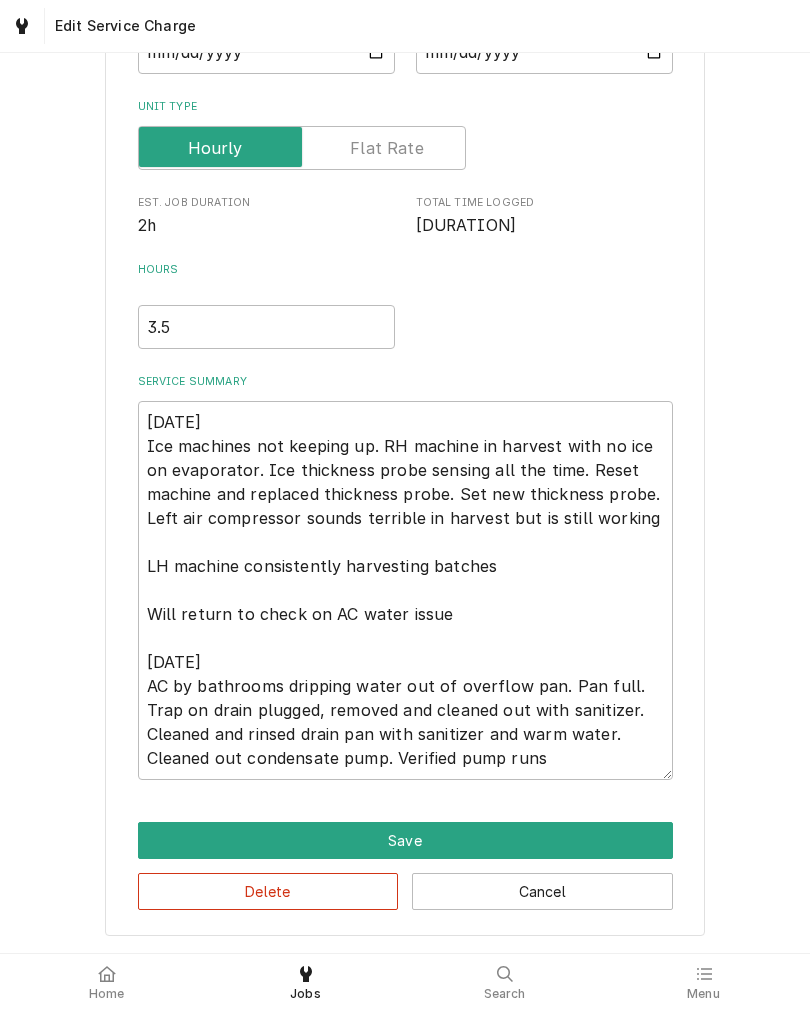 click on "Use the fields below to edit this service charge Short Description Ice machine service Start Date 2025-07-30 End Date 2025-07-30 Unit Type Est. Job Duration 2h Total Time Logged 3h 27min Hours 3.5 Service Summary 7/30
Ice machines not keeping up. RH machine in harvest with no ice on evaporator. Ice thickness probe sensing all the time. Reset machine and replaced thickness probe. Set new thickness probe. Left air compressor sounds terrible in harvest but is still working
LH machine consistently harvesting batches
Will return to check on AC water issue
8/1
AC by bathrooms dripping water out of overflow pan. Pan full. Trap on drain plugged, removed and cleaned out with sanitizer. Cleaned and rinsed drain pan with sanitizer and warm water. Cleaned out condensate pump. Verified pump runs Save Delete Cancel" at bounding box center [405, 387] 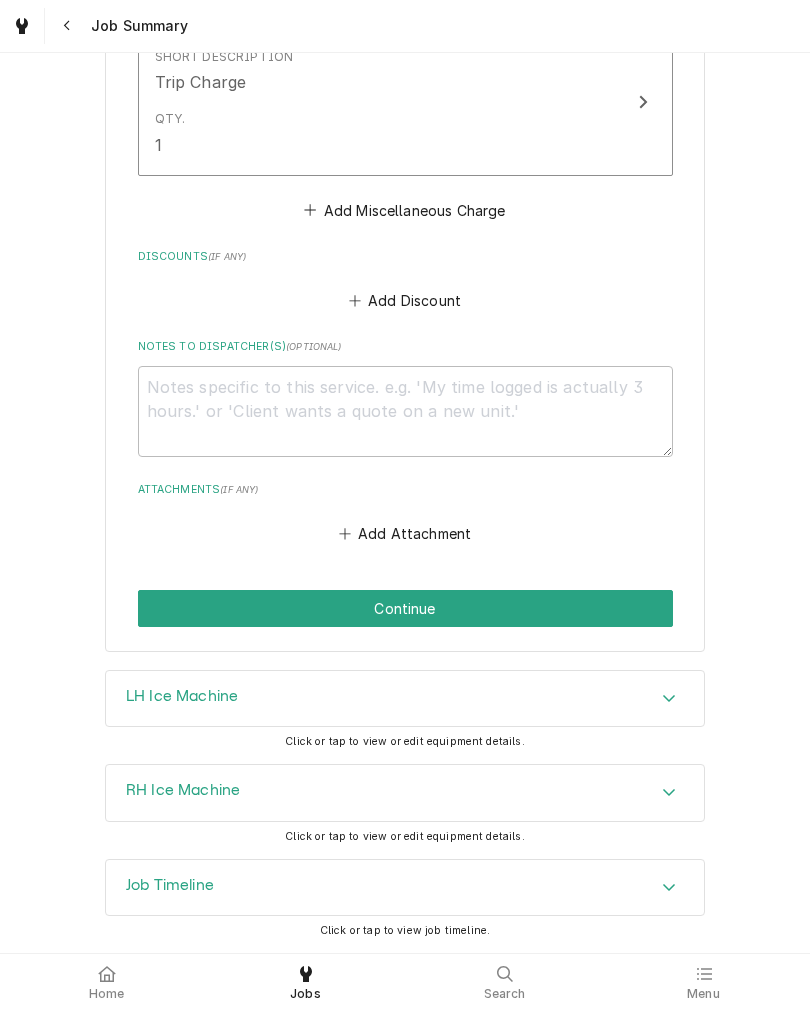 scroll, scrollTop: 1674, scrollLeft: 0, axis: vertical 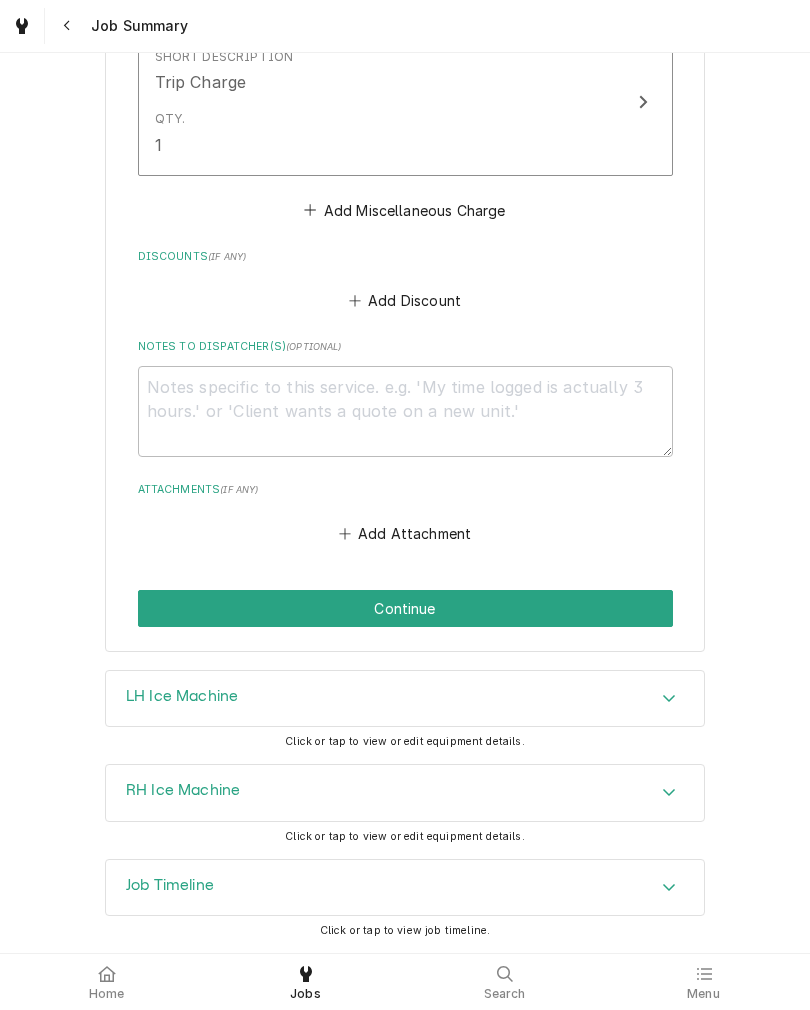 click on "Continue" at bounding box center [405, 608] 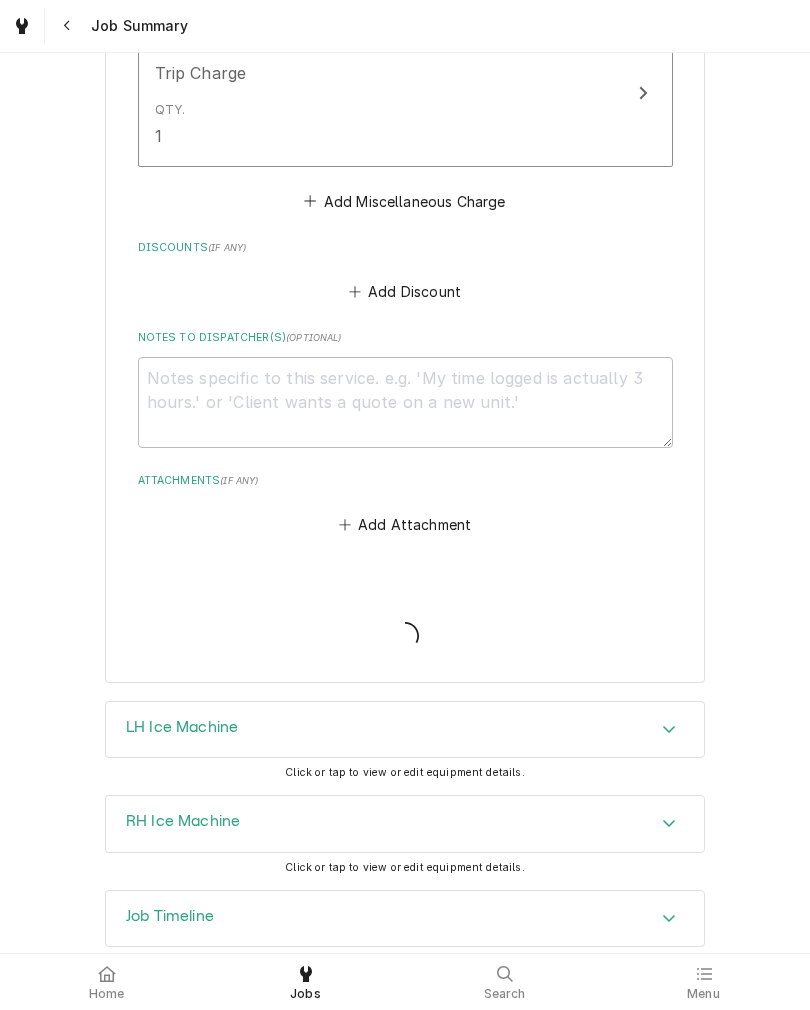 type on "x" 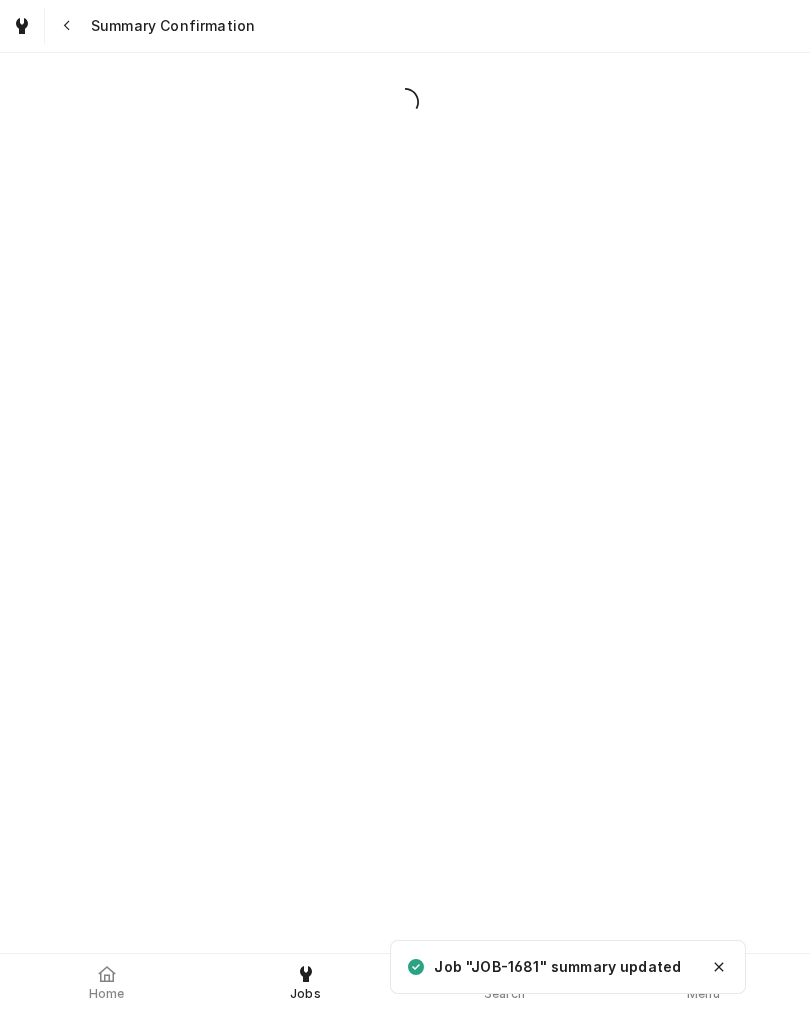scroll, scrollTop: 0, scrollLeft: 0, axis: both 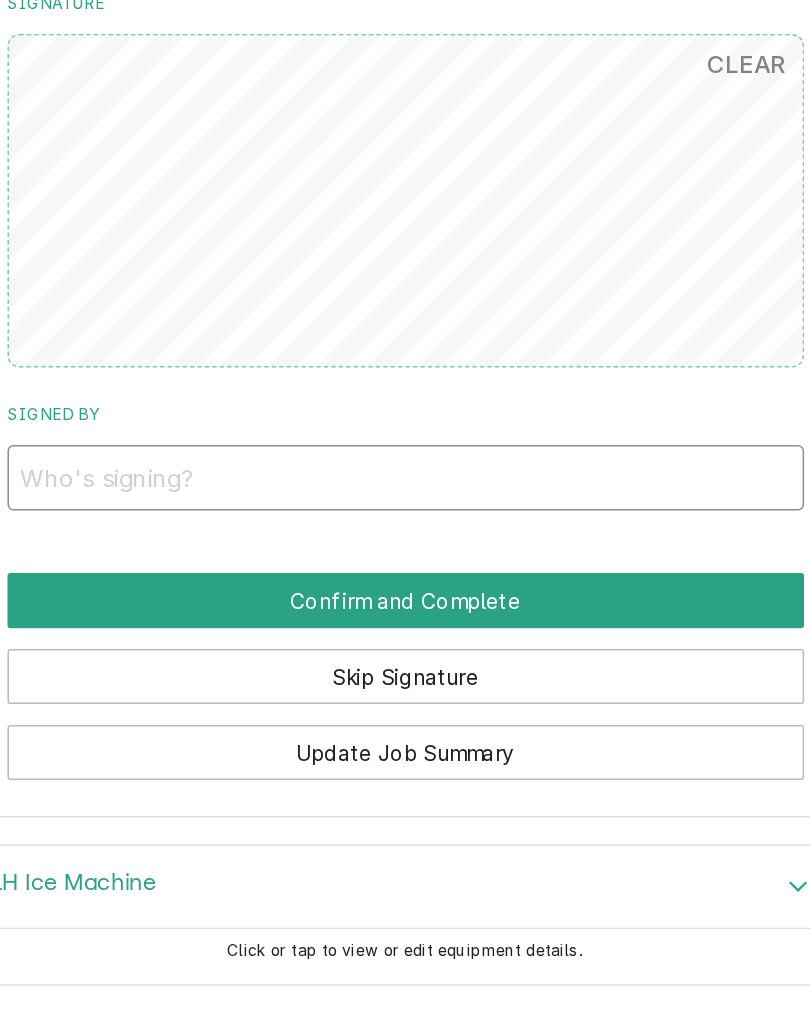 click on "Signed By" at bounding box center [405, 464] 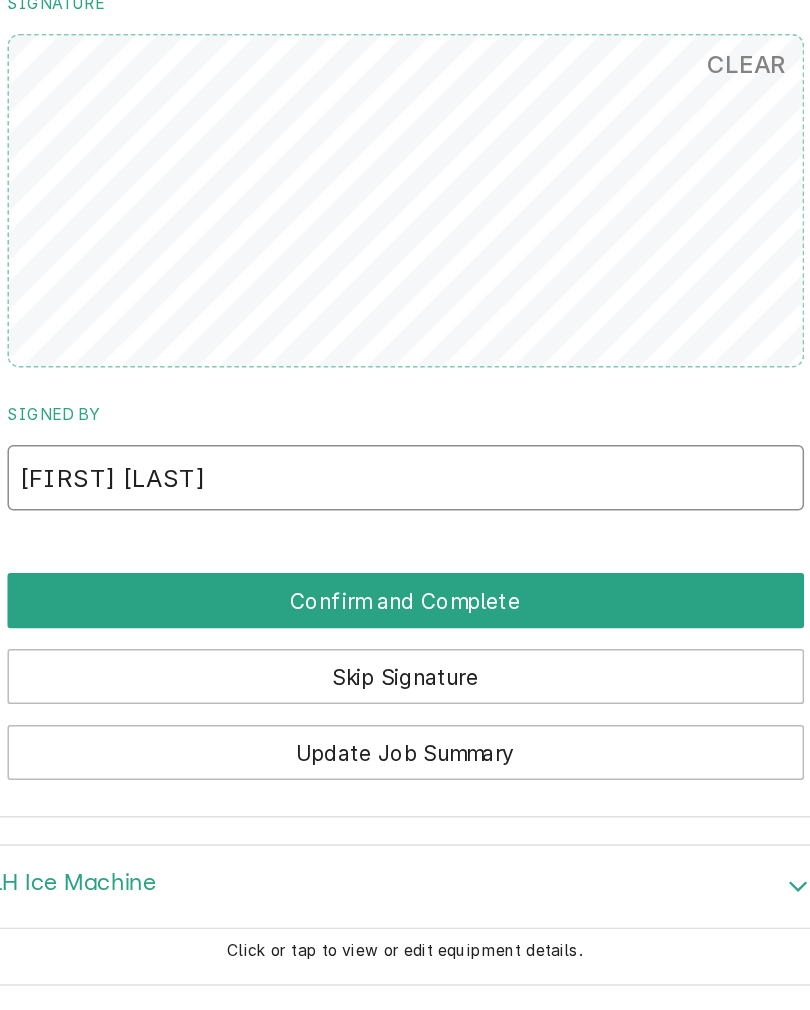 type on "[FIRST] [LAST]" 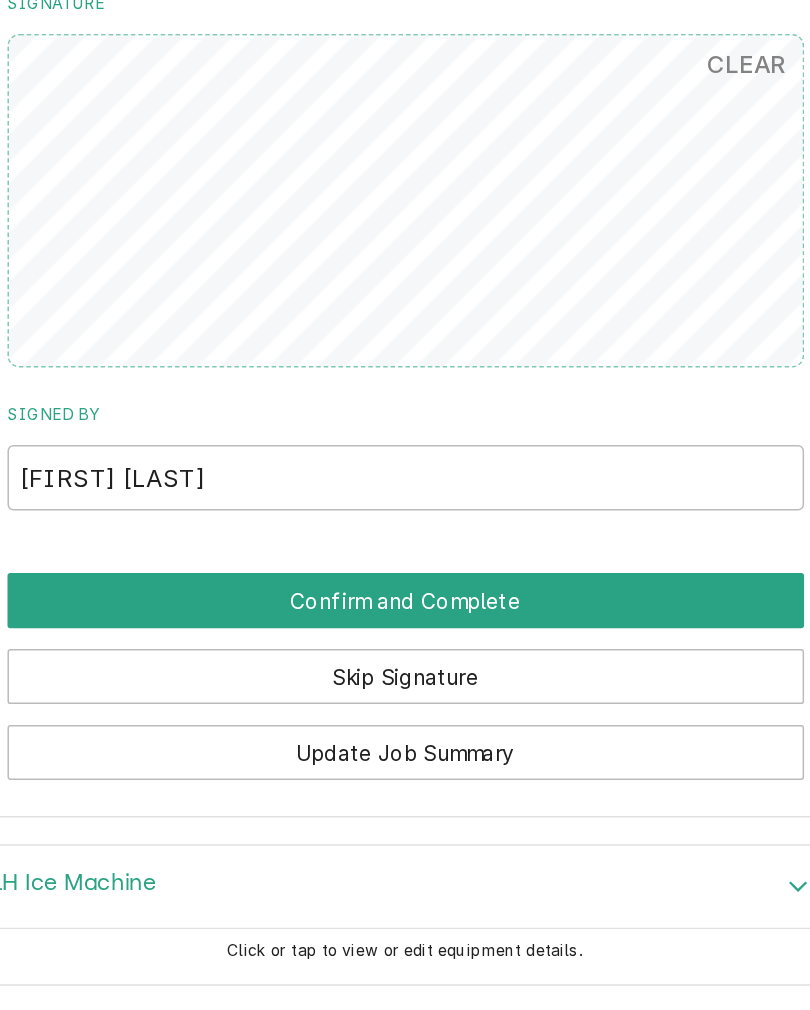 click on "Confirm and Complete" at bounding box center (405, 546) 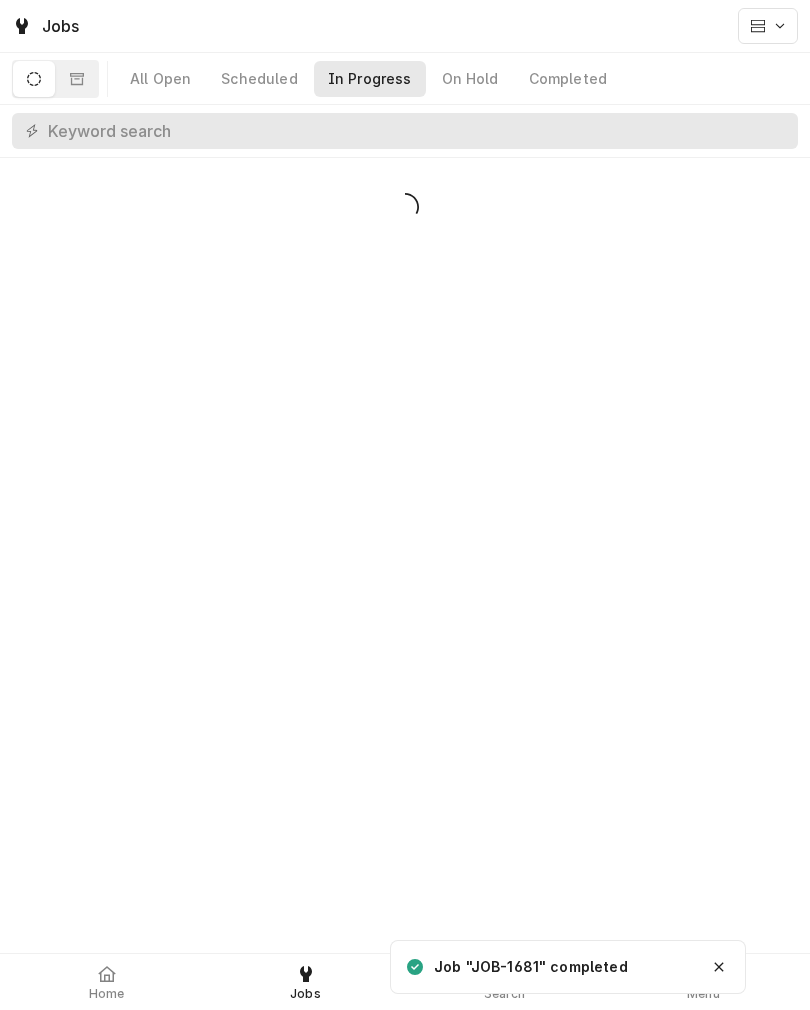 scroll, scrollTop: 0, scrollLeft: 0, axis: both 